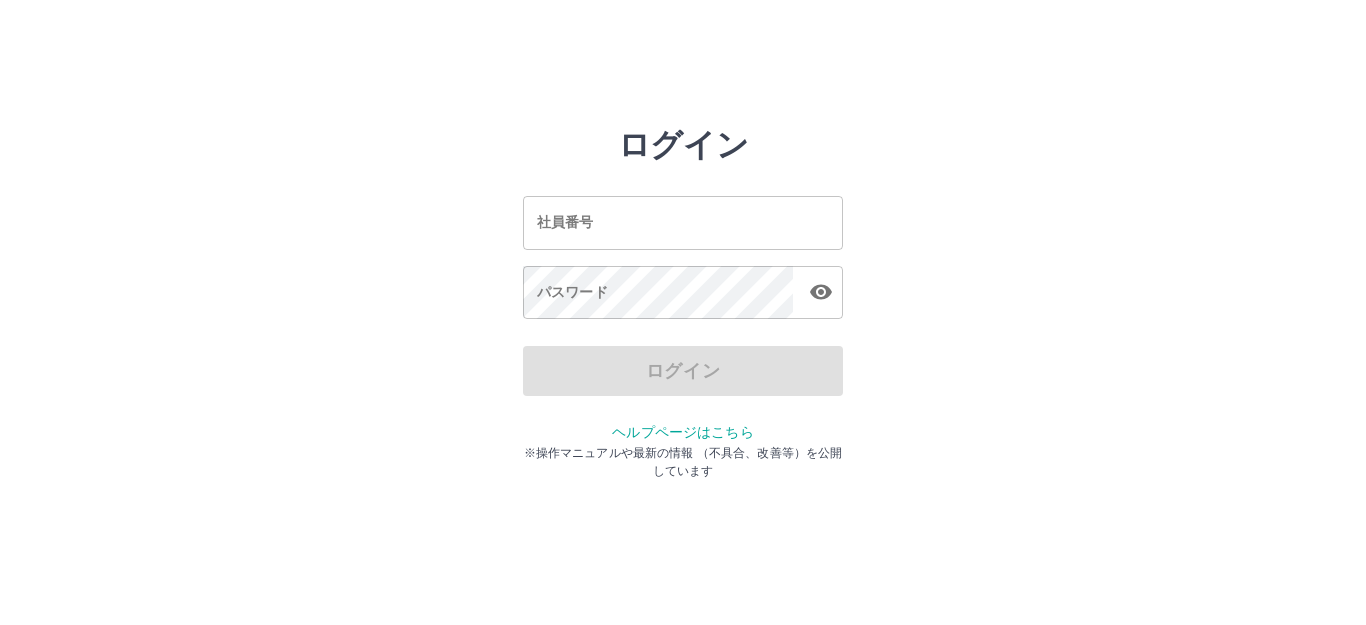 scroll, scrollTop: 0, scrollLeft: 0, axis: both 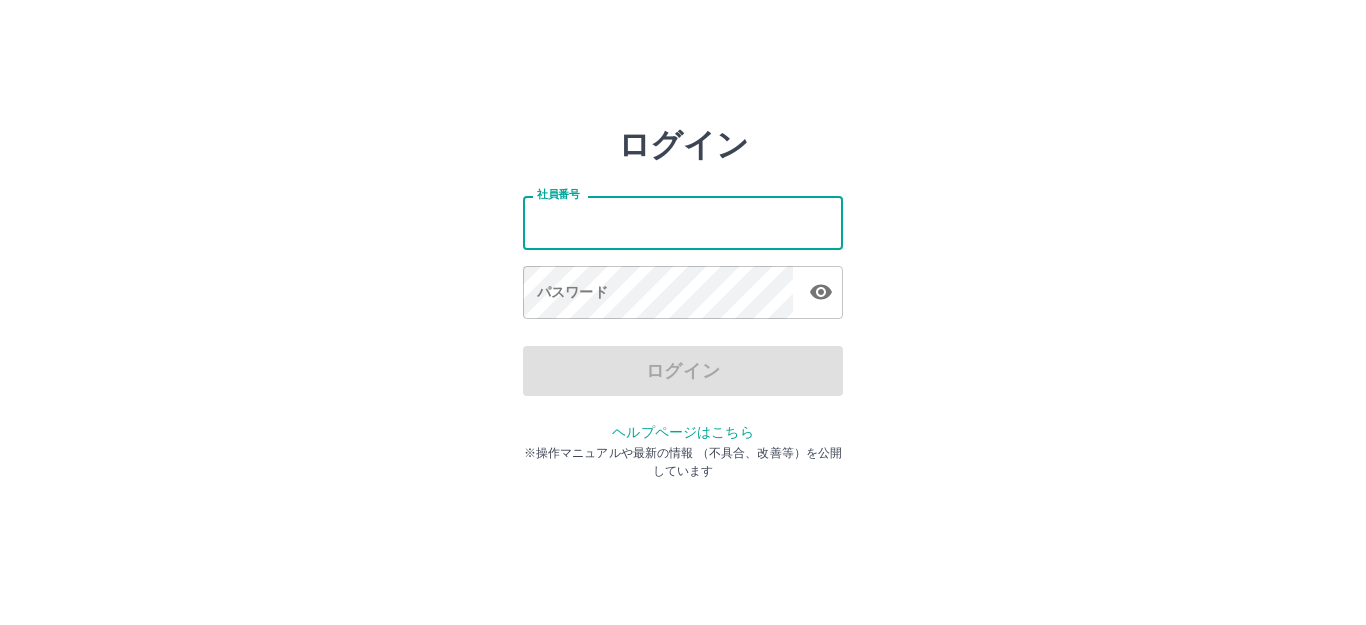 click on "社員番号" at bounding box center [683, 222] 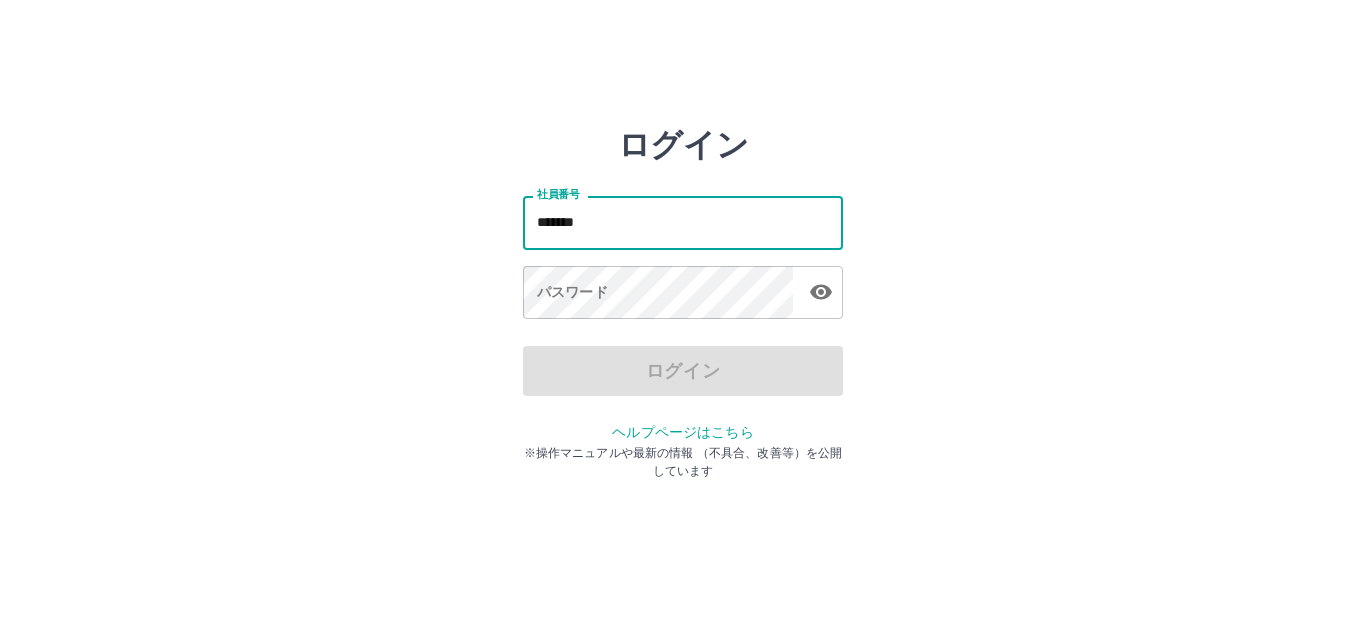 type on "*******" 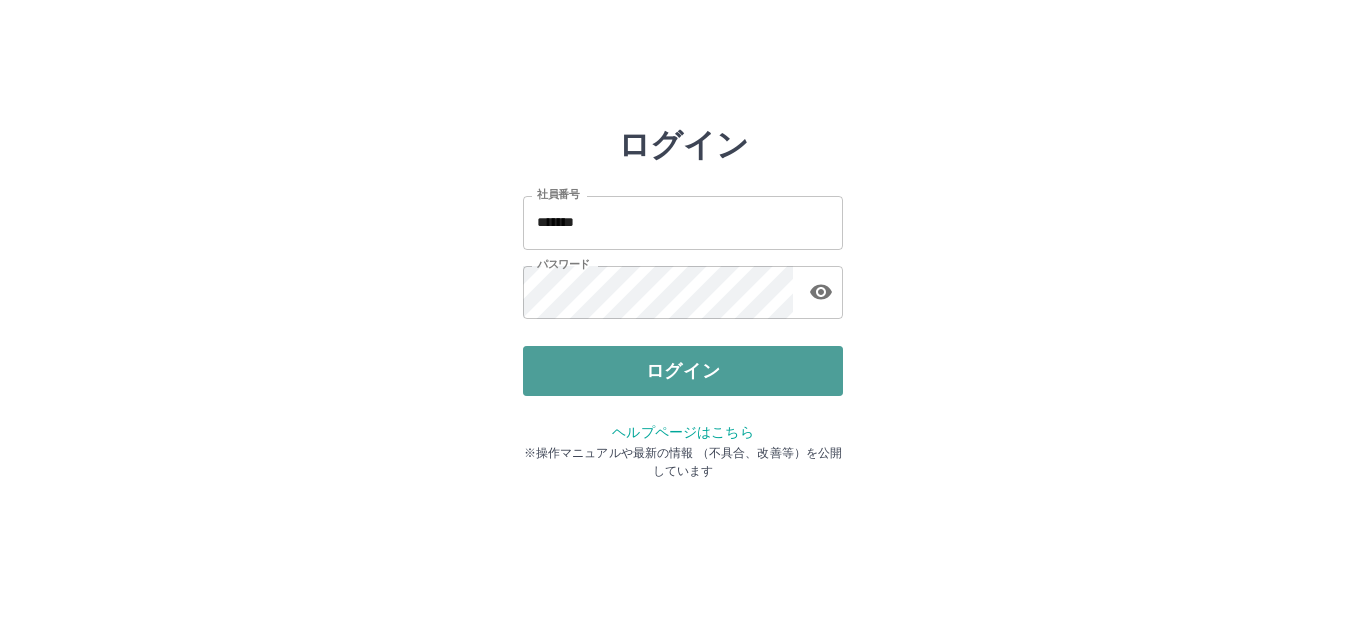 click on "ログイン" at bounding box center [683, 371] 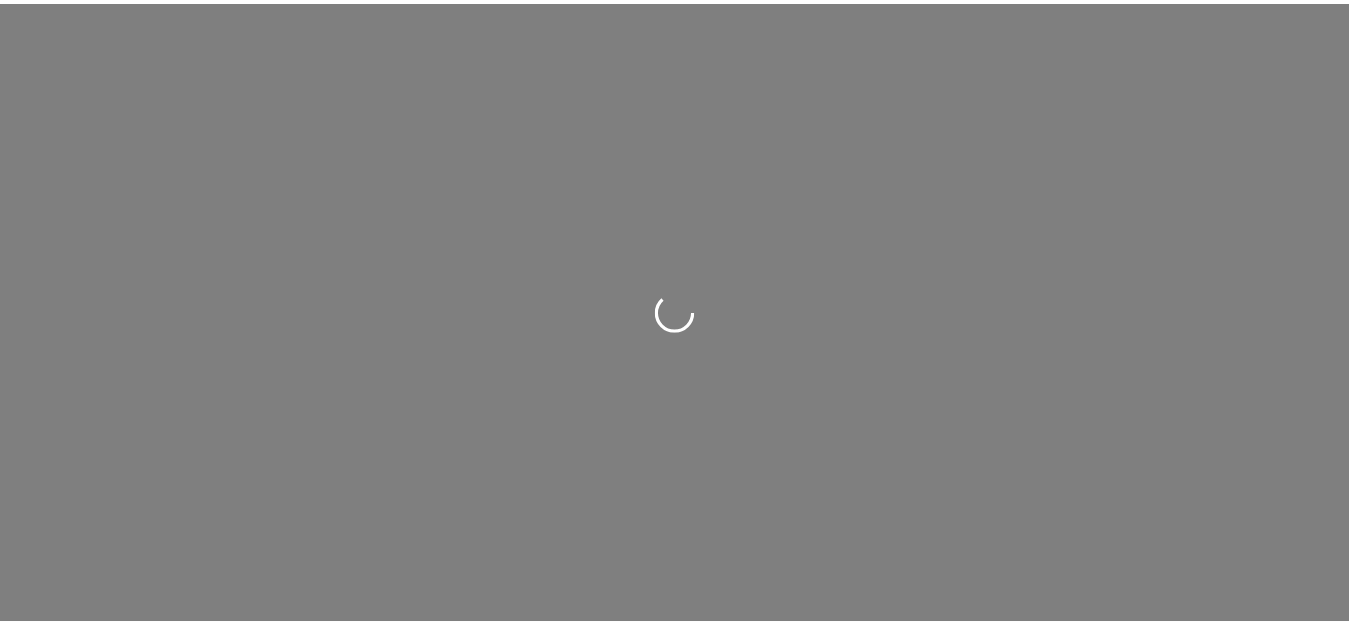 scroll, scrollTop: 0, scrollLeft: 0, axis: both 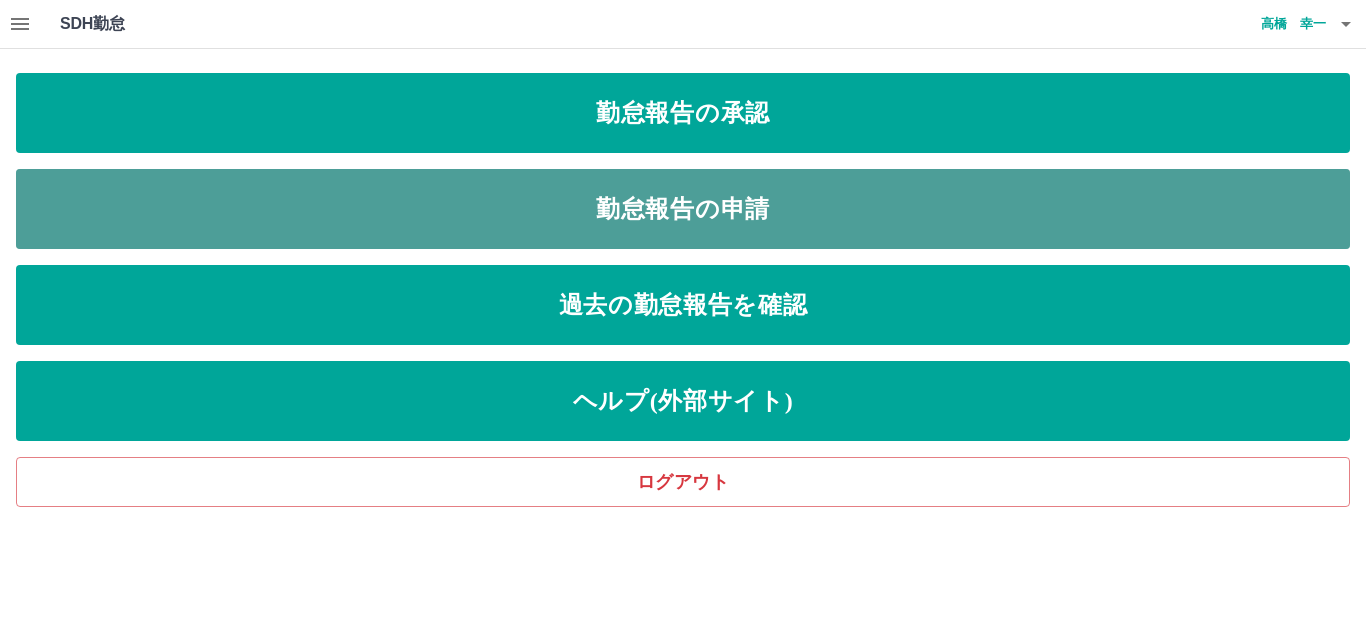 drag, startPoint x: 614, startPoint y: 202, endPoint x: 632, endPoint y: 209, distance: 19.313208 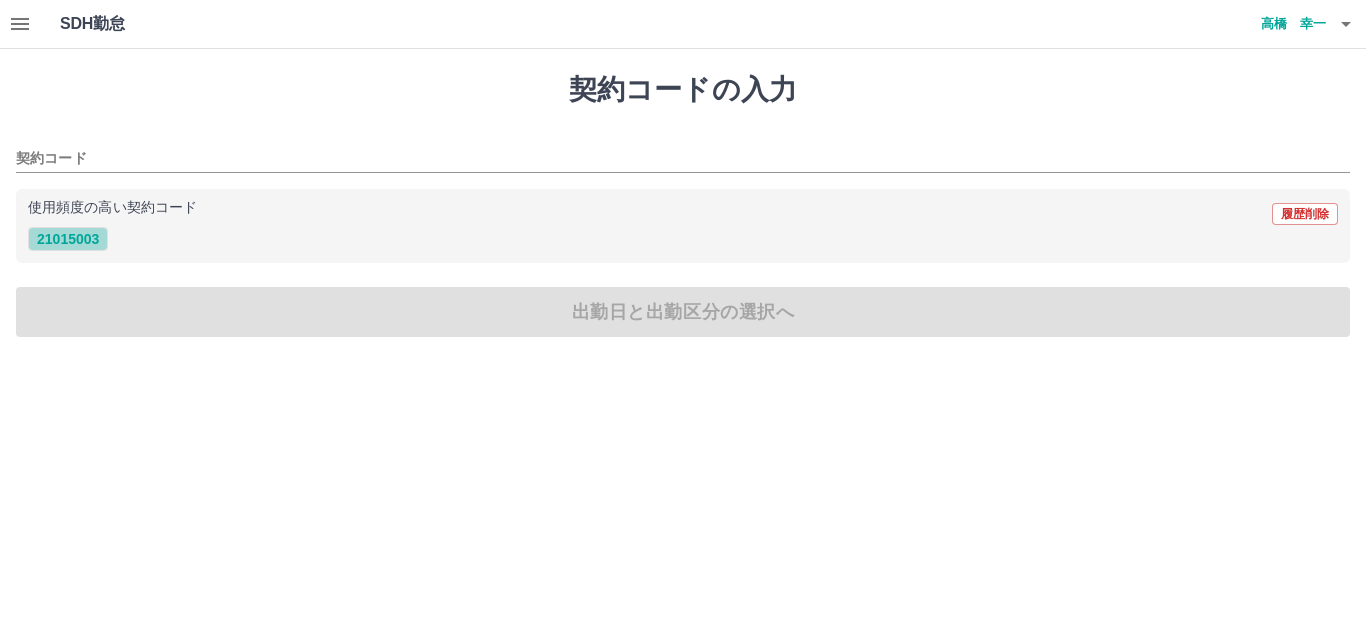 click on "21015003" at bounding box center [68, 239] 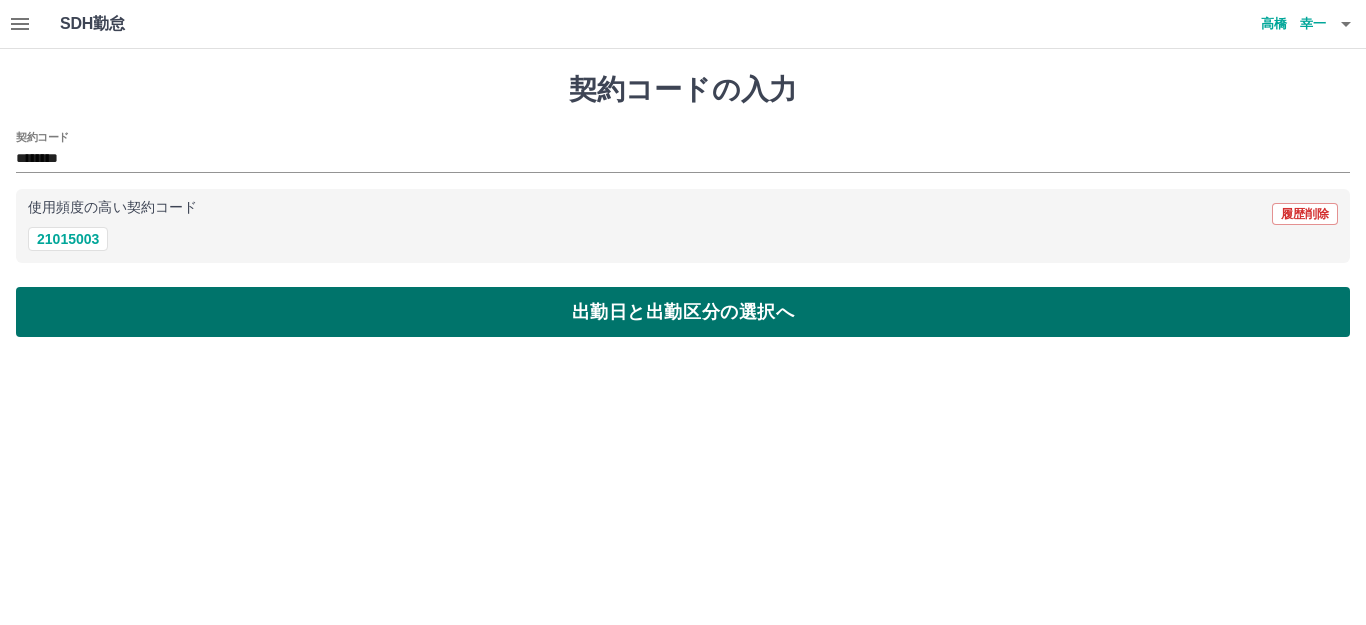 click on "出勤日と出勤区分の選択へ" at bounding box center (683, 312) 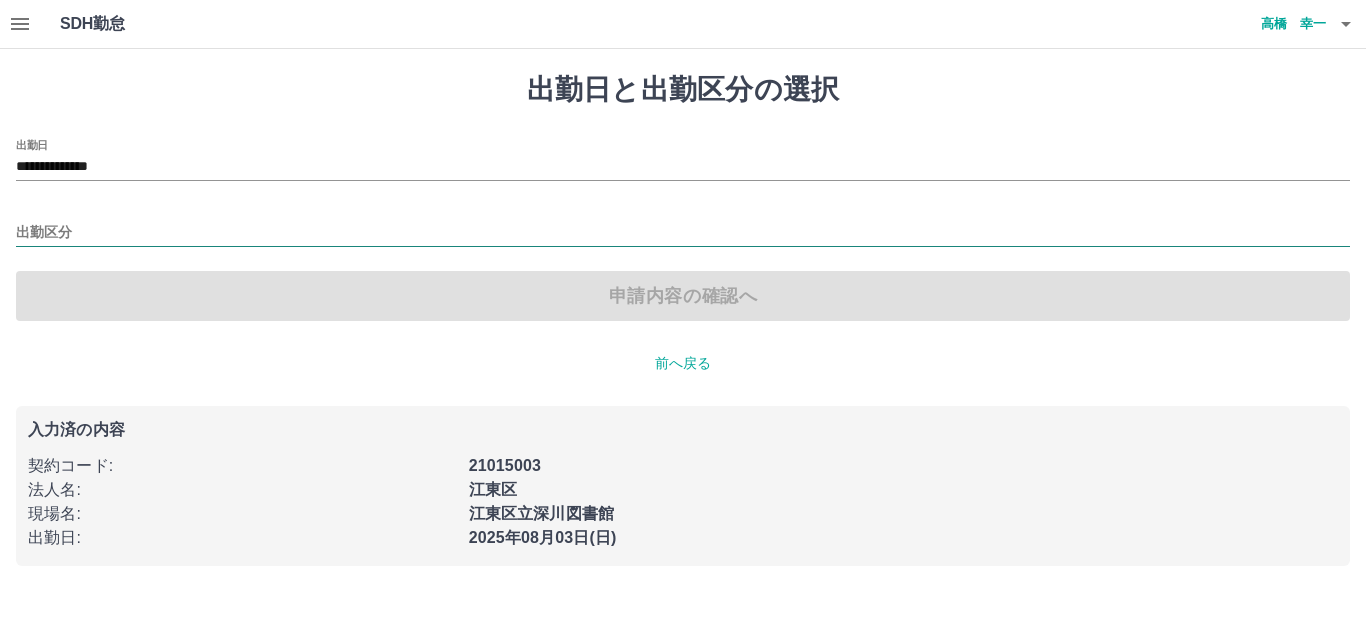 click on "出勤区分" at bounding box center (683, 233) 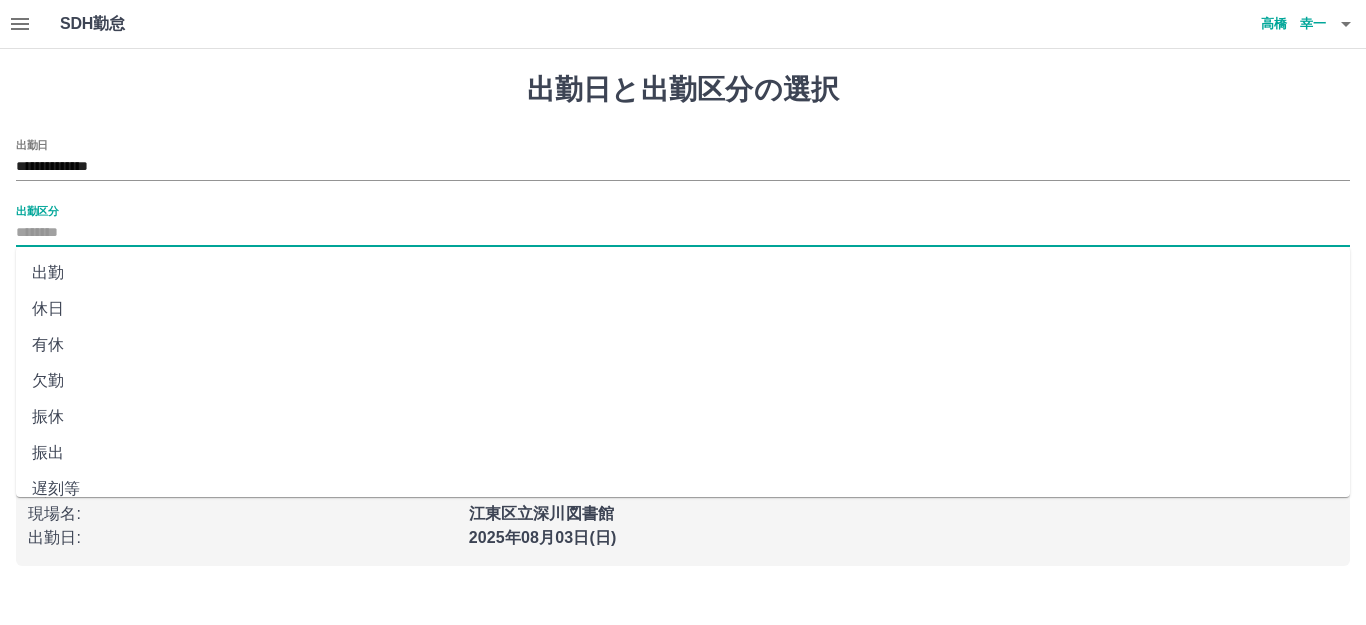 click on "出勤" at bounding box center [683, 273] 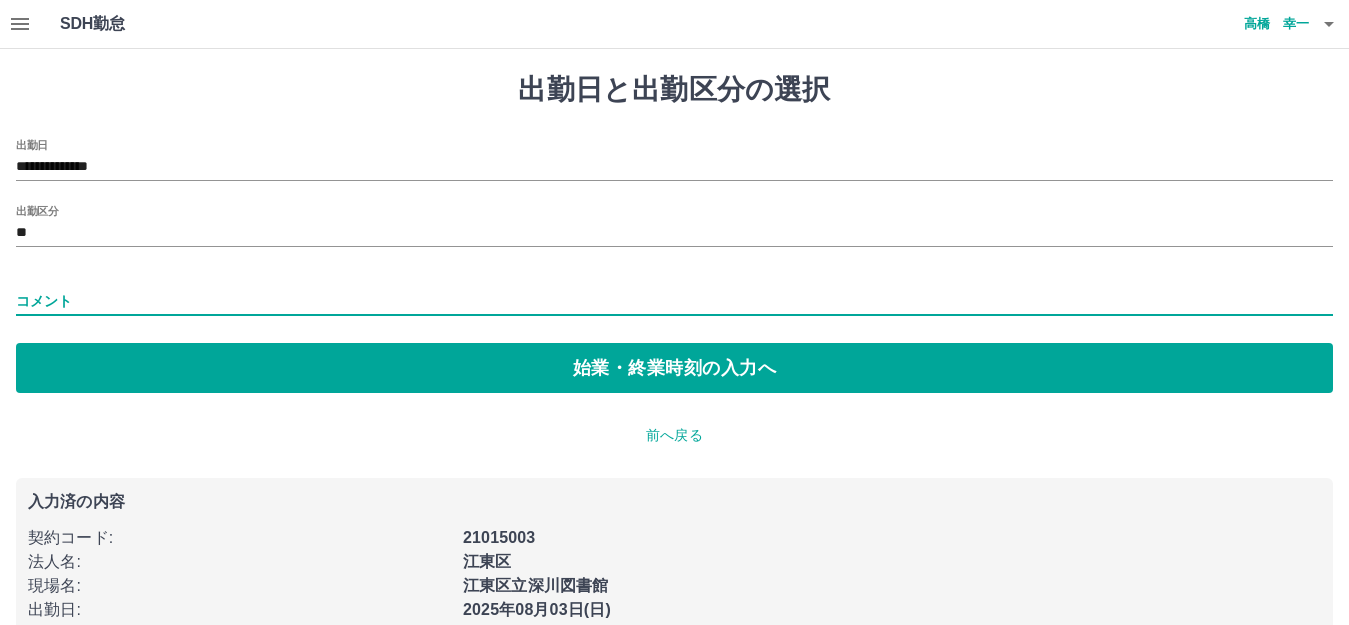 click on "コメント" at bounding box center (674, 301) 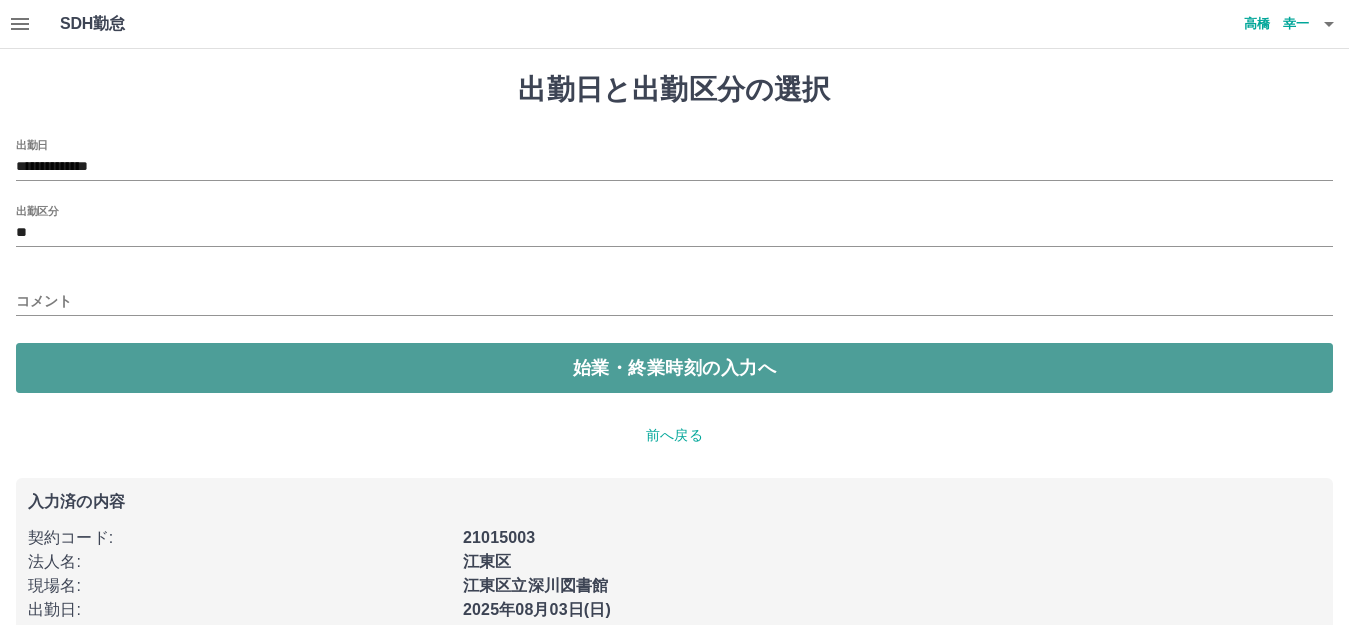 click on "始業・終業時刻の入力へ" at bounding box center (674, 368) 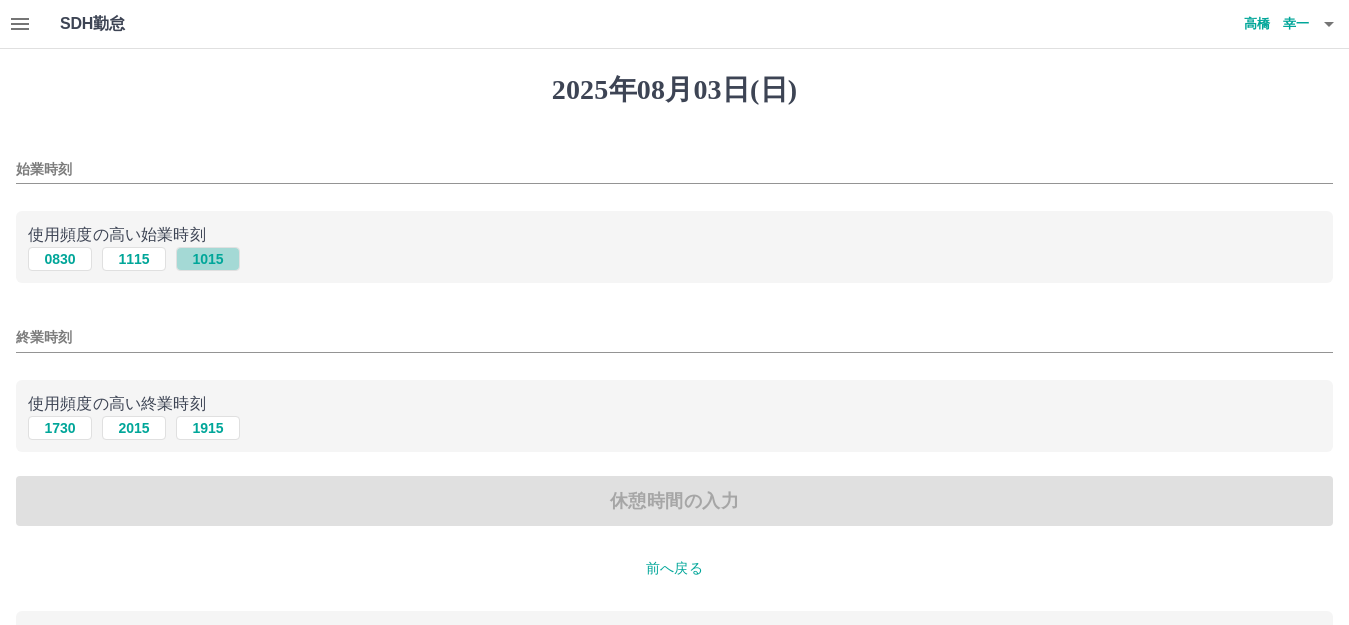 click on "1015" at bounding box center (208, 259) 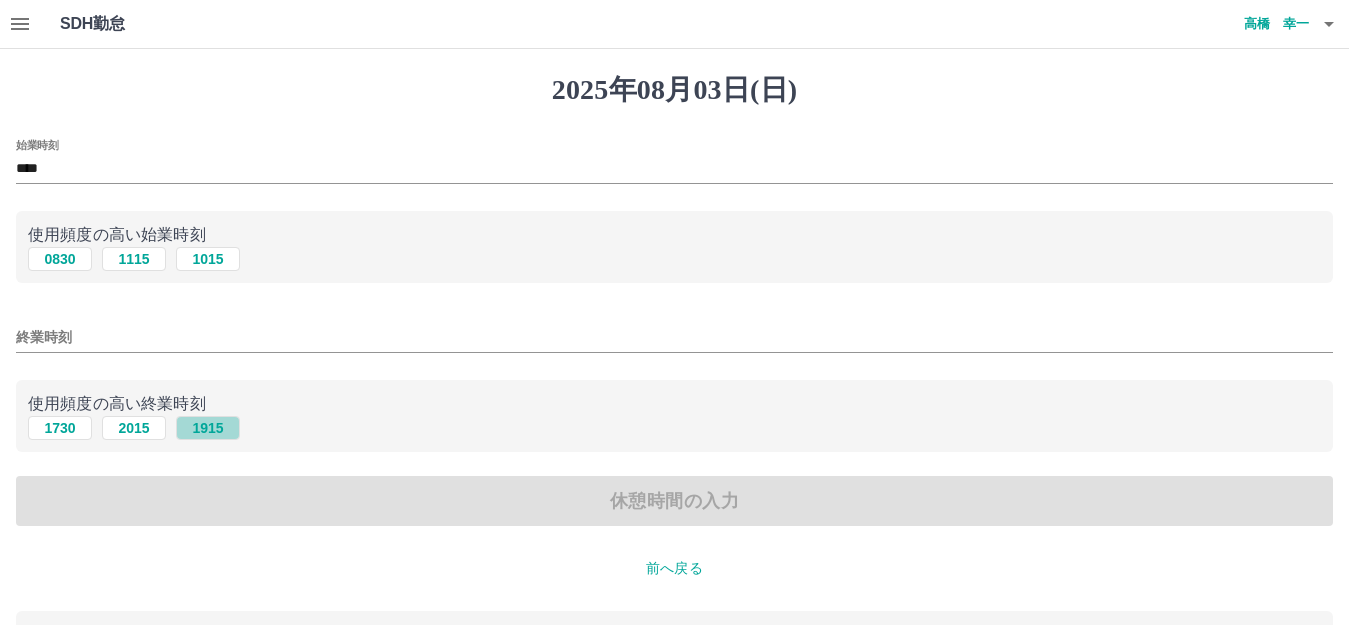 click on "1915" at bounding box center (208, 428) 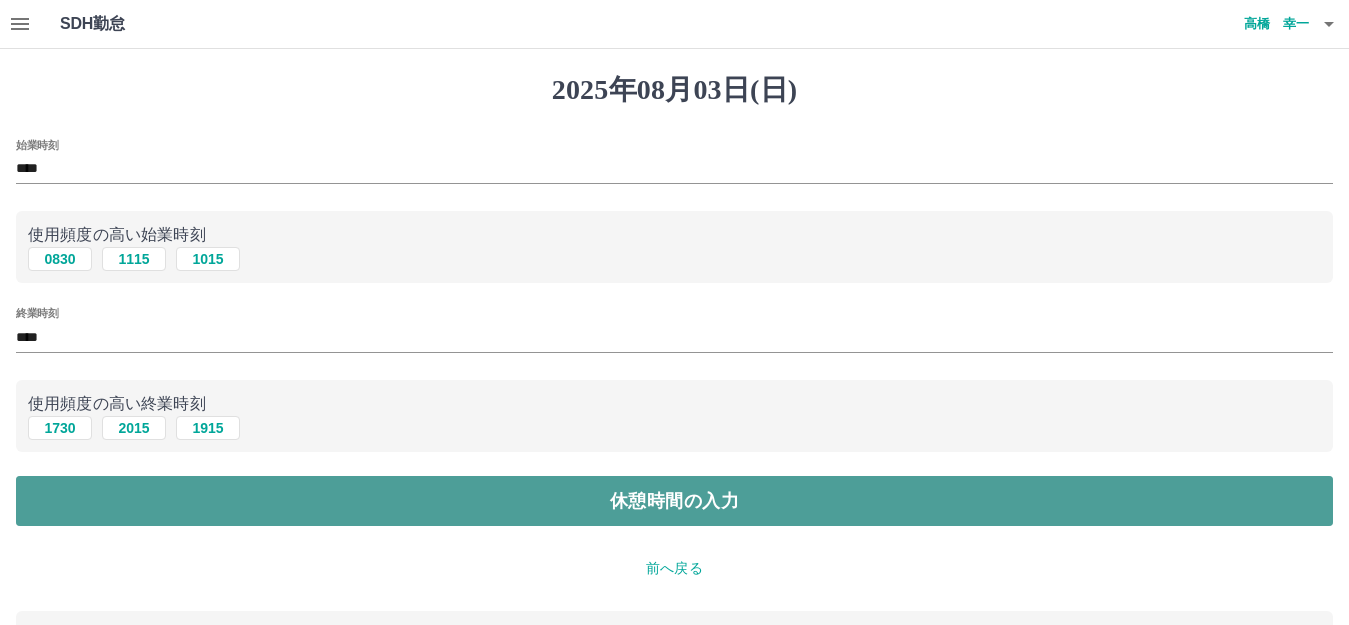 click on "休憩時間の入力" at bounding box center (674, 501) 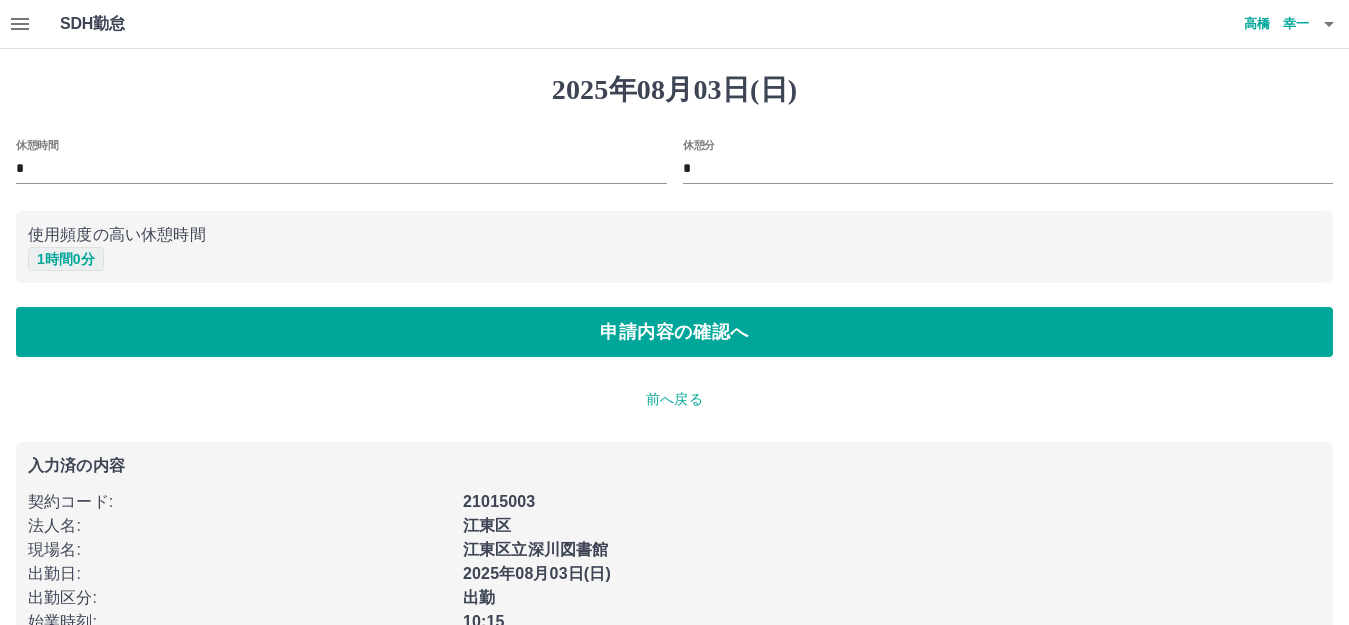 click on "1 時間 0 分" at bounding box center (66, 259) 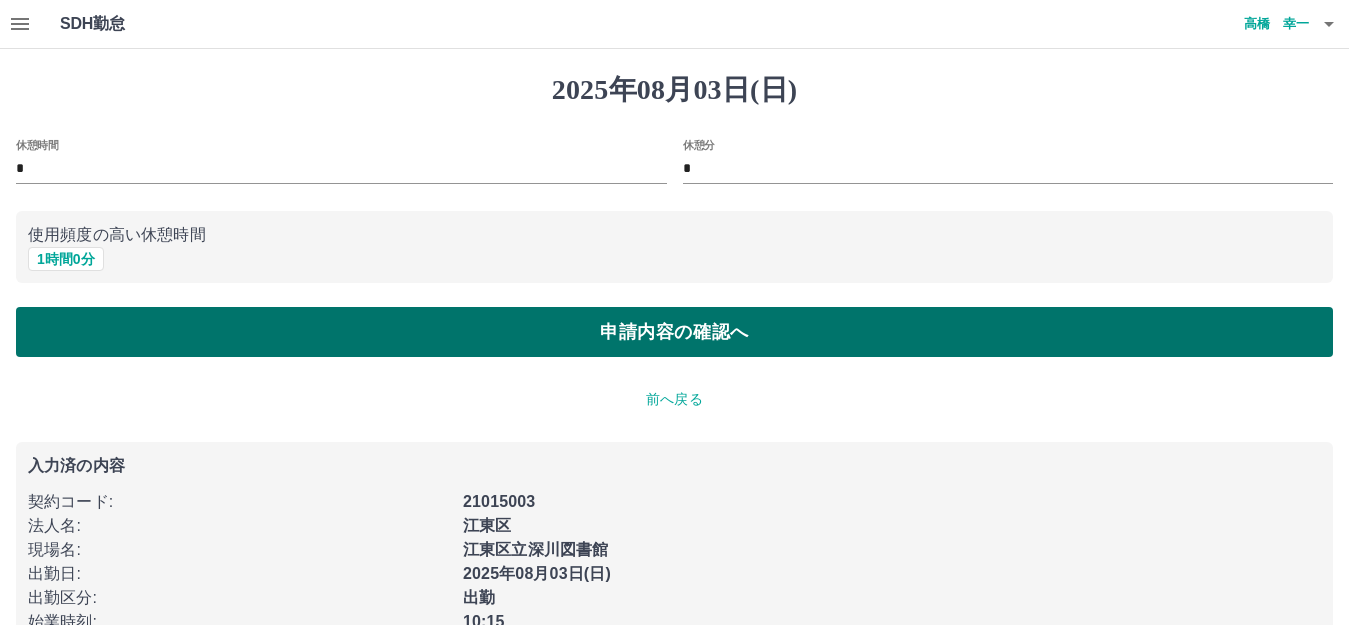 click on "申請内容の確認へ" at bounding box center (674, 332) 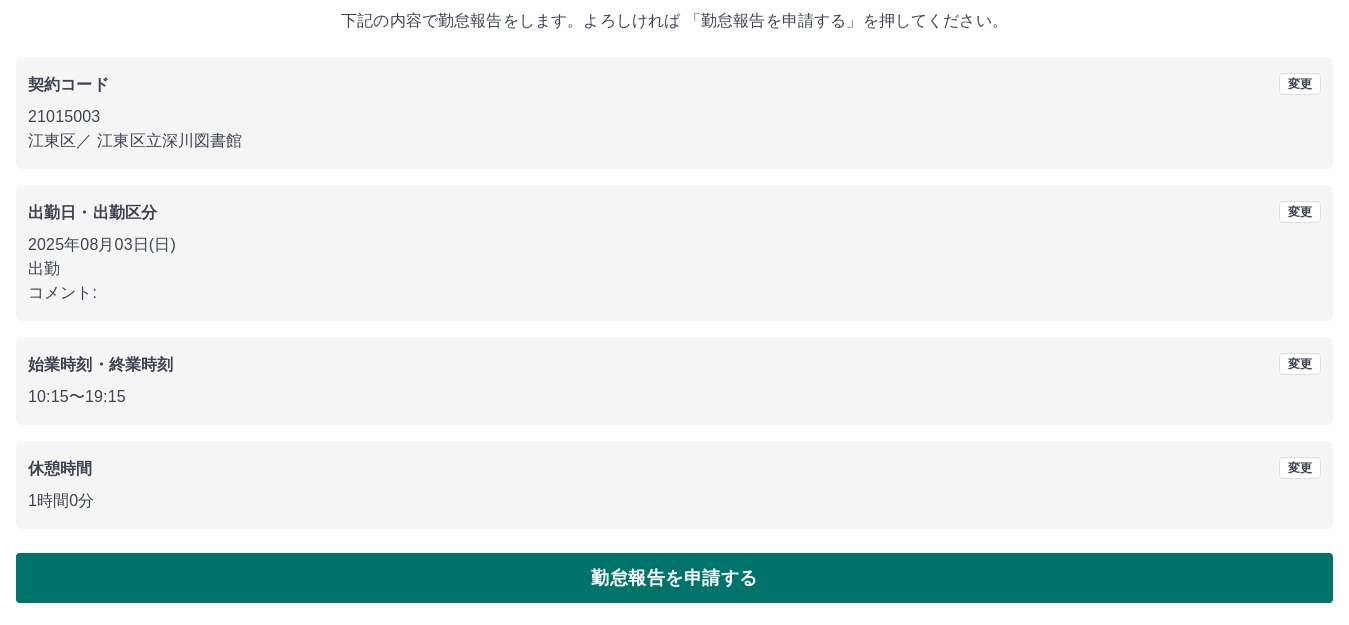 scroll, scrollTop: 124, scrollLeft: 0, axis: vertical 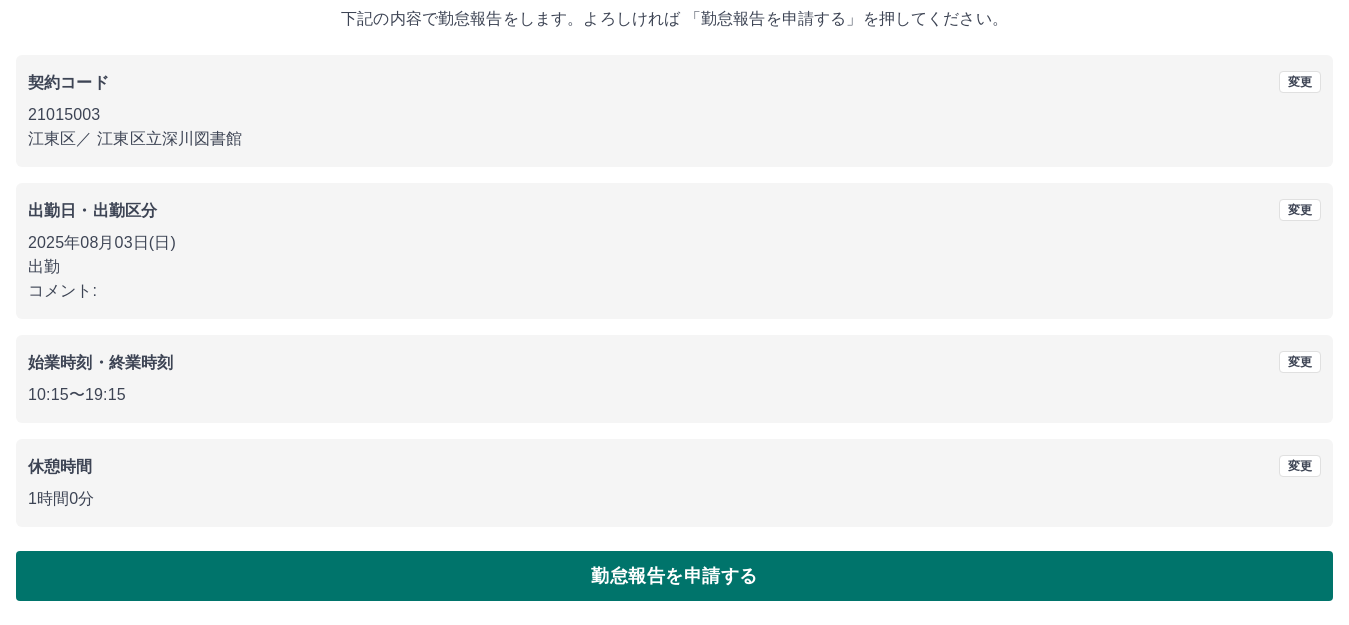 click on "勤怠報告を申請する" at bounding box center [674, 576] 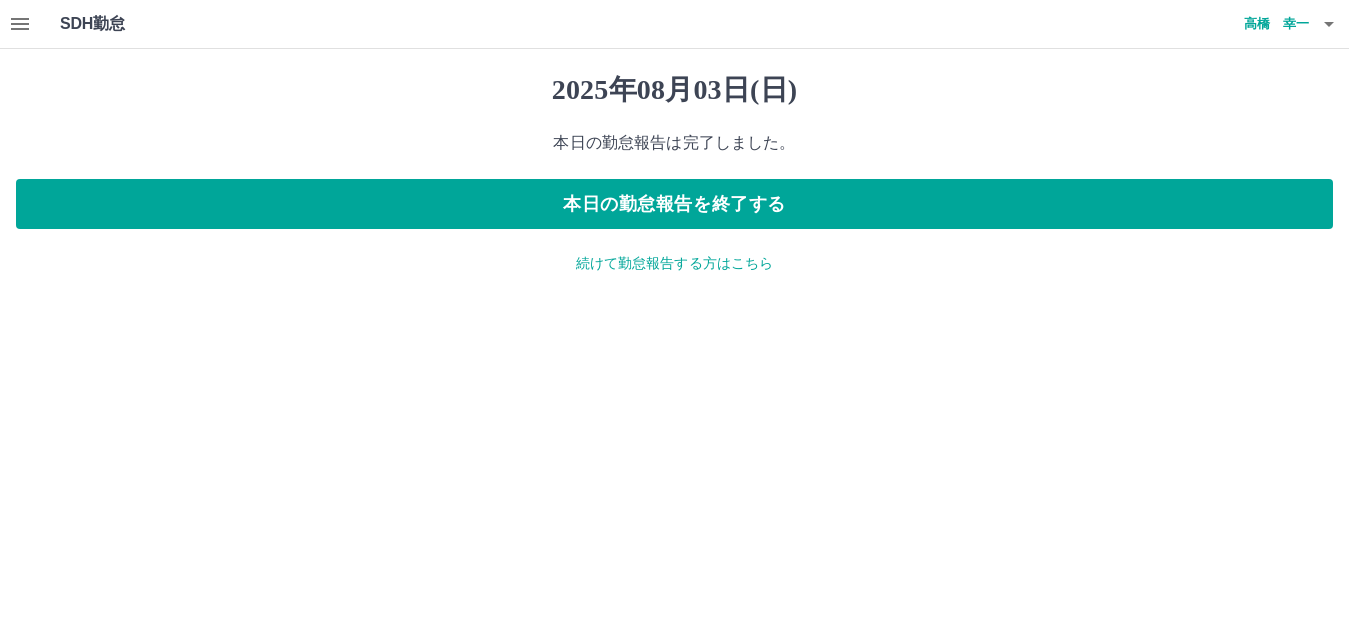 scroll, scrollTop: 0, scrollLeft: 0, axis: both 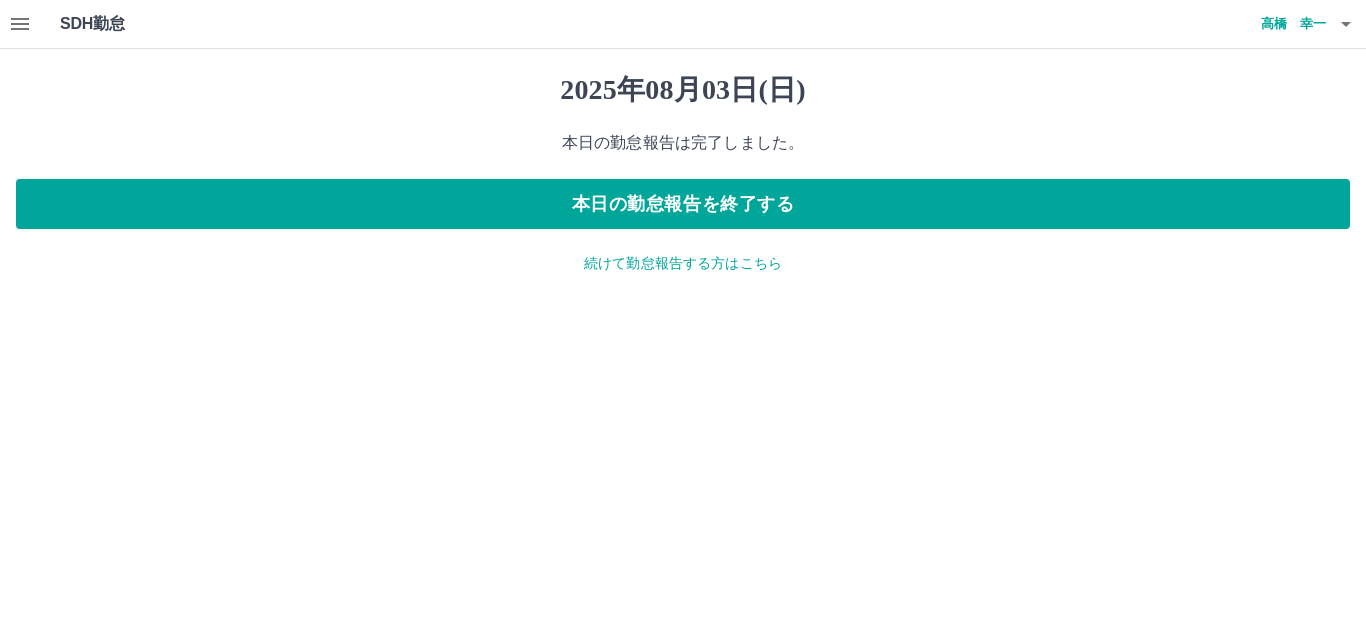 click 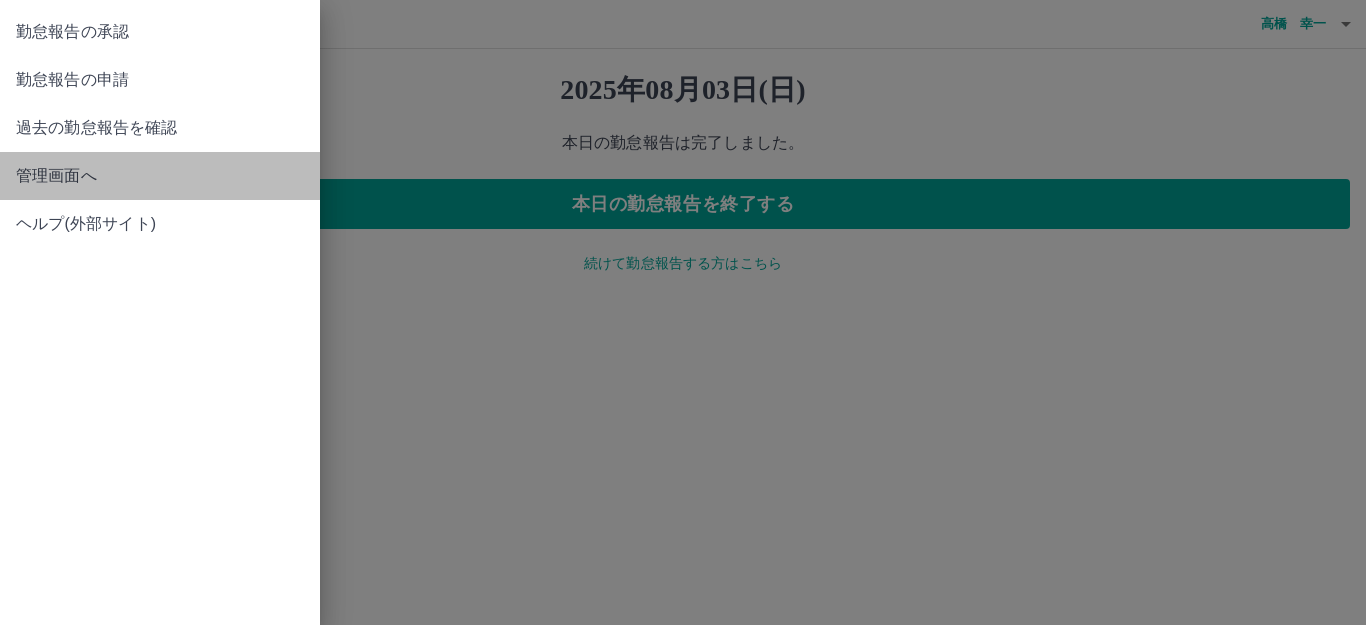 click on "管理画面へ" at bounding box center (160, 176) 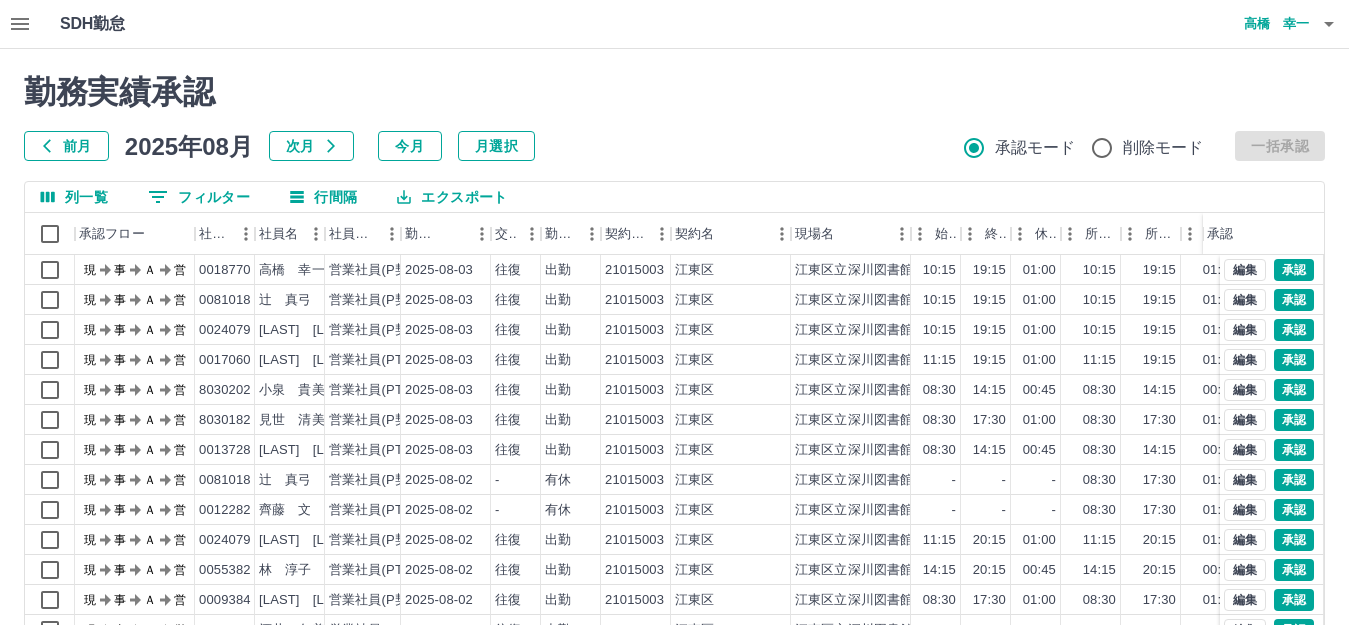 scroll, scrollTop: 104, scrollLeft: 0, axis: vertical 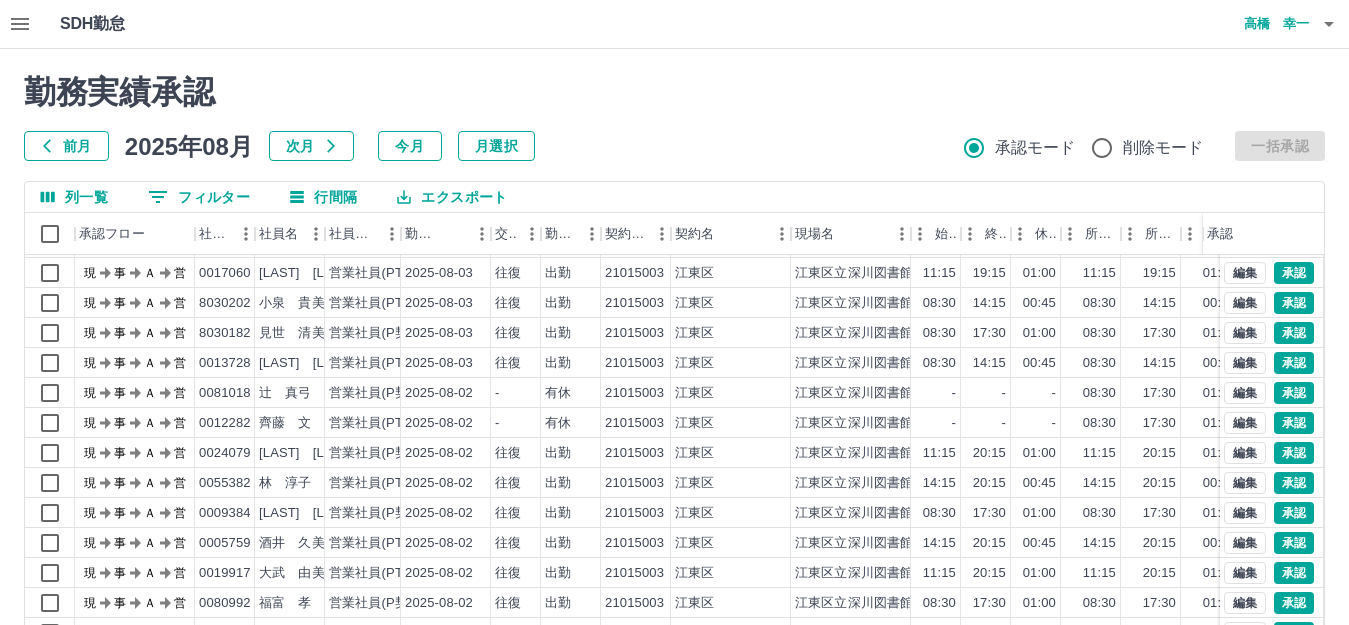 click 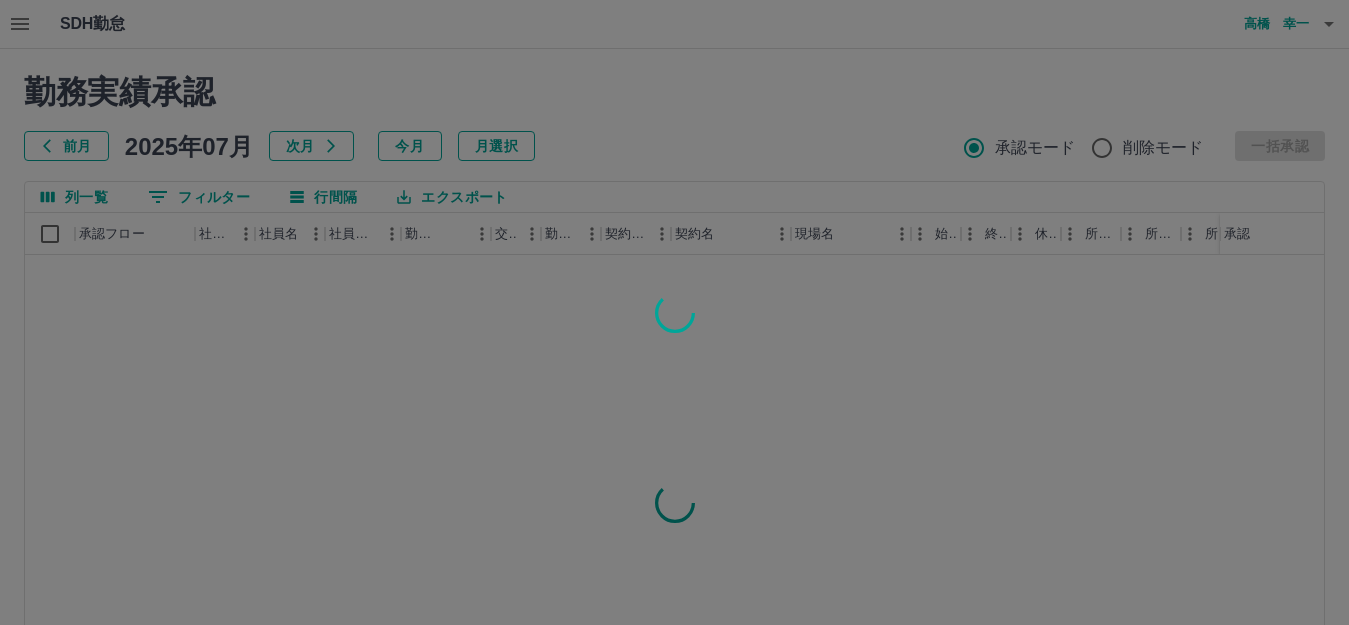 scroll, scrollTop: 0, scrollLeft: 0, axis: both 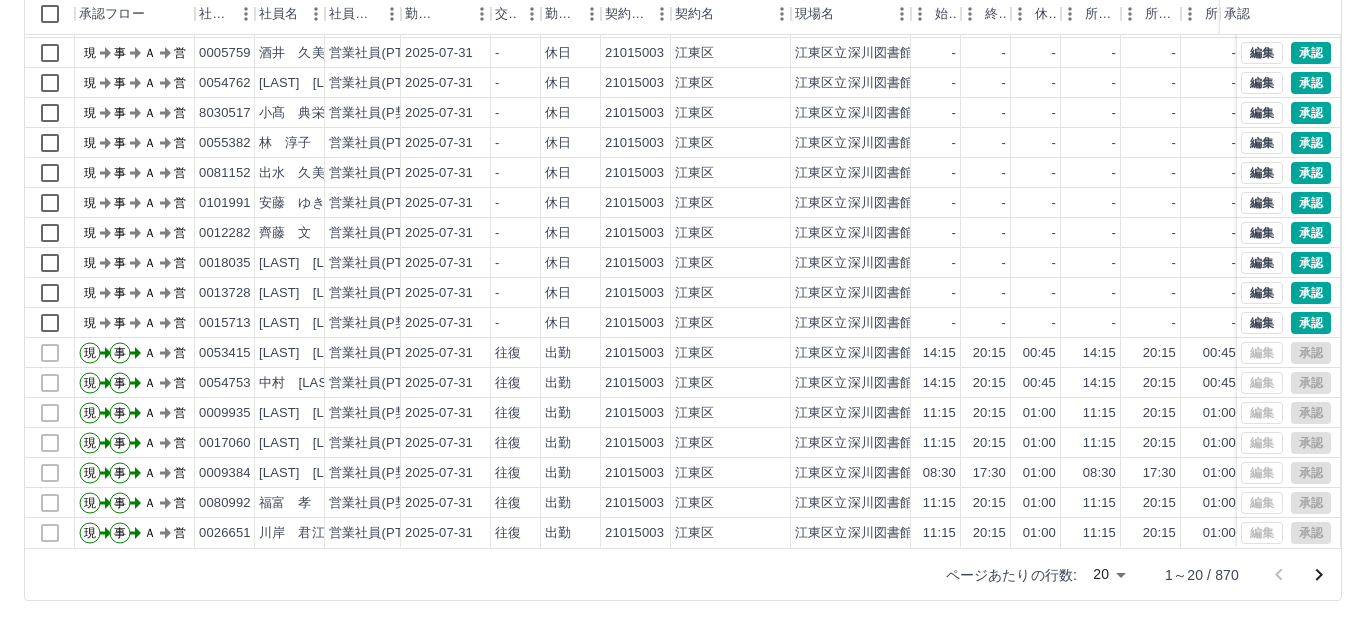 click on "SDH勤怠 高橋　幸一 勤務実績承認 前月 2025年07月 次月 今月 月選択 承認モード 削除モード 一括承認 列一覧 0 フィルター 行間隔 エクスポート 承認フロー 社員番号 社員名 社員区分 勤務日 交通費 勤務区分 契約コード 契約名 現場名 始業 終業 休憩 所定開始 所定終業 所定休憩 拘束 勤務 遅刻等 コメント ステータス 承認 現 事 Ａ 営 0019917 瀧澤　玲菜 営業社員(PT契約) 2025-07-31  -  休日 21015003 [CITY] [CITY]立深川図書館 - - - - - - 00:00 00:00 00:00 現場責任者承認待 現 事 Ａ 営 0018034 大武　由美子 営業社員(PT契約) 2025-07-31  -  休日 21015003 [CITY] [CITY]立深川図書館 - - - - - - 00:00 00:00 00:00 現場責任者承認待 現 事 Ａ 営 0005759 酒井　久美子 営業社員(PT契約) 2025-07-31  -  休日 21015003 [CITY] [CITY]立深川図書館 - - - - - - 00:00 00:00 00:00 現場責任者承認待 現 事 Ａ 営 0054762 -" at bounding box center [683, 202] 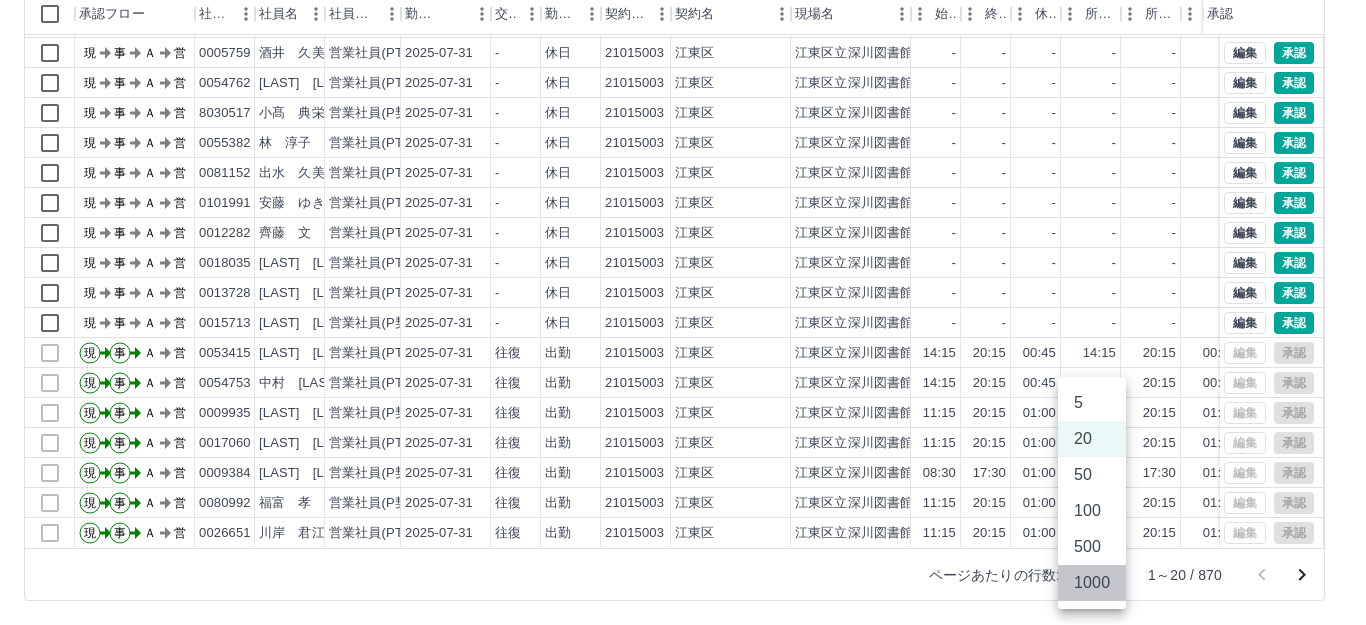 click on "1000" at bounding box center [1092, 583] 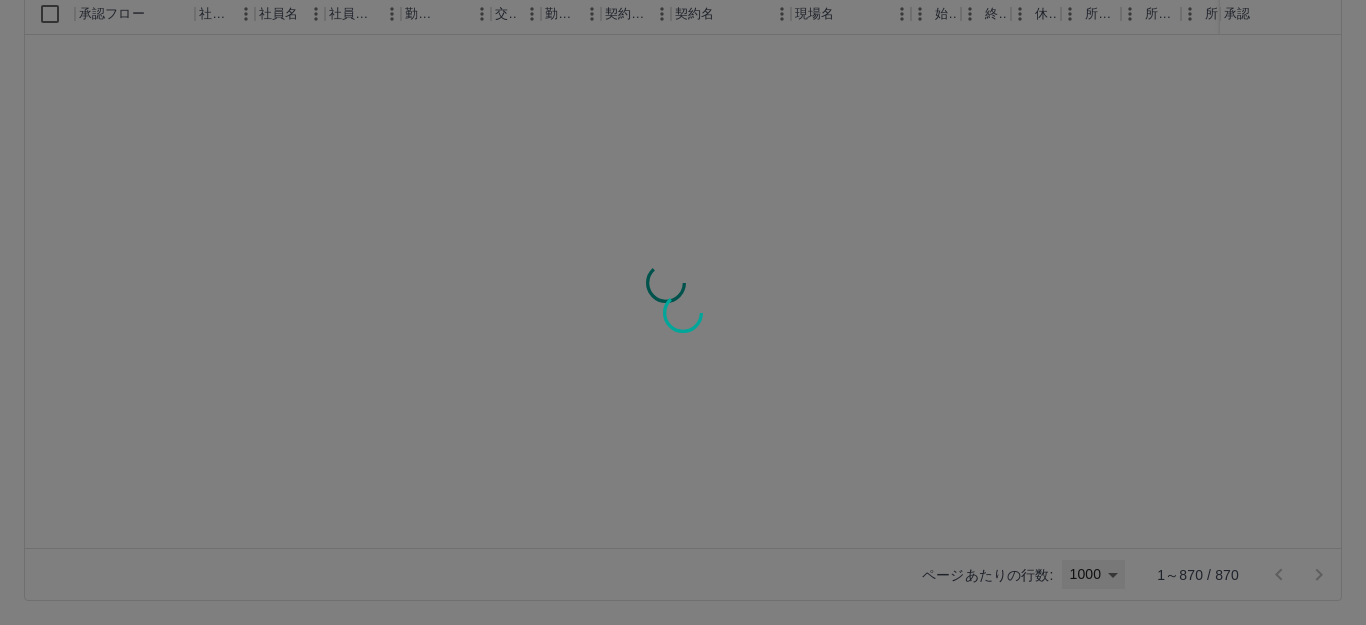 type on "****" 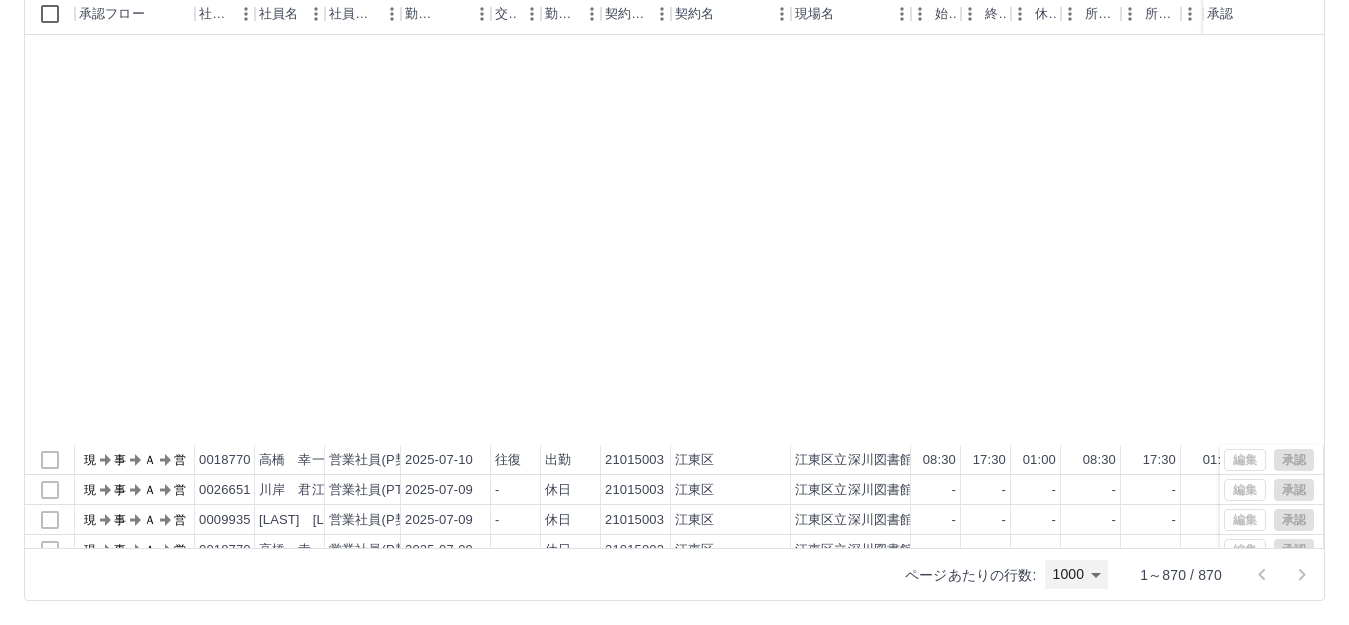 scroll, scrollTop: 18600, scrollLeft: 0, axis: vertical 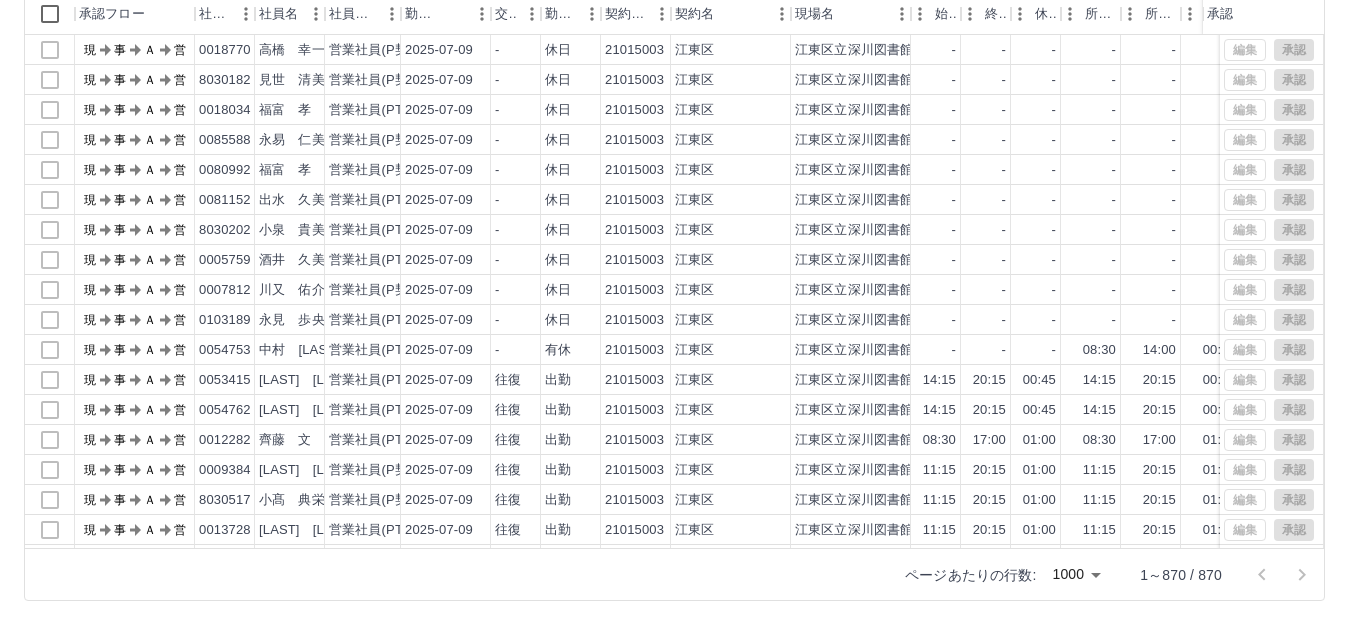 click on "勤務実績承認 前月 2025年07月 次月 今月 月選択 承認モード 削除モード 一括承認 列一覧 1 フィルター 行間隔 エクスポート 承認フロー 社員番号 社員名 社員区分 勤務日 交通費 勤務区分 契約コード 契約名 現場名 始業 終業 休憩 所定開始 所定終業 所定休憩 拘束 勤務 遅刻等 コメント ステータス 承認 現 事 Ａ 営 0013728 阿部　優子 営業社員(PT契約) 2025-07-31  -  休日 21015003 [CITY] [CITY]立深川図書館 - - - - - - 00:00 00:00 00:00 事務担当者承認待 現 事 Ａ 営 0013728 阿部　優子 営業社員(PT契約) 2025-07-30 往復 出勤 21015003 [CITY] [CITY]立深川図書館 08:30 14:15 00:45 08:30 14:15 00:45 05:45 05:00 00:00 AM承認待 現 事 Ａ 営 0013728 阿部　優子 営業社員(PT契約) 2025-07-29  -  休日 21015003 [CITY] [CITY]立深川図書館 - - - - - - 00:00 00:00 00:00 事務担当者承認待 現 事 Ａ 営 0013728 阿部　優子 現" at bounding box center (898, -5515) 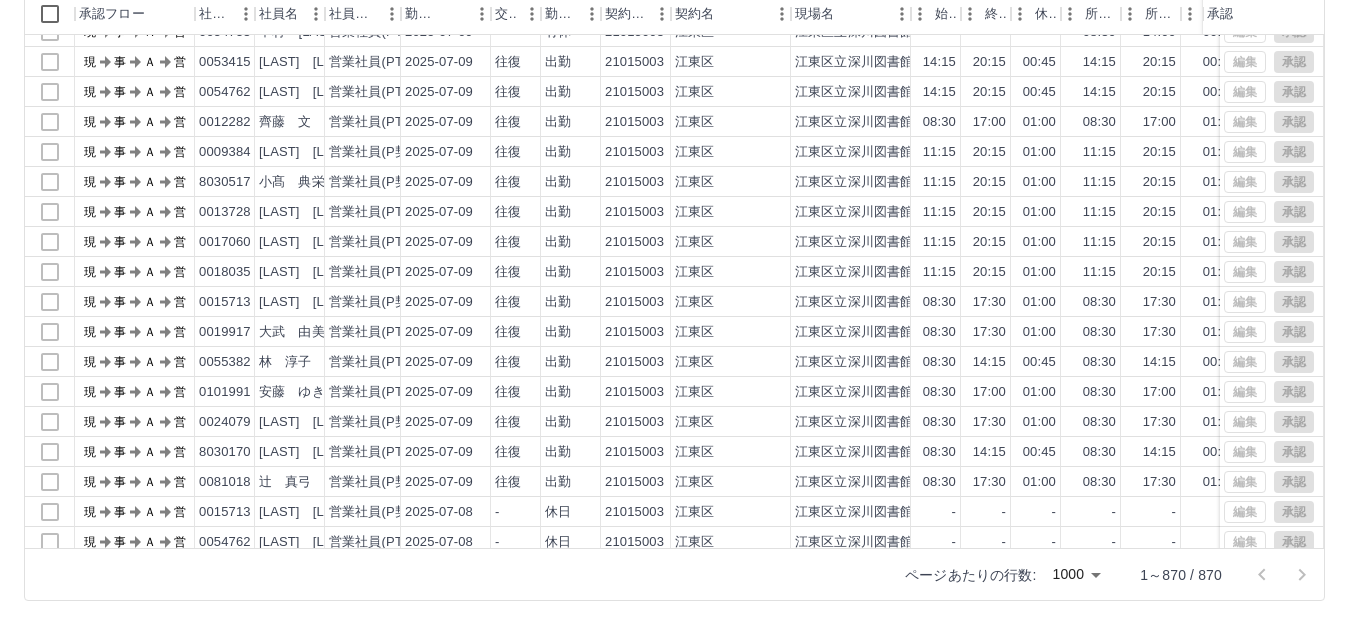 scroll, scrollTop: 18920, scrollLeft: 0, axis: vertical 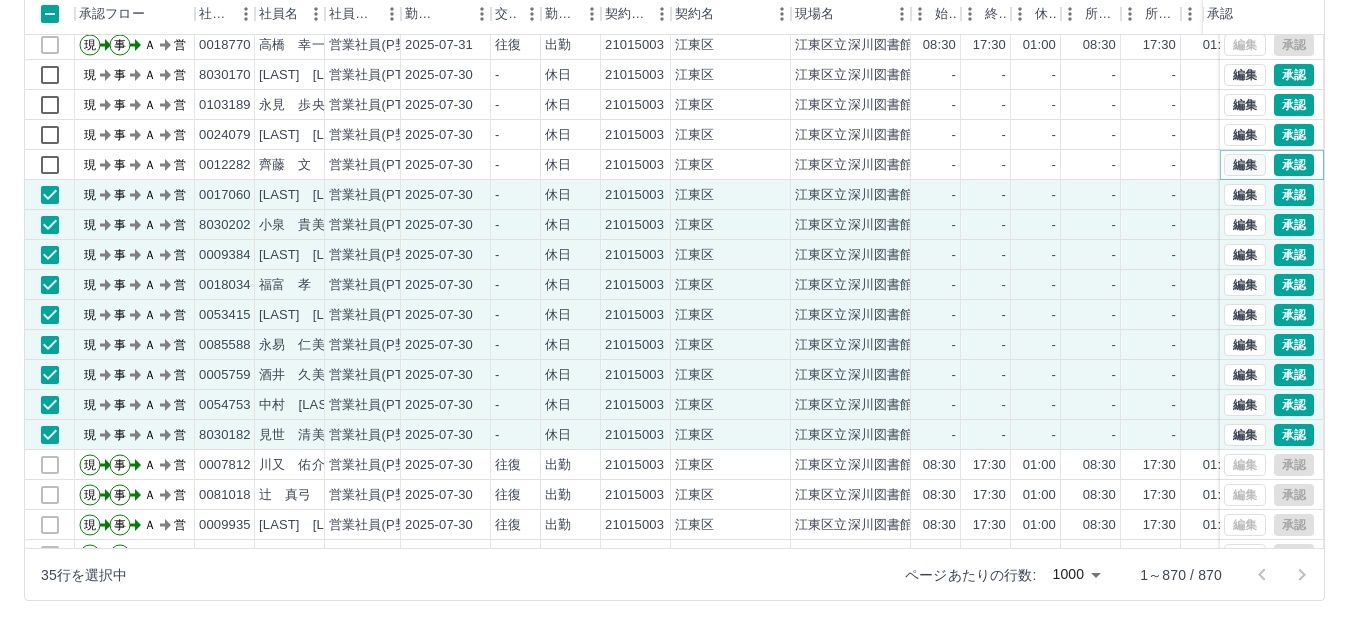 click on "編集" at bounding box center (1245, 165) 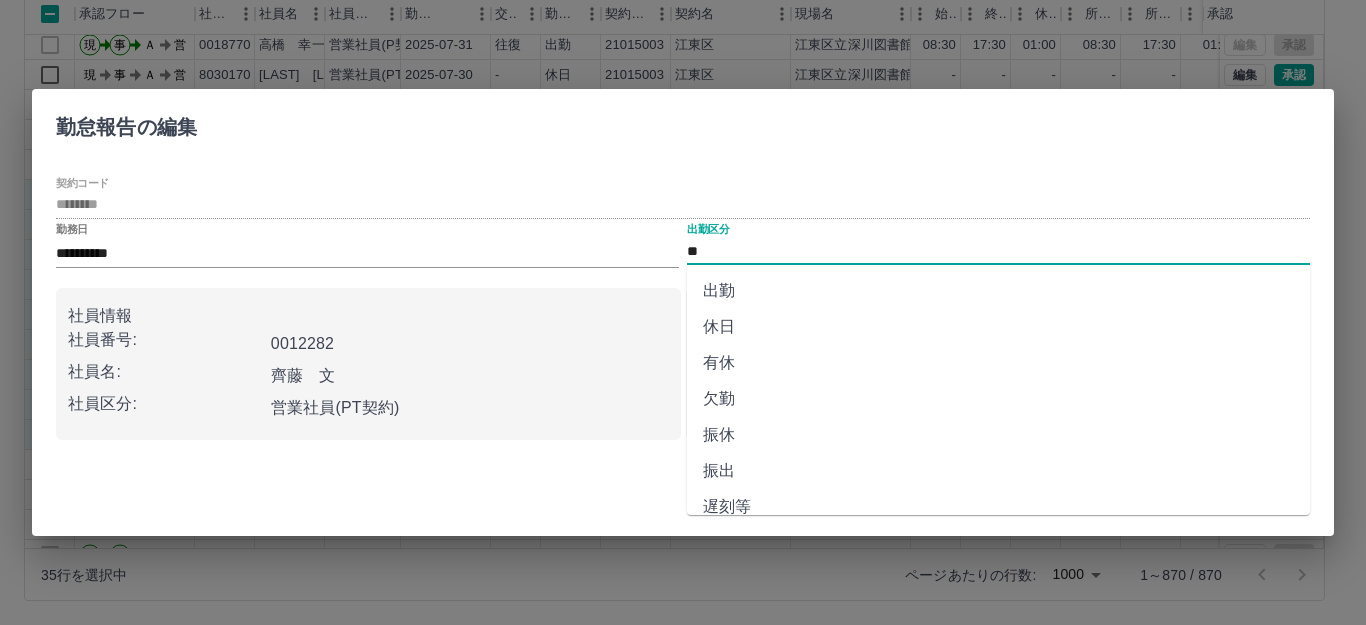 click on "有休" at bounding box center (998, 363) 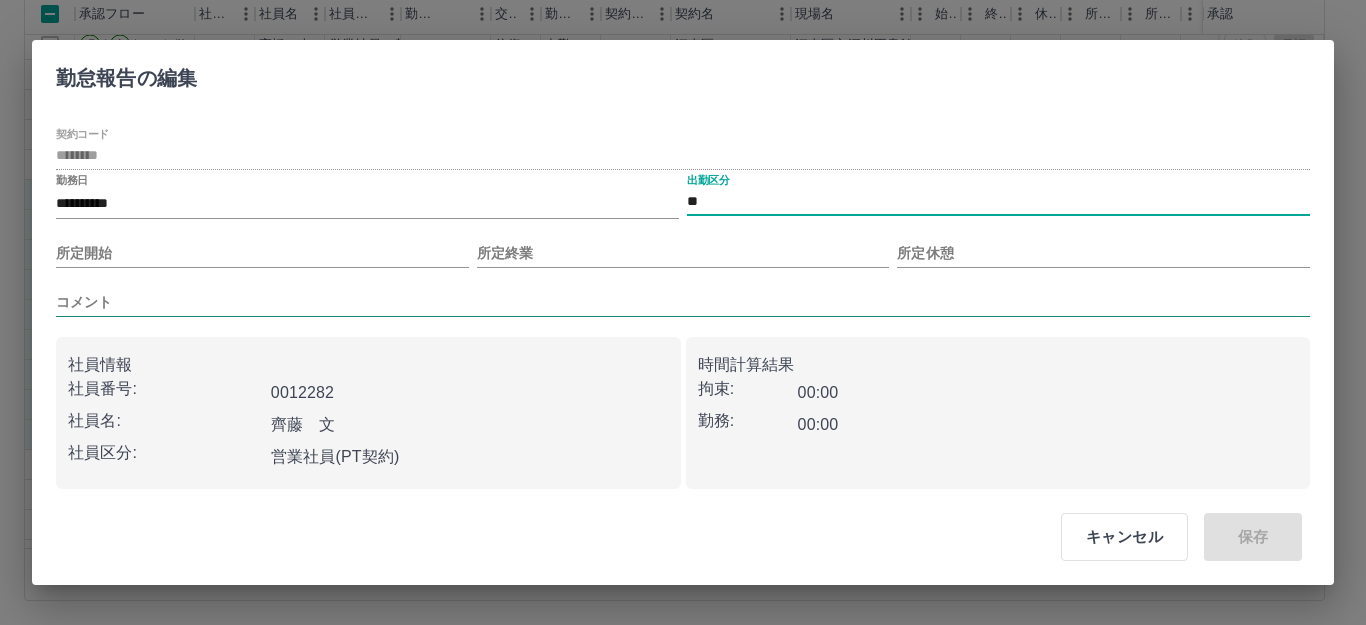 click on "コメント" at bounding box center [683, 302] 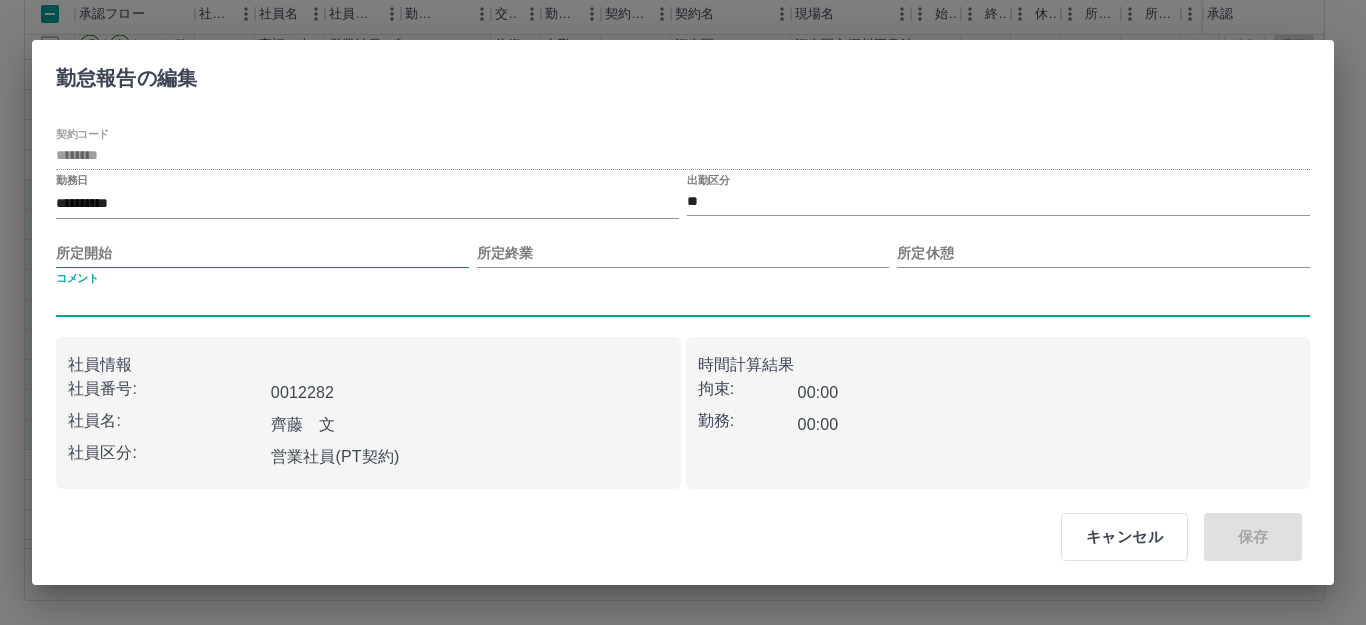 click on "所定開始" at bounding box center [262, 253] 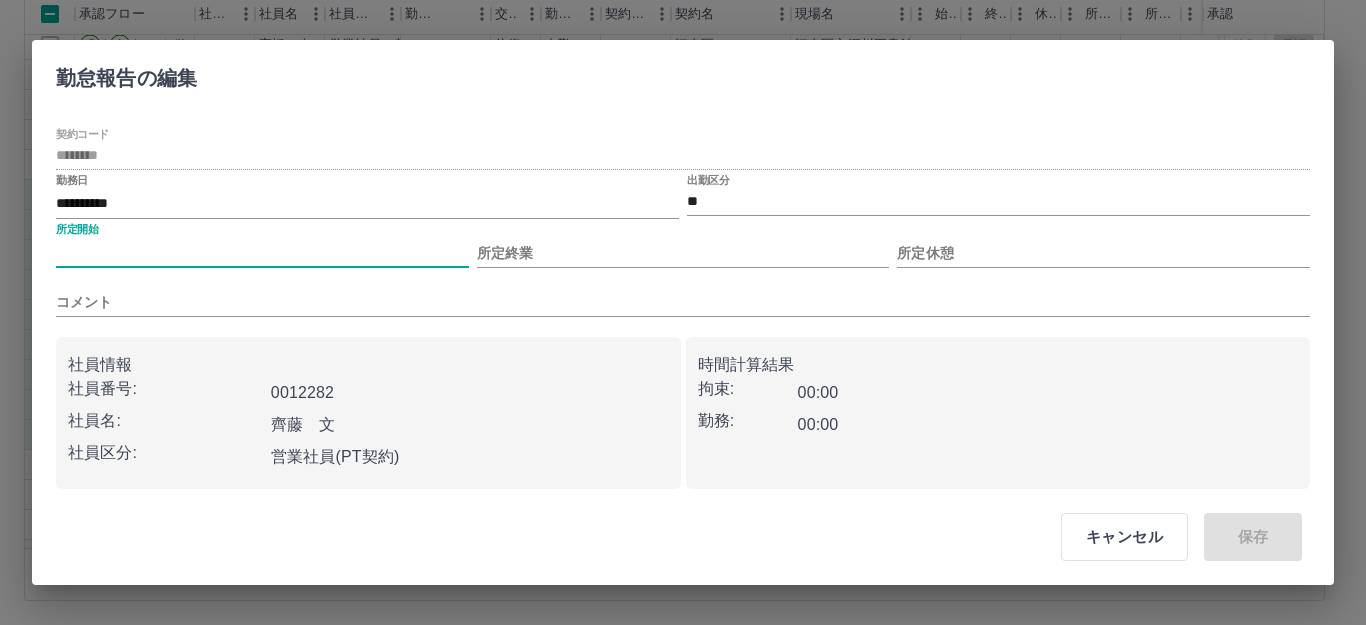 type on "****" 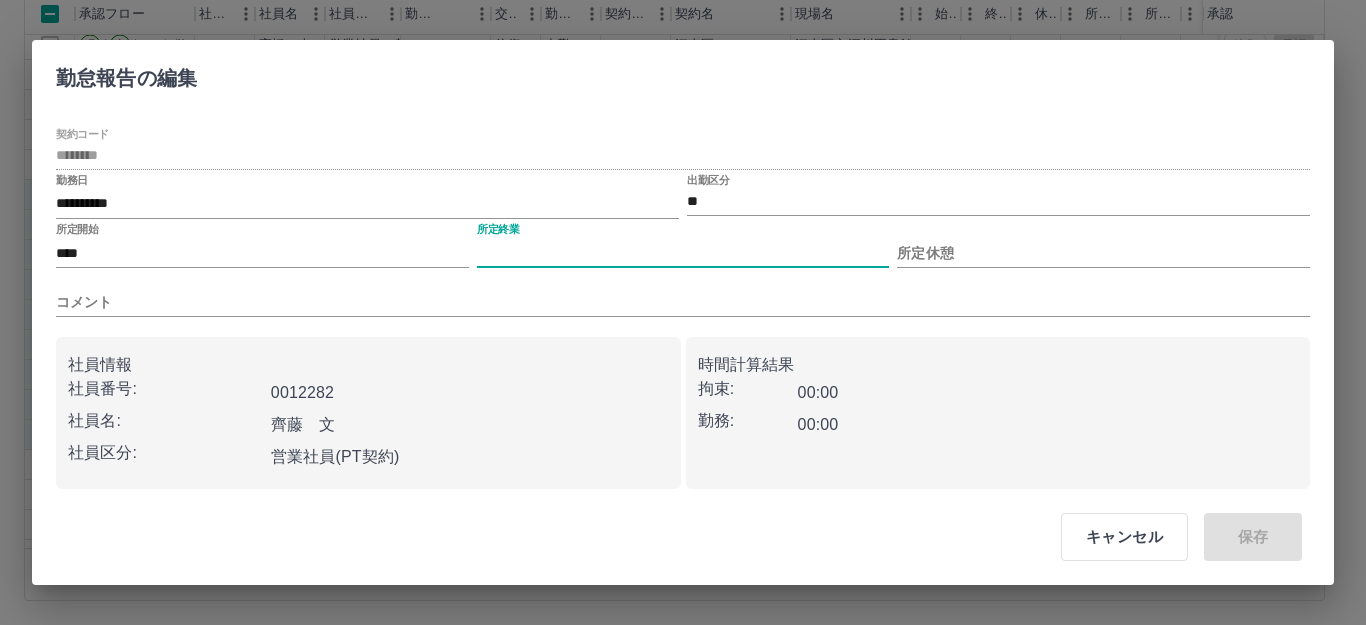 click on "所定終業" at bounding box center [683, 253] 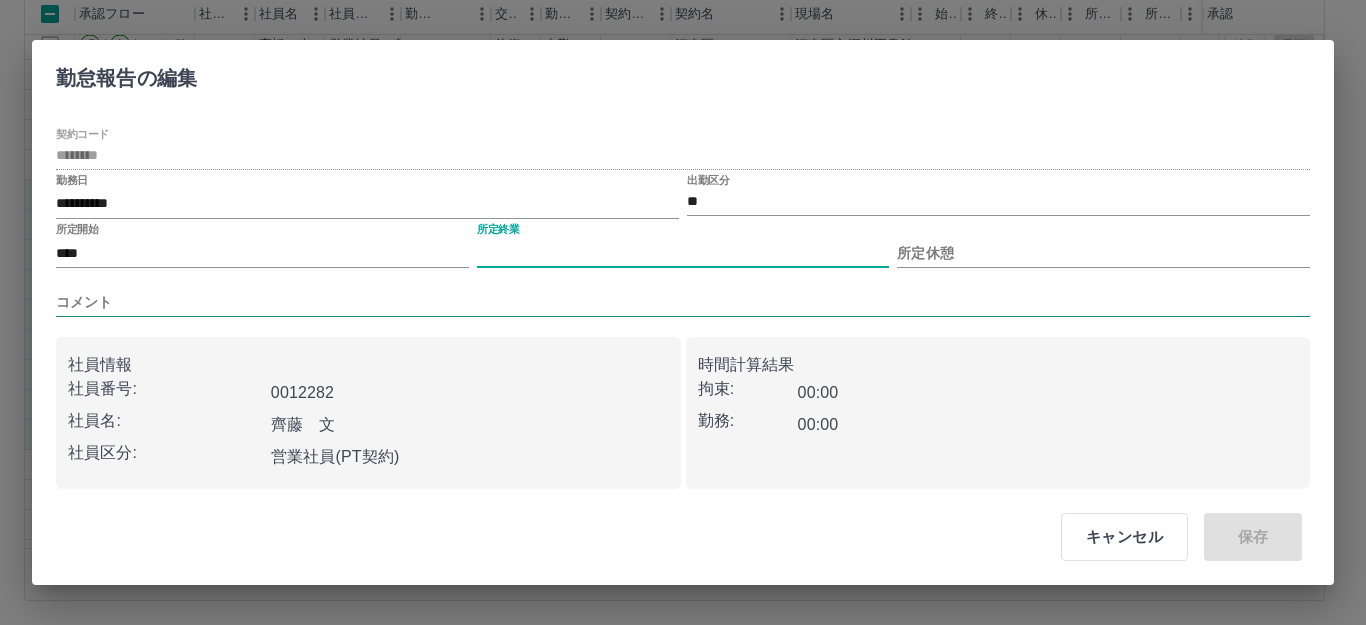 type on "****" 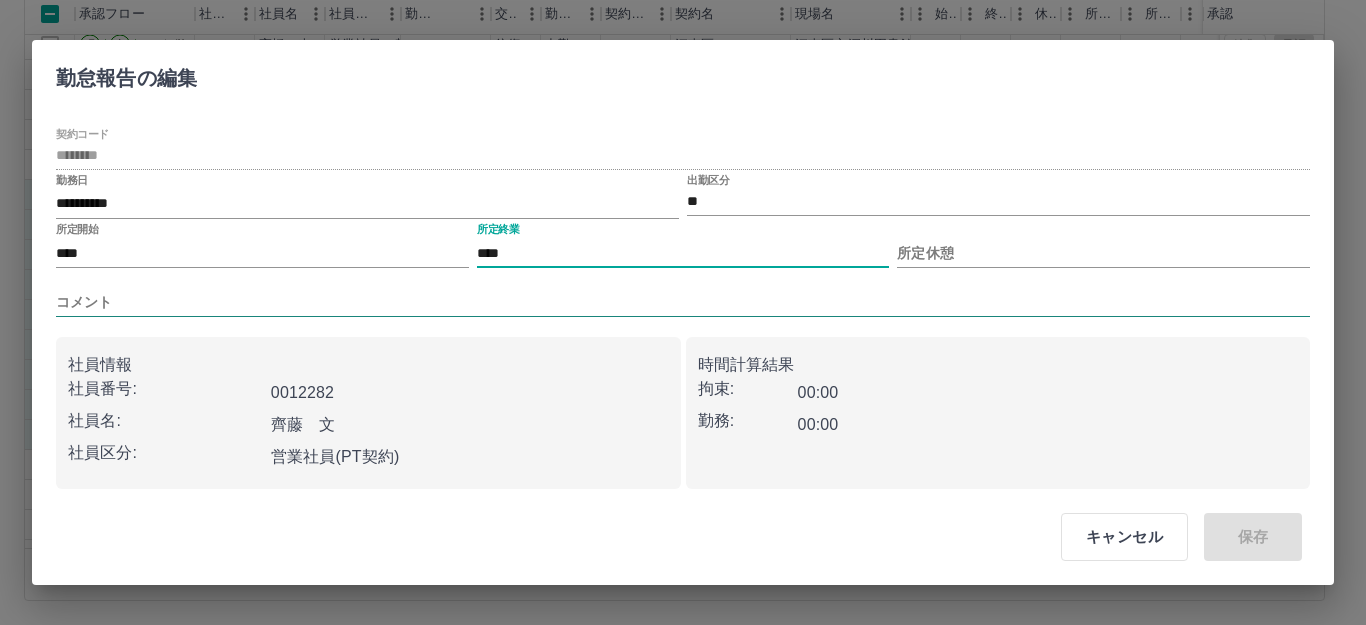 click on "コメント" at bounding box center [683, 302] 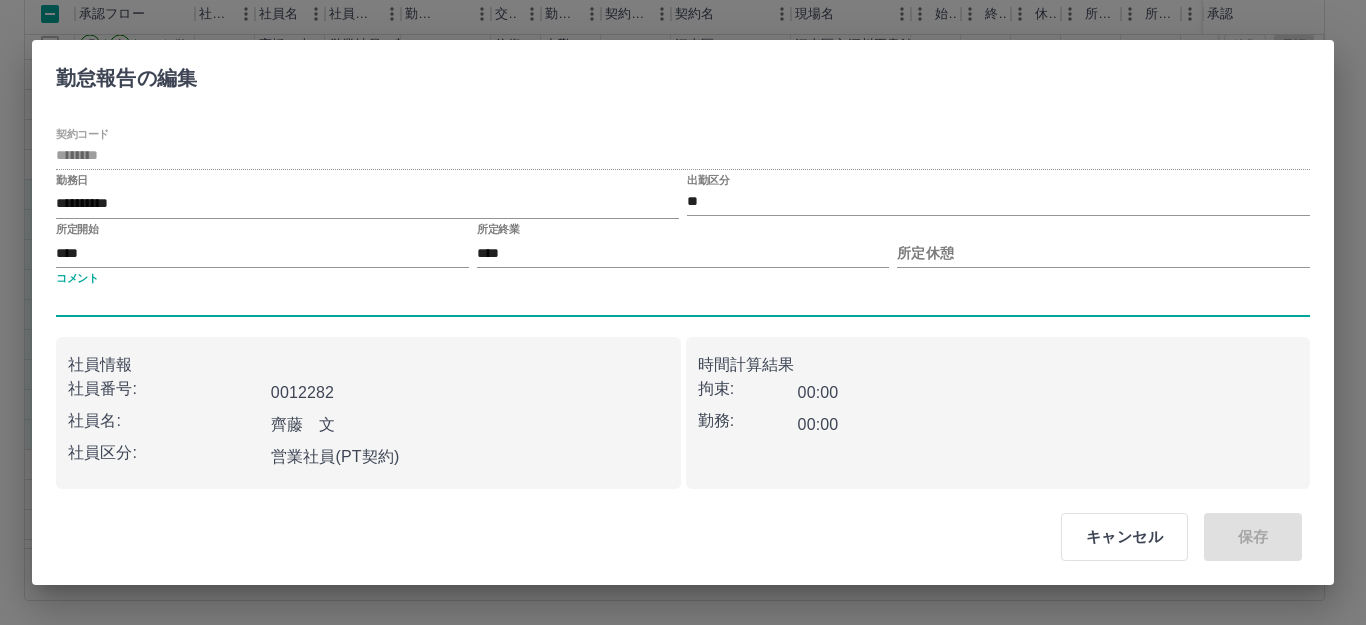 type on "****" 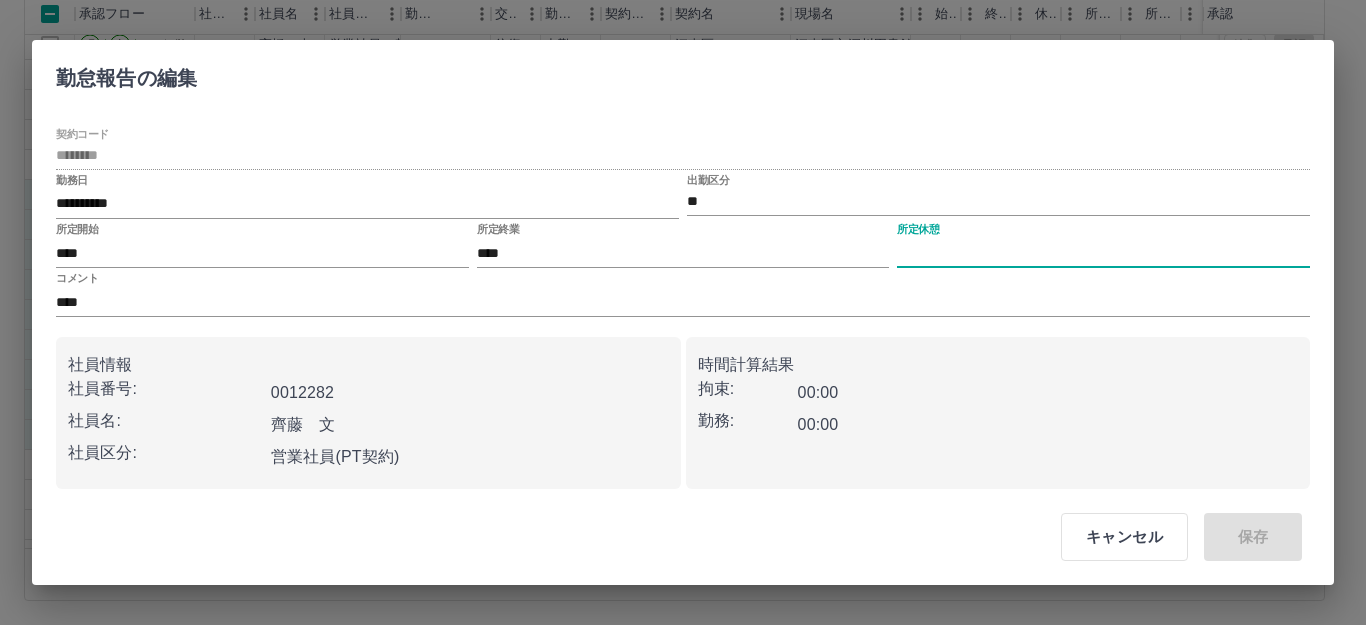 click on "所定休憩" at bounding box center (1103, 253) 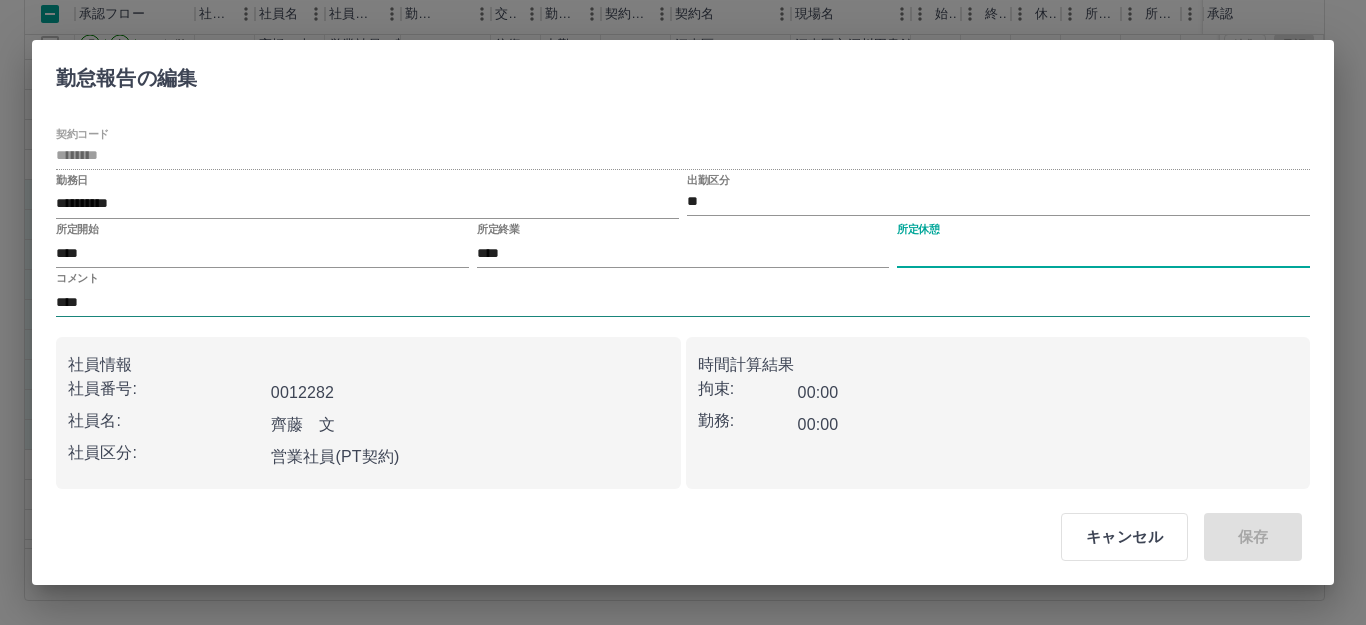 type on "****" 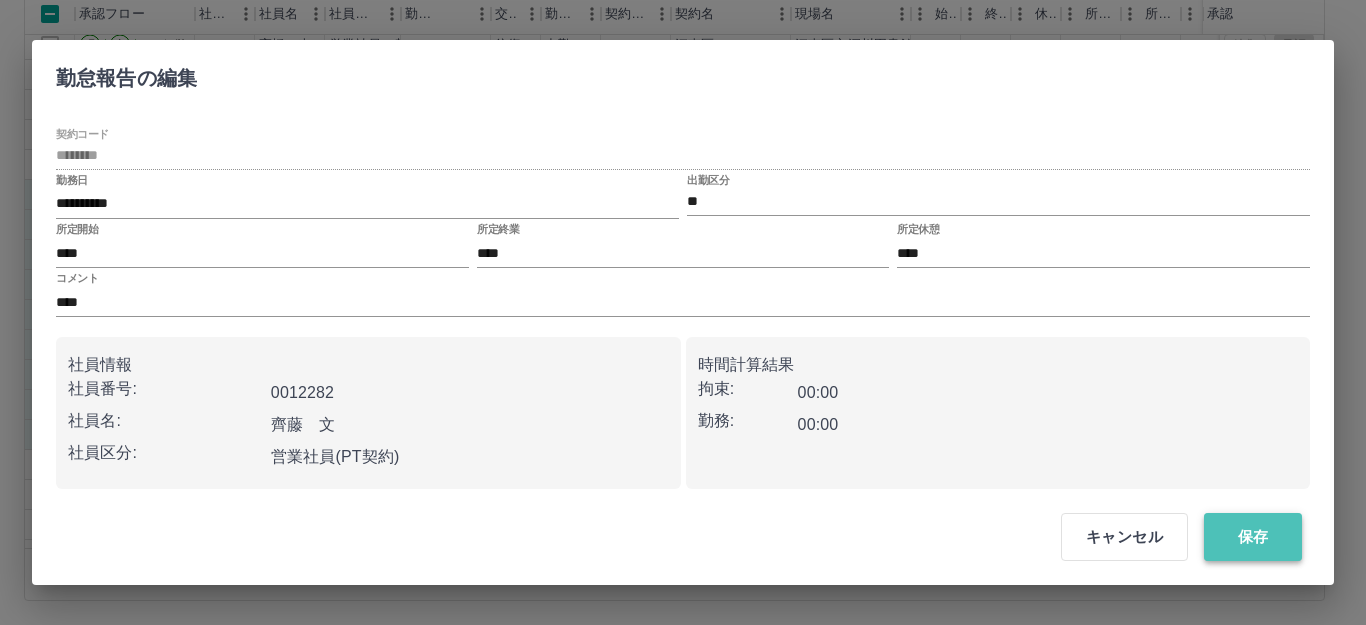 click on "保存" at bounding box center [1253, 537] 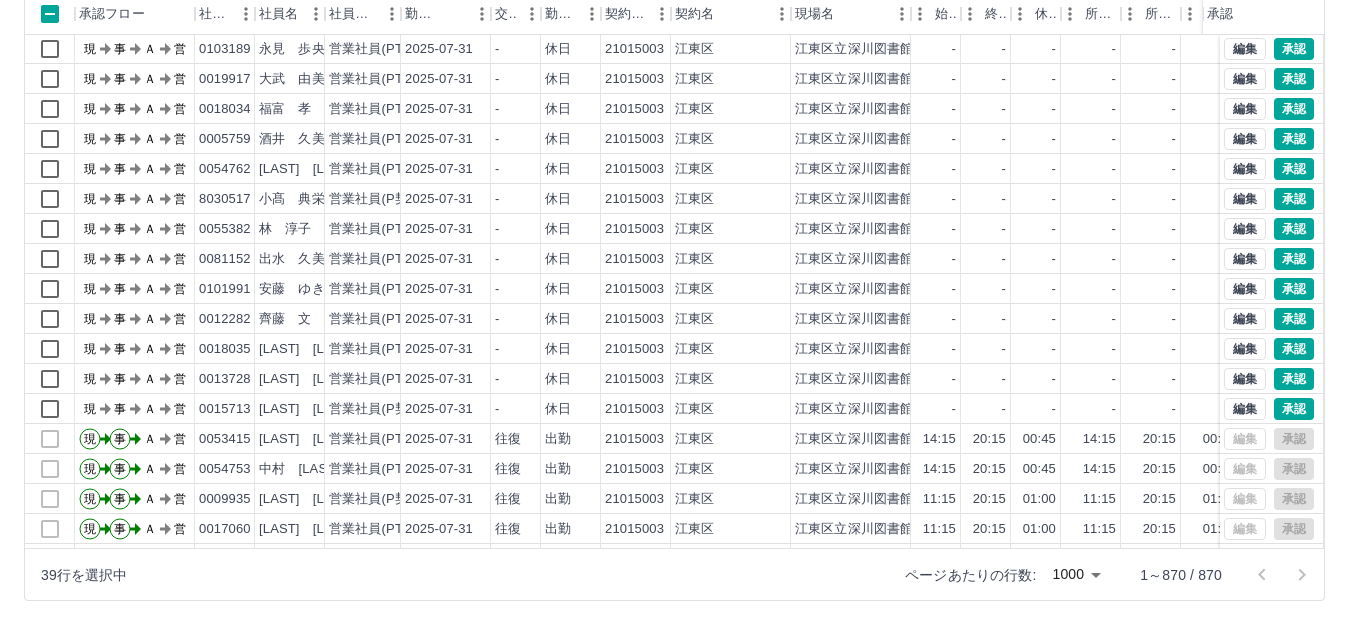 scroll, scrollTop: 0, scrollLeft: 0, axis: both 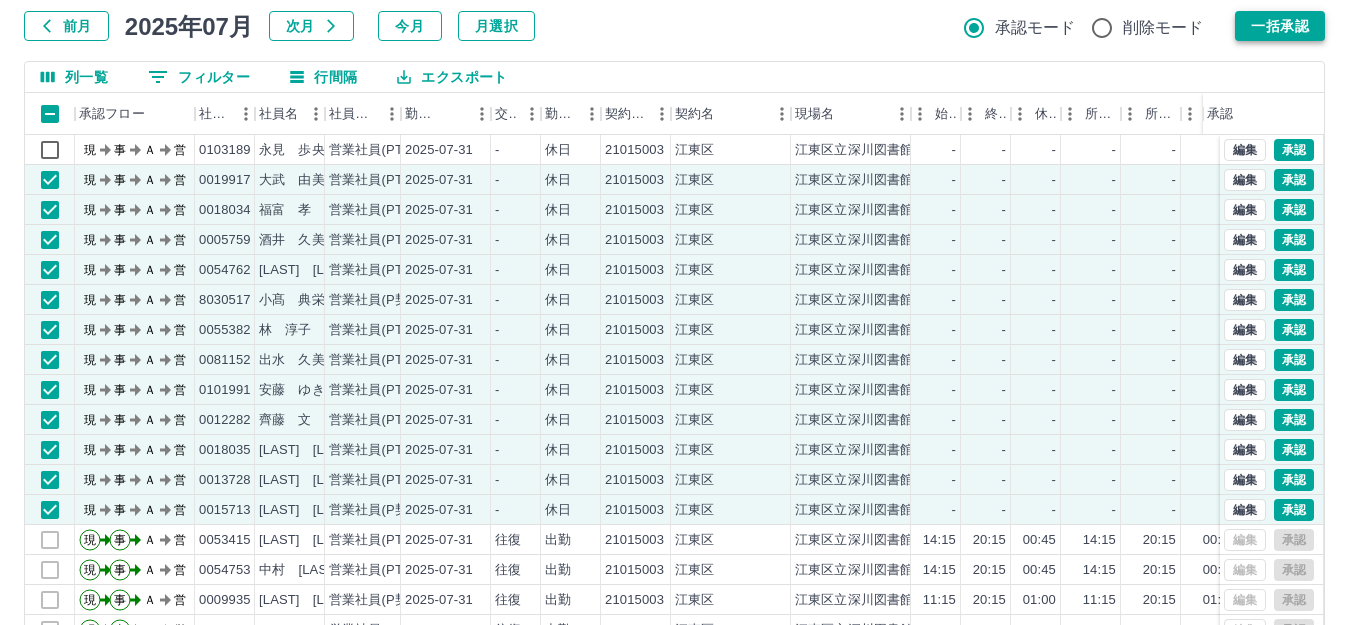 click on "一括承認" at bounding box center [1280, 26] 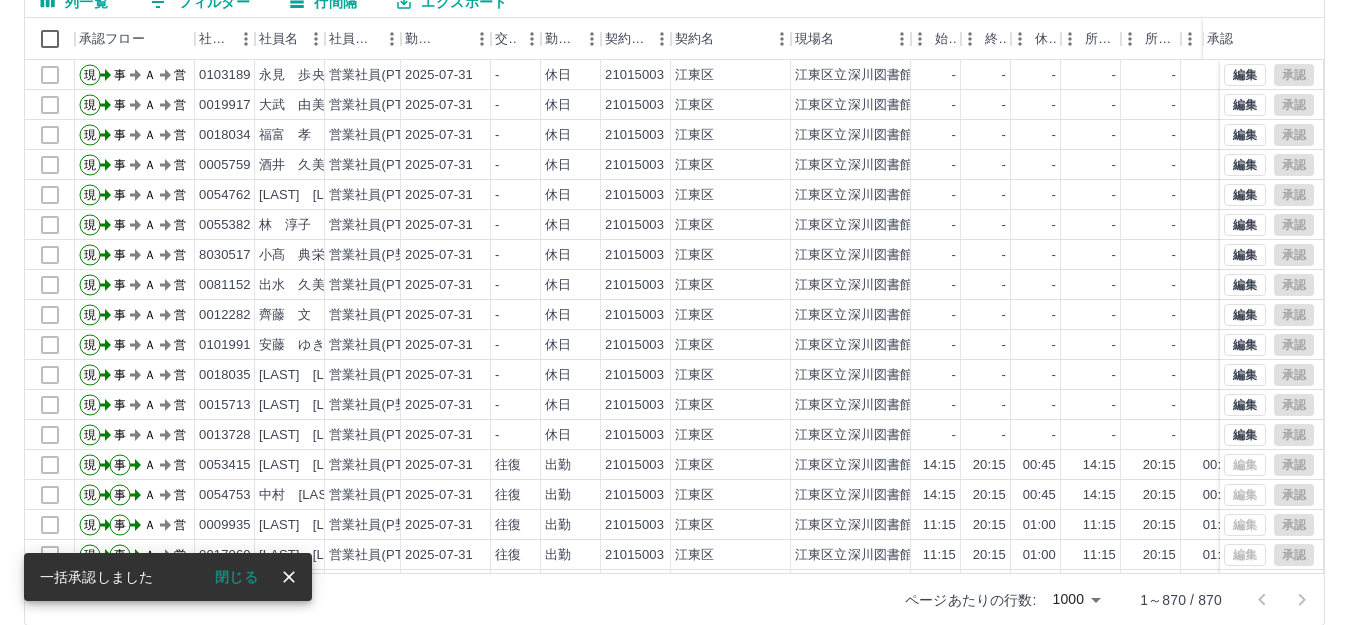 scroll, scrollTop: 220, scrollLeft: 0, axis: vertical 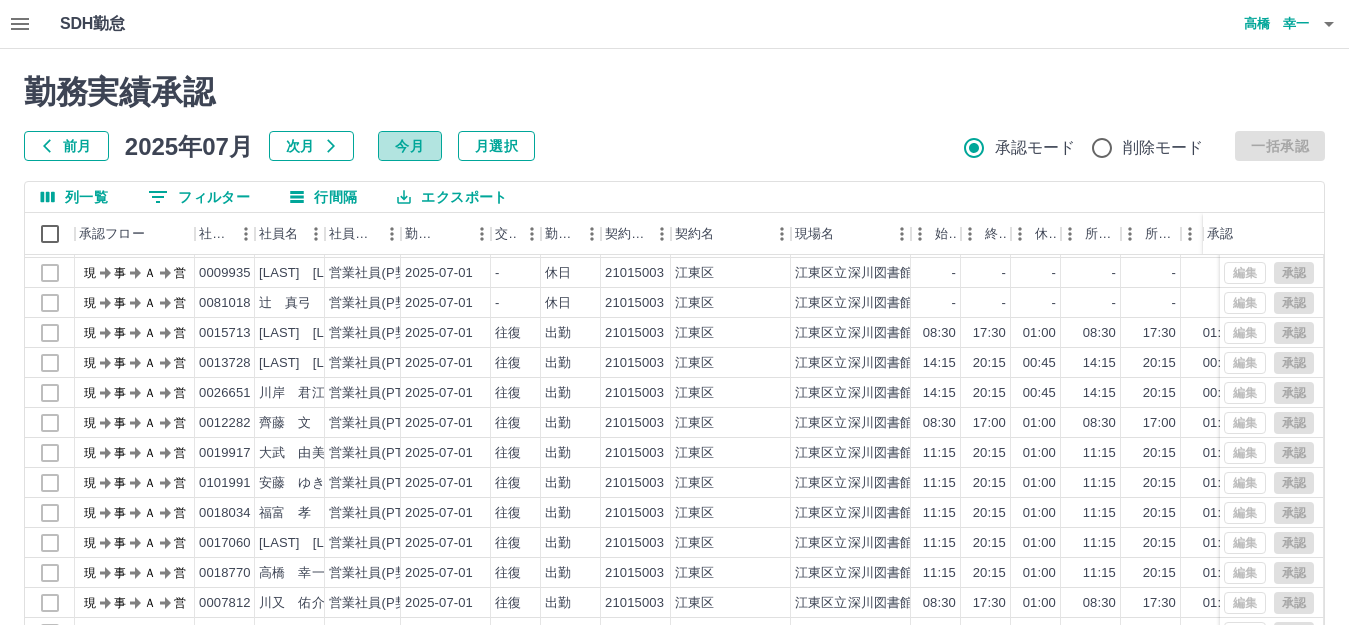 click on "今月" at bounding box center [410, 146] 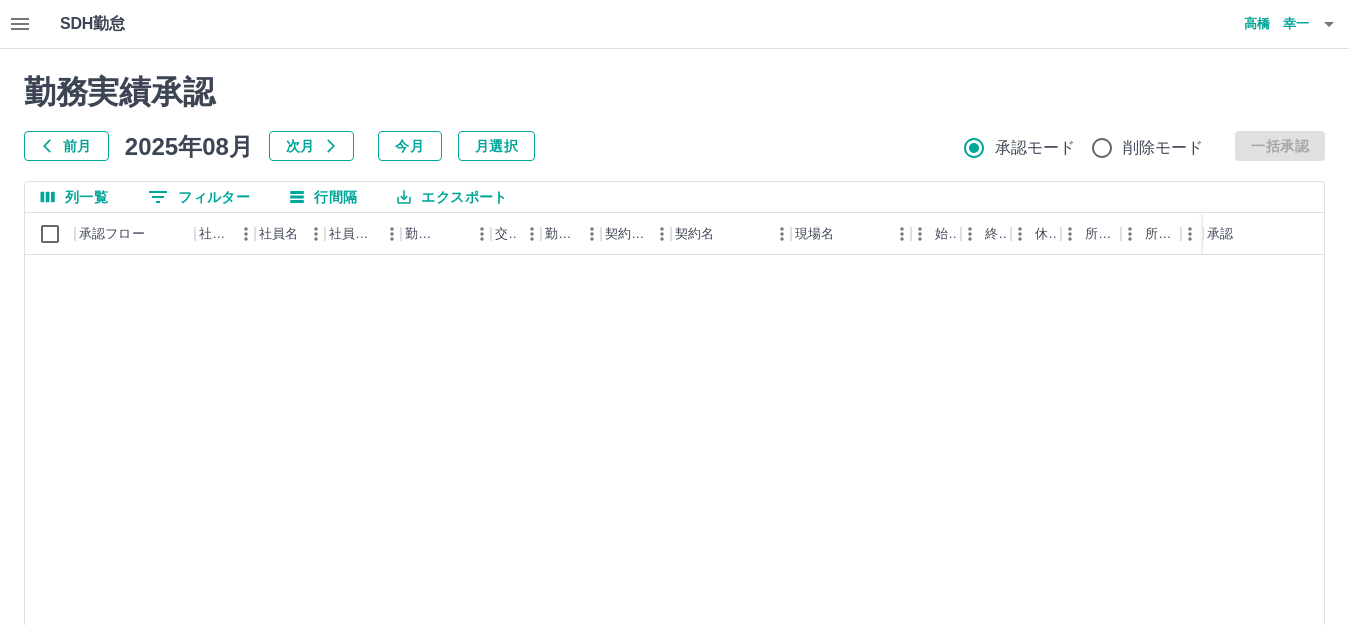scroll, scrollTop: 644, scrollLeft: 0, axis: vertical 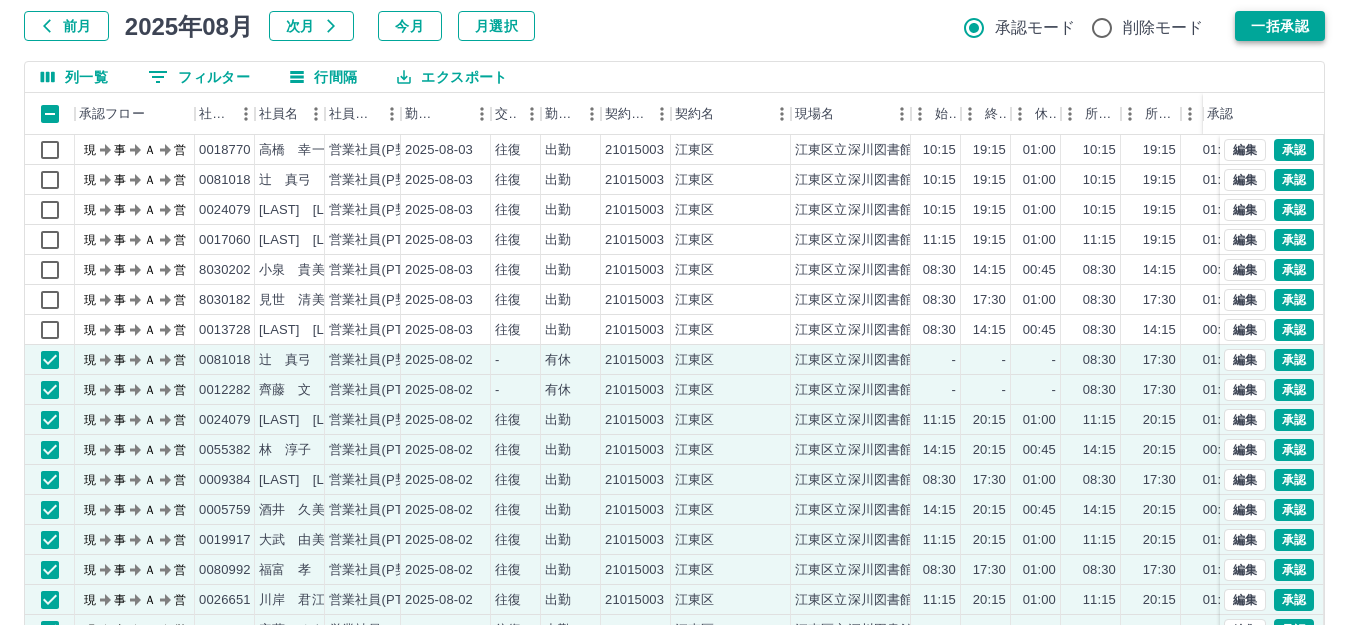 click on "一括承認" at bounding box center (1280, 26) 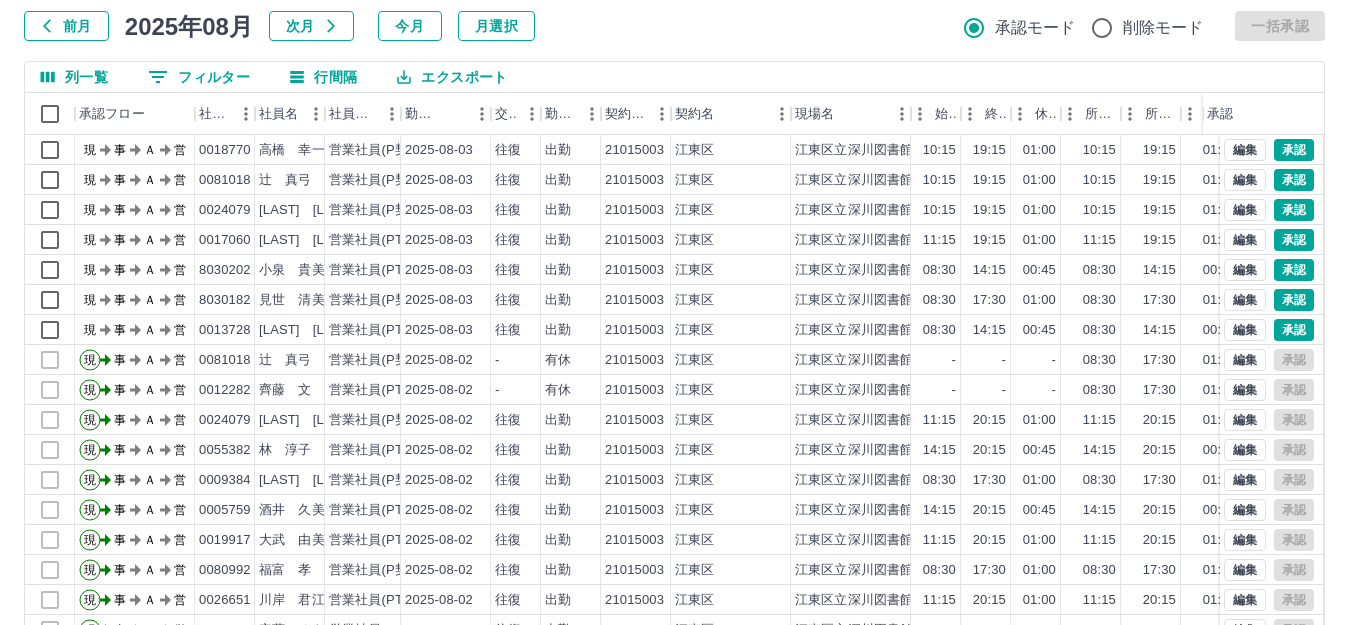 click on "前月" at bounding box center [66, 26] 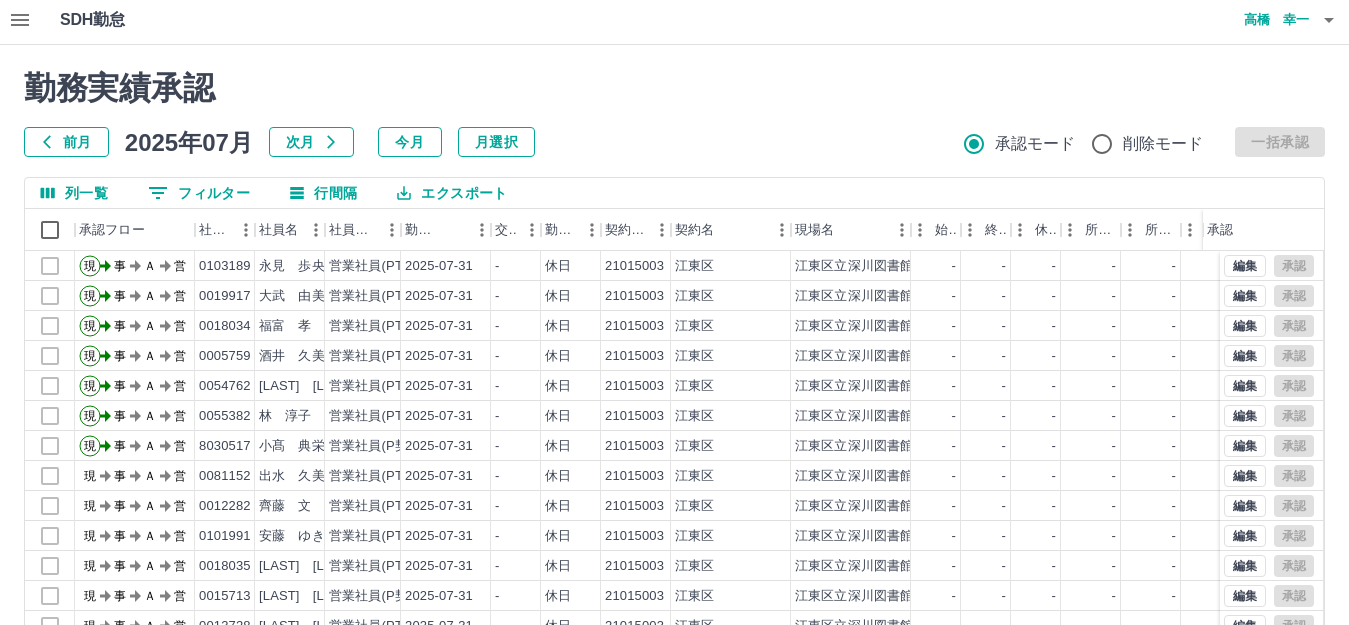 scroll, scrollTop: 0, scrollLeft: 0, axis: both 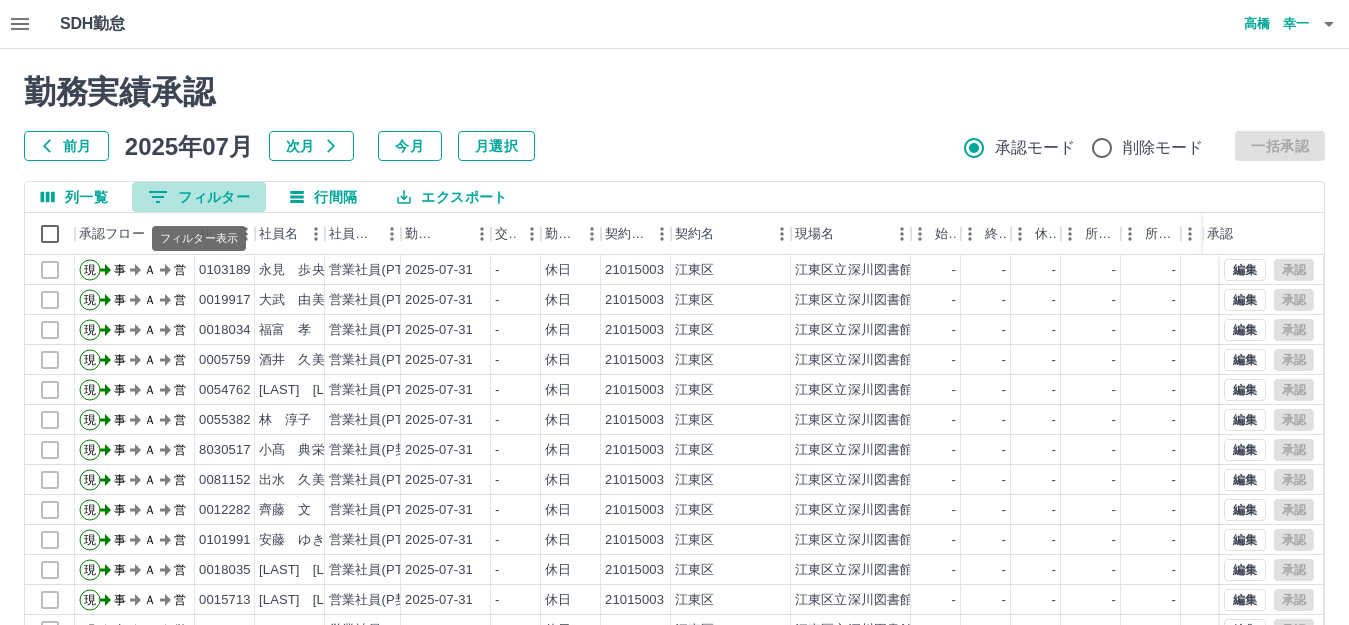 click on "0 フィルター" at bounding box center (199, 197) 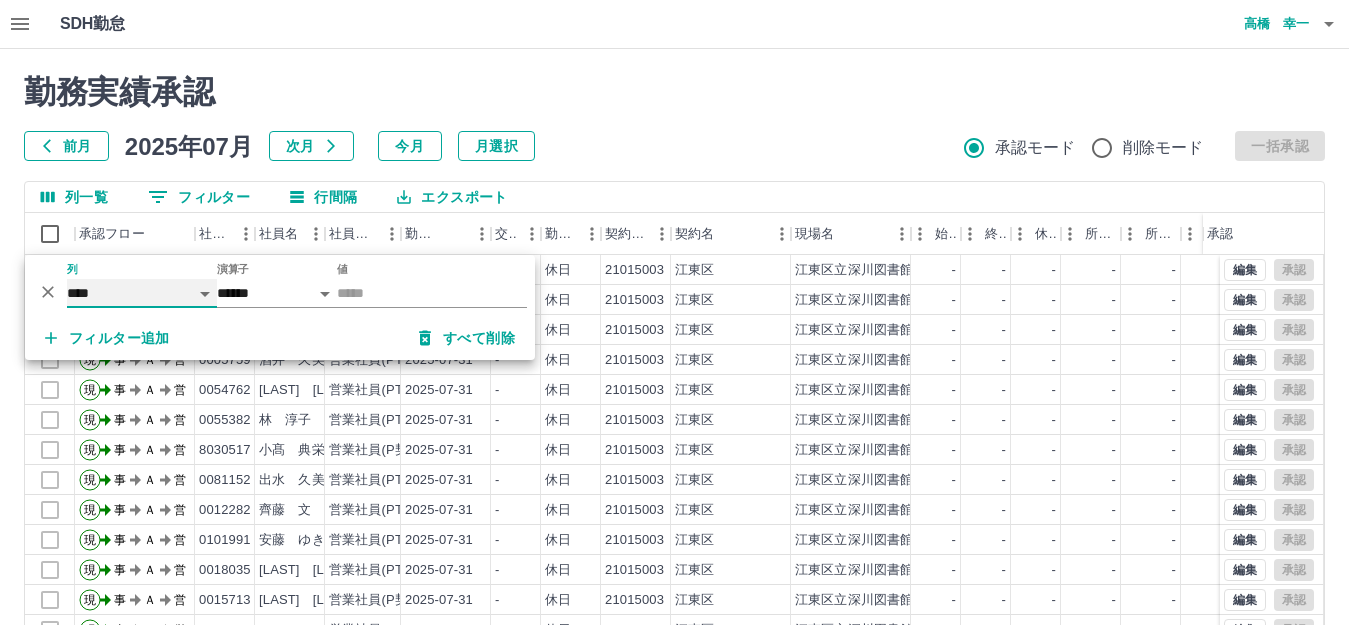 click on "**** *** **** *** *** **** ***** *** *** ** ** ** **** **** **** ** ** *** **** *****" at bounding box center [142, 293] 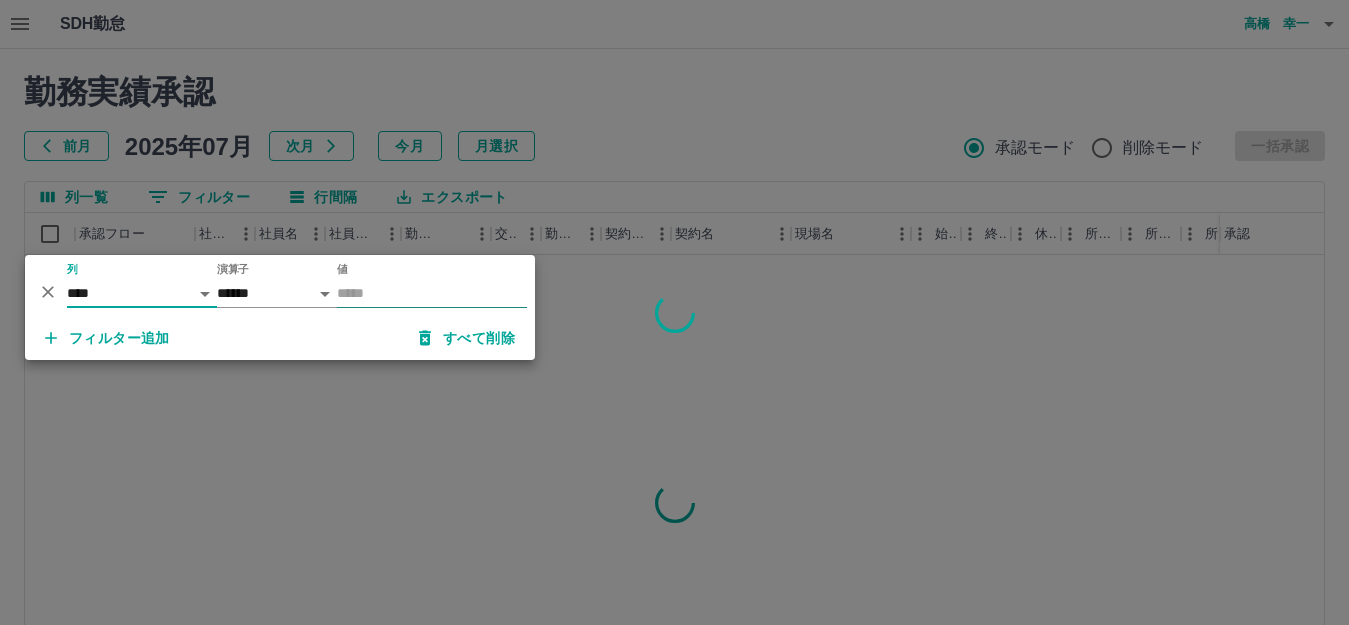 click on "値" at bounding box center [432, 293] 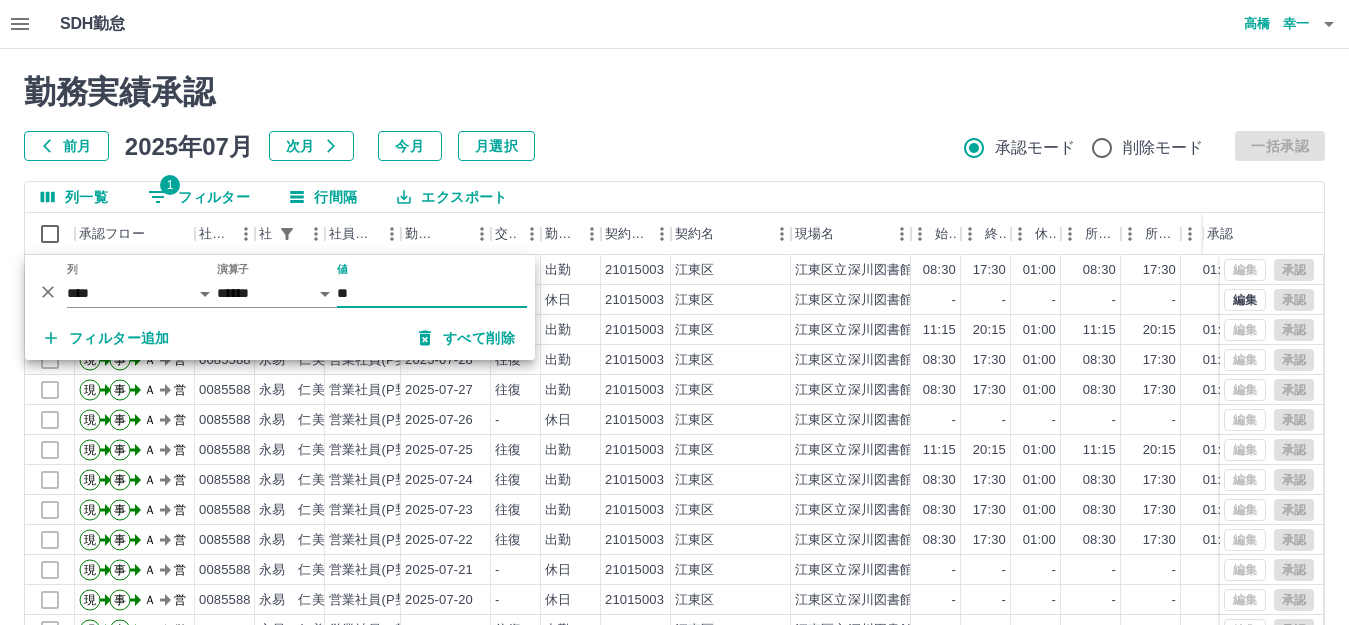 type on "**" 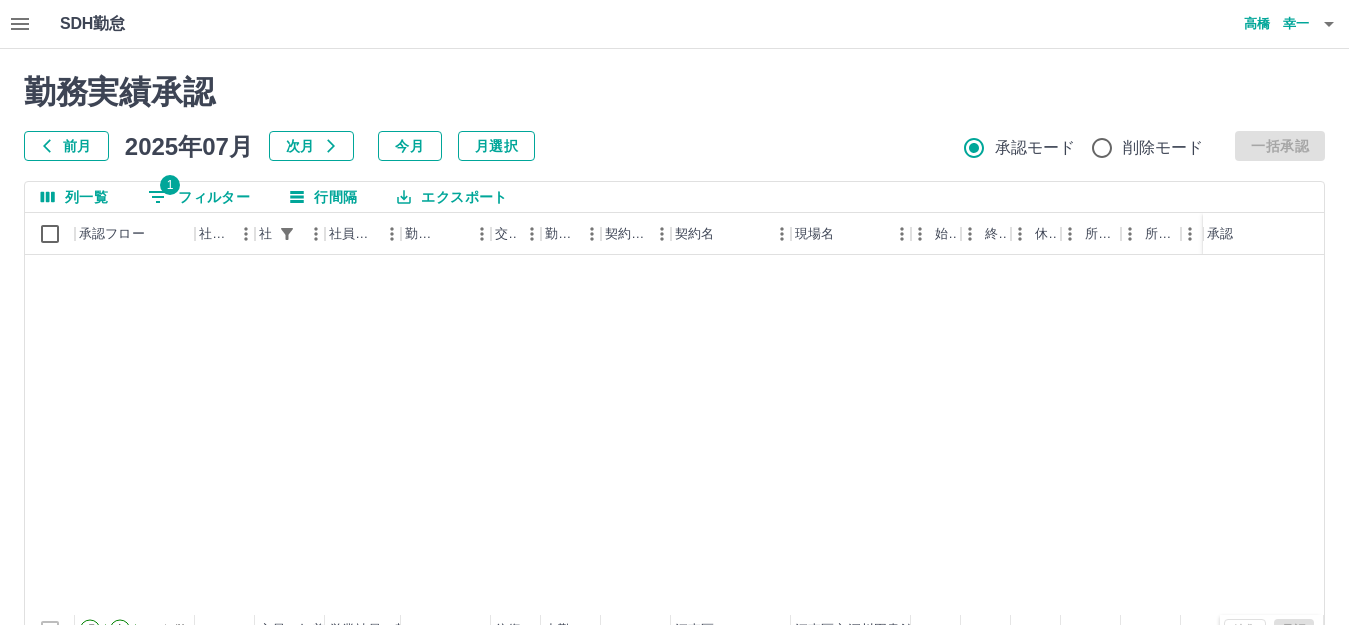 scroll, scrollTop: 434, scrollLeft: 0, axis: vertical 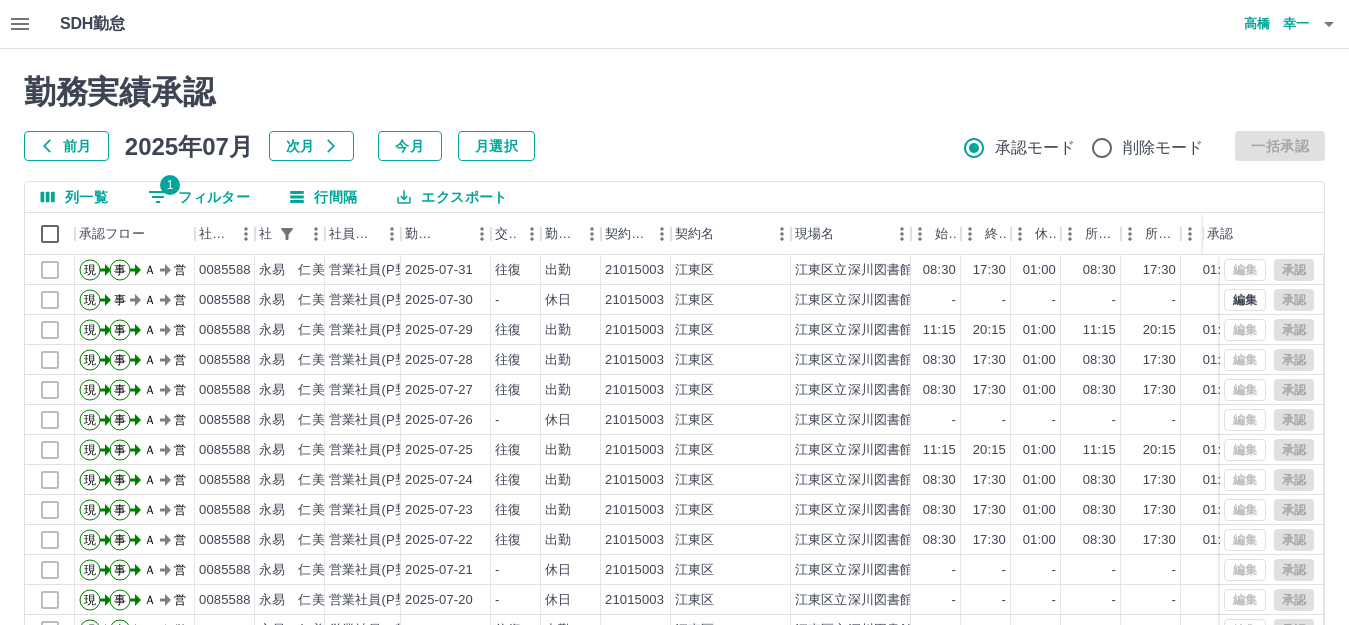 click on "1 フィルター" at bounding box center [199, 197] 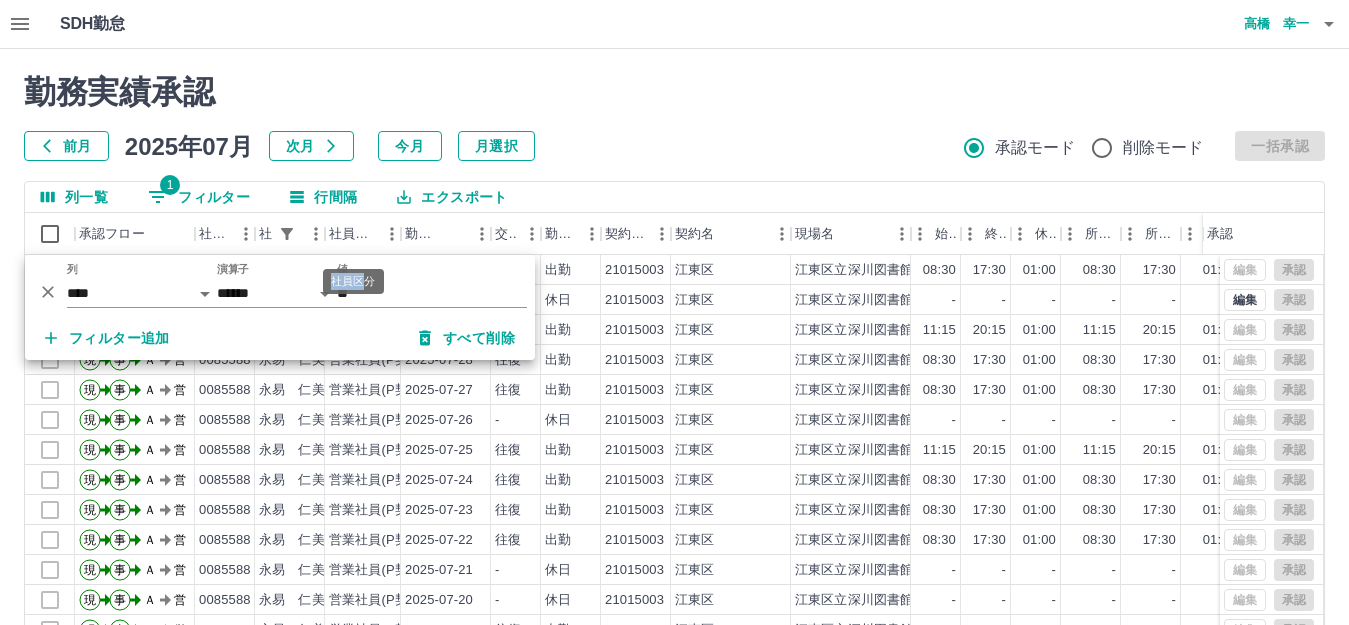 drag, startPoint x: 369, startPoint y: 292, endPoint x: 312, endPoint y: 293, distance: 57.00877 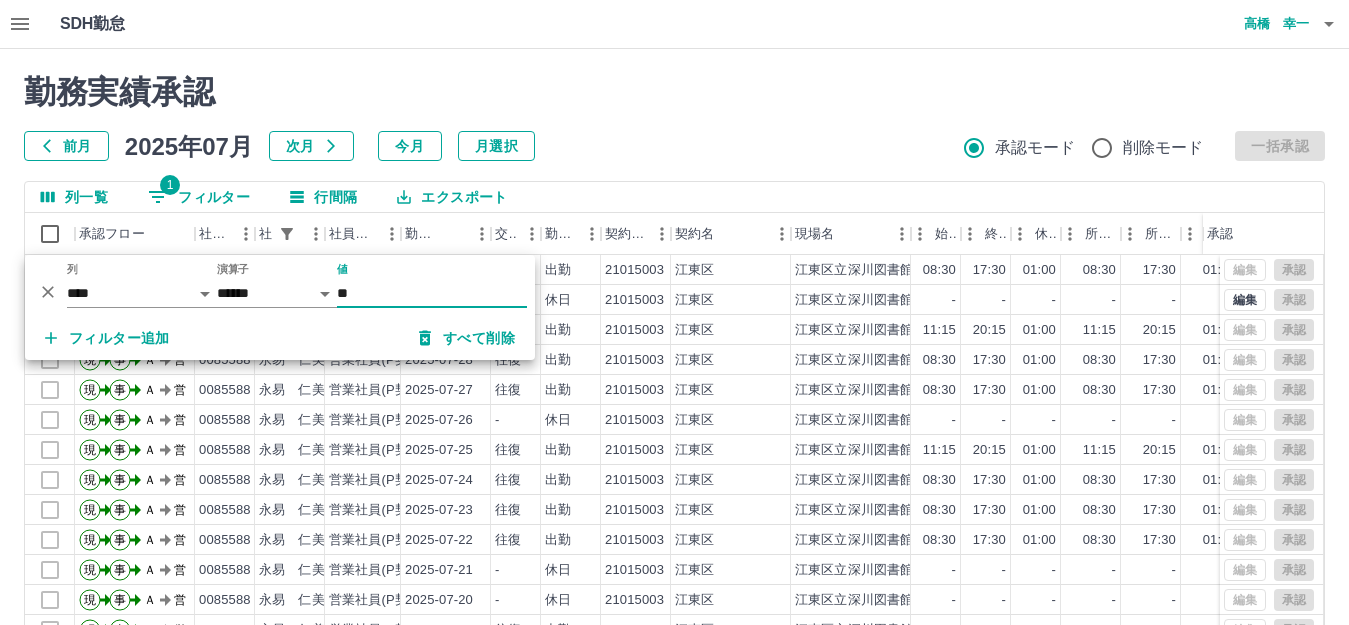 drag, startPoint x: 381, startPoint y: 298, endPoint x: 324, endPoint y: 298, distance: 57 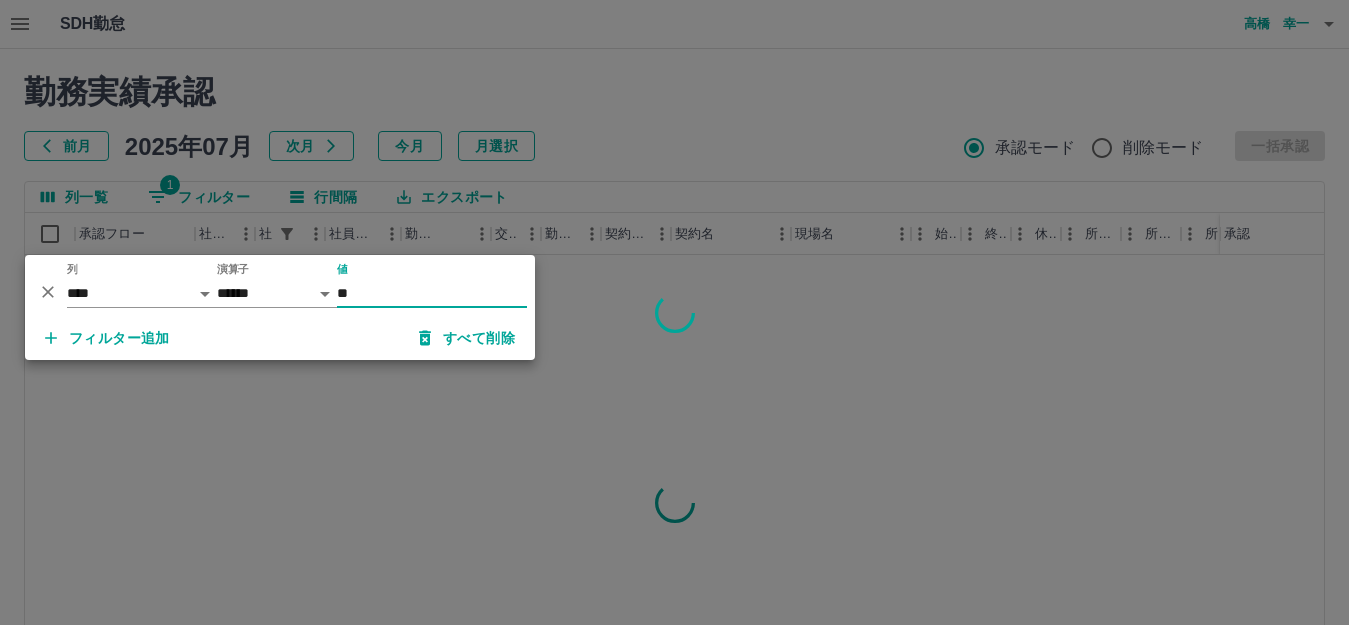 type on "**" 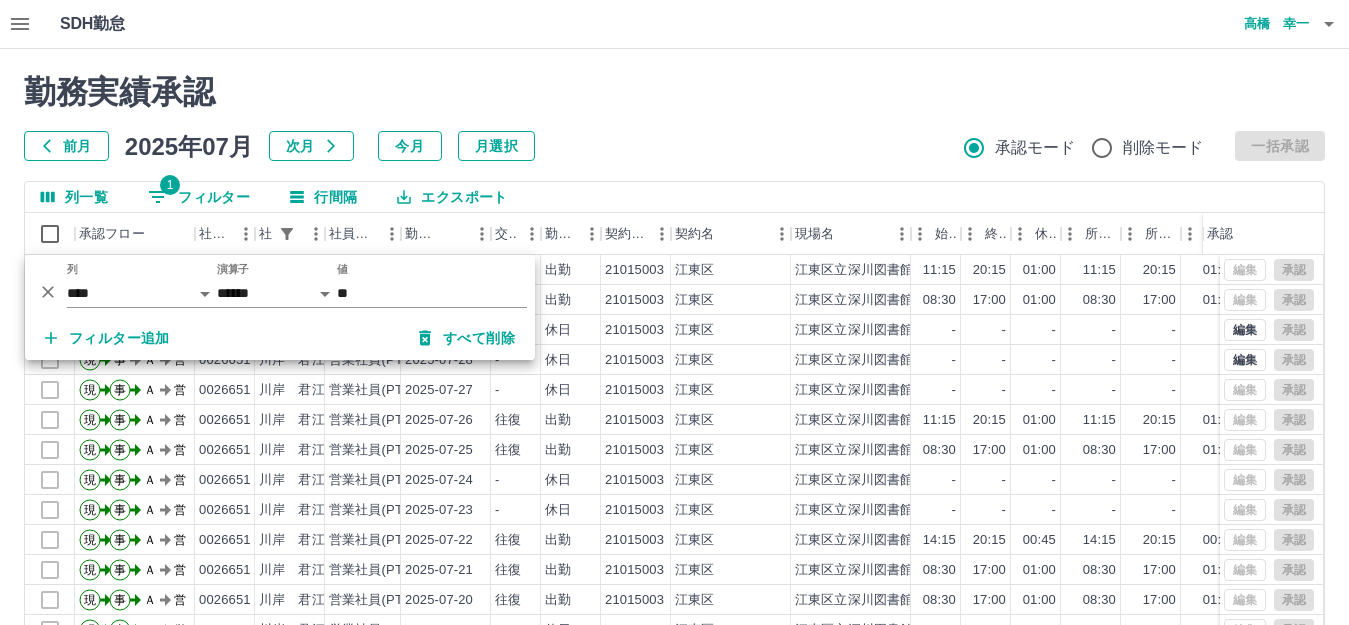 click on "勤務実績承認 前月 2025年07月 次月 今月 月選択 承認モード 削除モード 一括承認 列一覧 1 フィルター 行間隔 エクスポート 承認フロー 社員番号 社員名 社員区分 勤務日 交通費 勤務区分 契約コード 契約名 現場名 始業 終業 休憩 所定開始 所定終業 所定休憩 拘束 勤務 遅刻等 コメント ステータス 承認 現 事 Ａ 営 0026651 川岸　君江 営業社員(PT契約) 2025-07-31 往復 出勤 21015003 [CITY] [CITY]立深川図書館 11:15 20:15 01:00 11:15 20:15 01:00 09:00 08:00 00:00 AM承認待 現 事 Ａ 営 0026651 川岸　君江 営業社員(PT契約) 2025-07-30 往復 出勤 21015003 [CITY] [CITY]立深川図書館 08:30 17:00 01:00 08:30 17:00 01:00 08:30 07:30 00:00 AM承認待 現 事 Ａ 営 0026651 川岸　君江 営業社員(PT契約) 2025-07-29  -  休日 21015003 [CITY] [CITY]立深川図書館 - - - - - - 00:00 00:00 00:00 事務担当者承認待 現 事 Ａ 営 0026651  -  -" at bounding box center [674, 447] 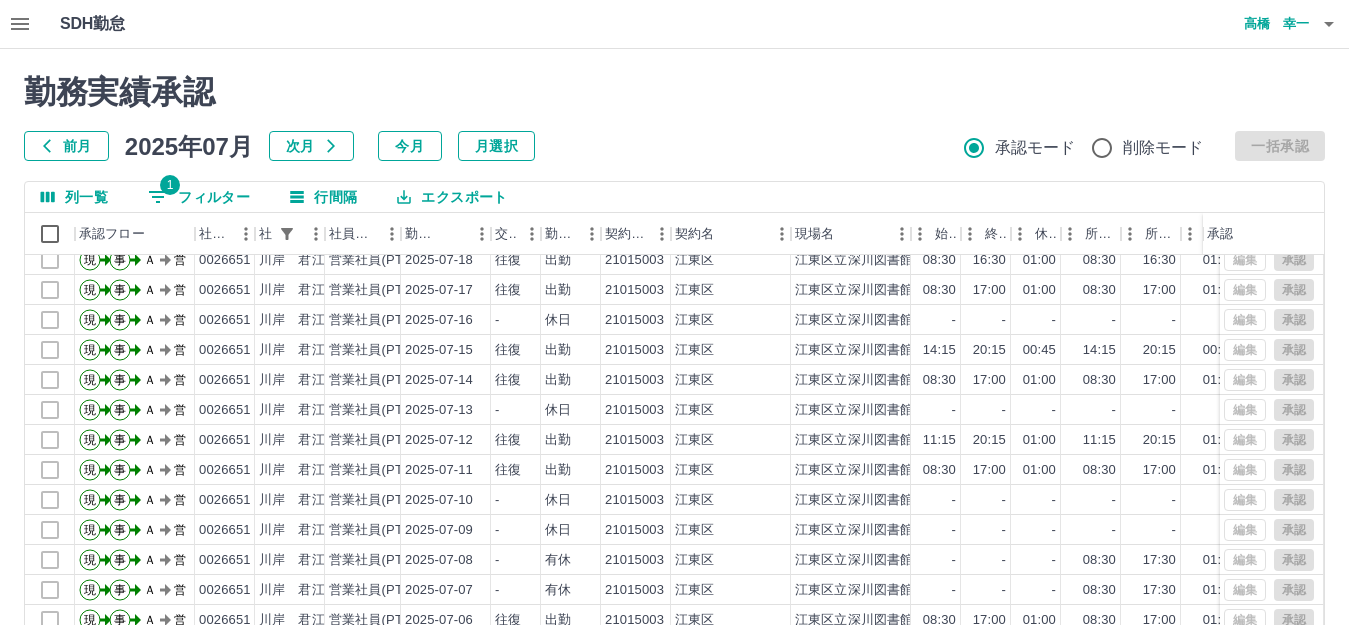 scroll, scrollTop: 434, scrollLeft: 0, axis: vertical 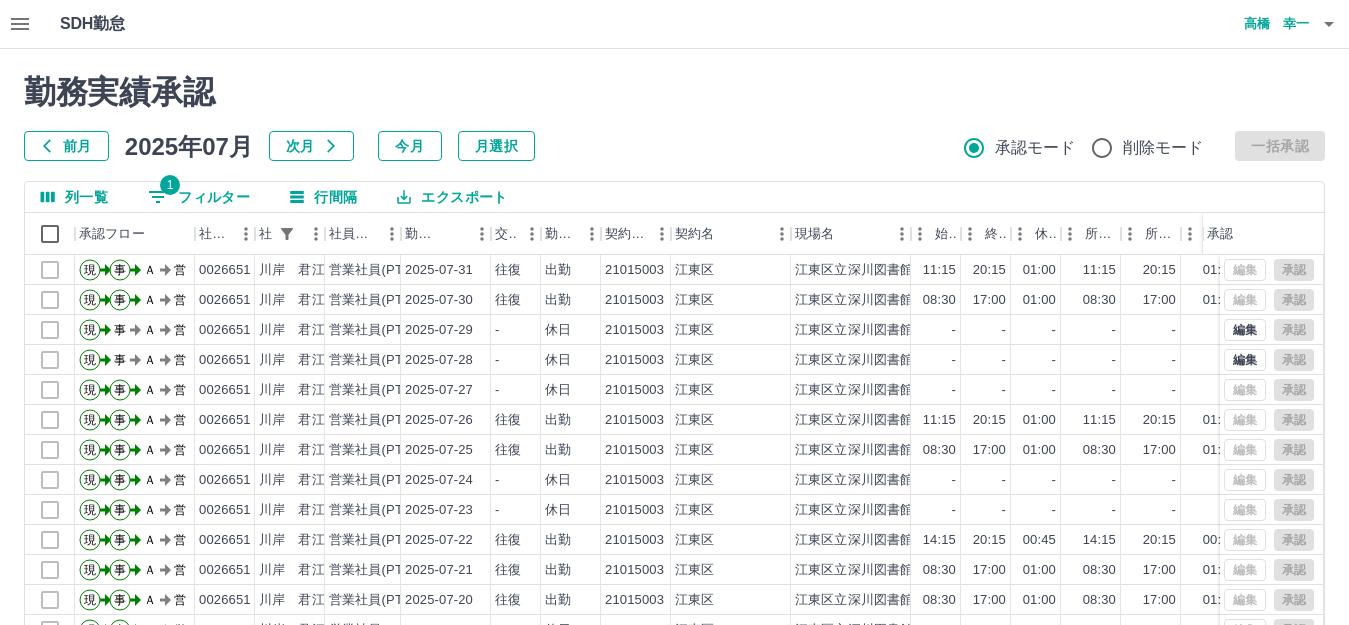 click on "1 フィルター" at bounding box center (199, 197) 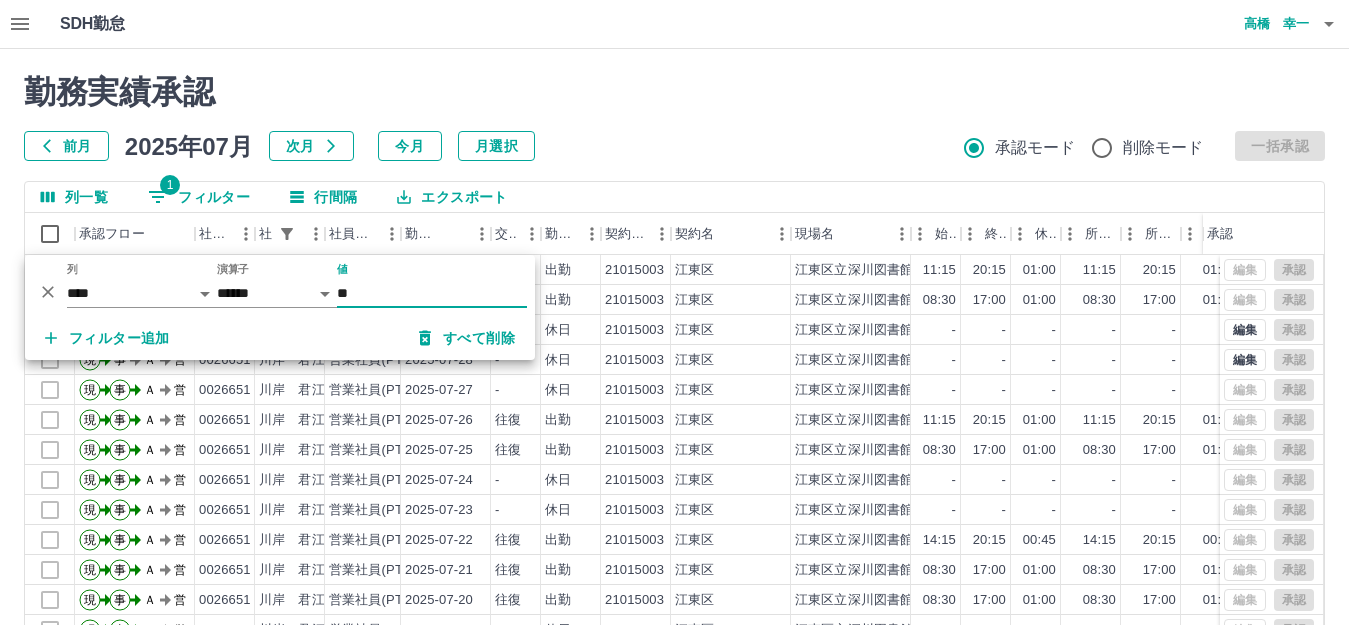 drag, startPoint x: 391, startPoint y: 295, endPoint x: 319, endPoint y: 295, distance: 72 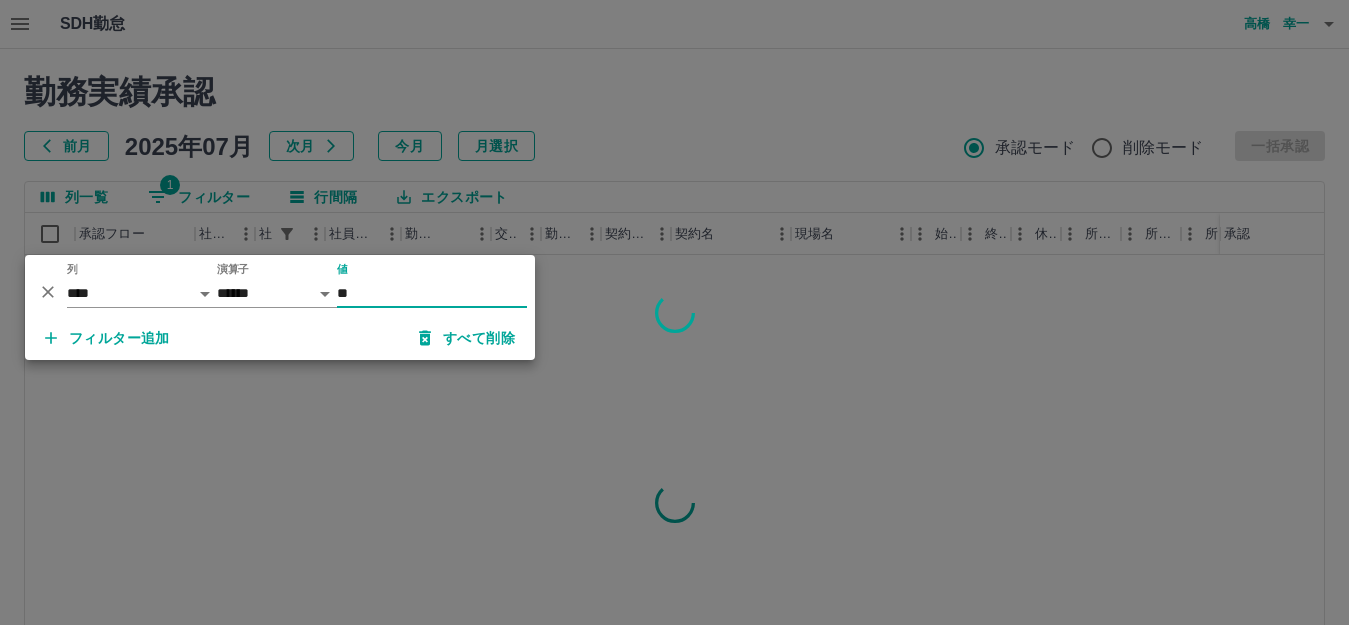 type on "**" 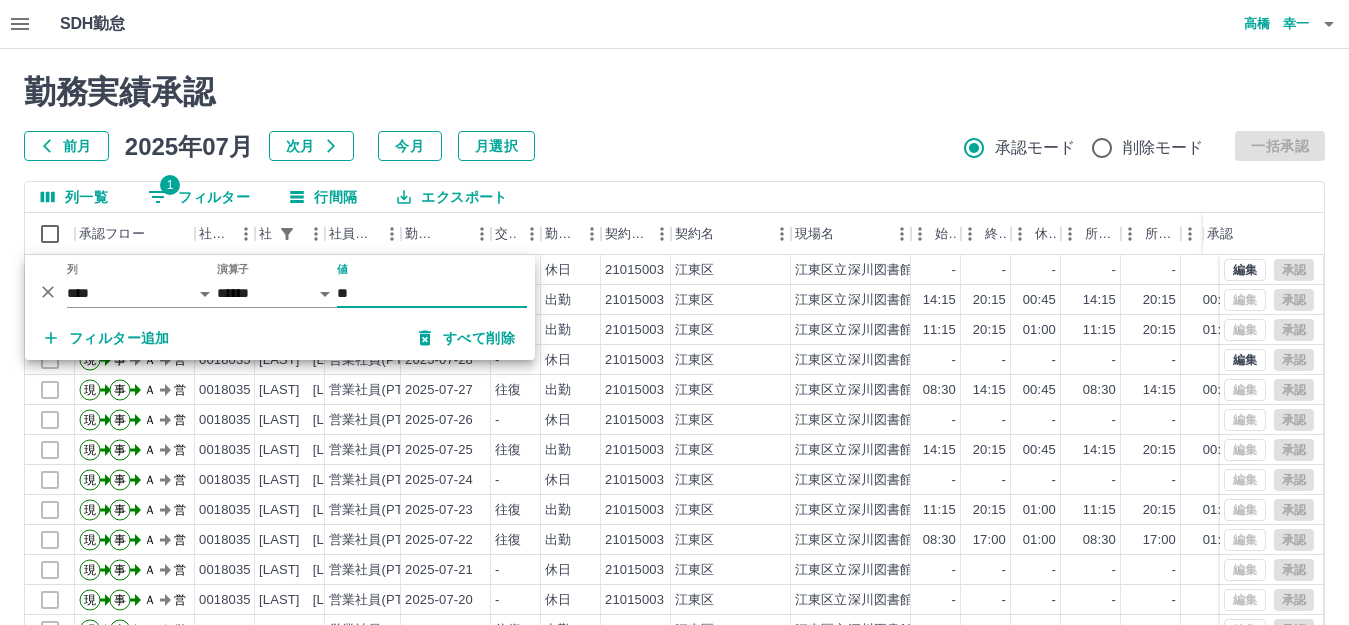 click on "勤務実績承認 前月 2025年07月 次月 今月 月選択 承認モード 削除モード 一括承認 列一覧 1 フィルター 行間隔 エクスポート 承認フロー 社員番号 社員名 社員区分 勤務日 交通費 勤務区分 契約コード 契約名 現場名 始業 終業 休憩 所定開始 所定終業 所定休憩 拘束 勤務 遅刻等 コメント ステータス 承認 現 事 Ａ 営 0018035 [LAST]　[LAST] 営業社員(PT契約) 2025-07-31  -  休日 21015003 [CITY] [CITY]立深川図書館 - - - - - - 00:00 00:00 00:00 事務担当者承認待 現 事 Ａ 営 0018035 [LAST]　[LAST] 営業社員(PT契約) 2025-07-30 往復 出勤 21015003 [CITY] [CITY]立深川図書館 14:15 20:15 00:45 14:15 20:15 00:45 06:00 05:15 00:00 AM承認待 現 事 Ａ 営 0018035 [LAST]　[LAST] 営業社員(PT契約) 2025-07-29 往復 出勤 21015003 [CITY] [CITY]立深川図書館 11:15 20:15 01:00 11:15 20:15 01:00 09:00 08:00 00:00 AM承認待 現 事 Ａ 営 0018035  -  -" at bounding box center [674, 447] 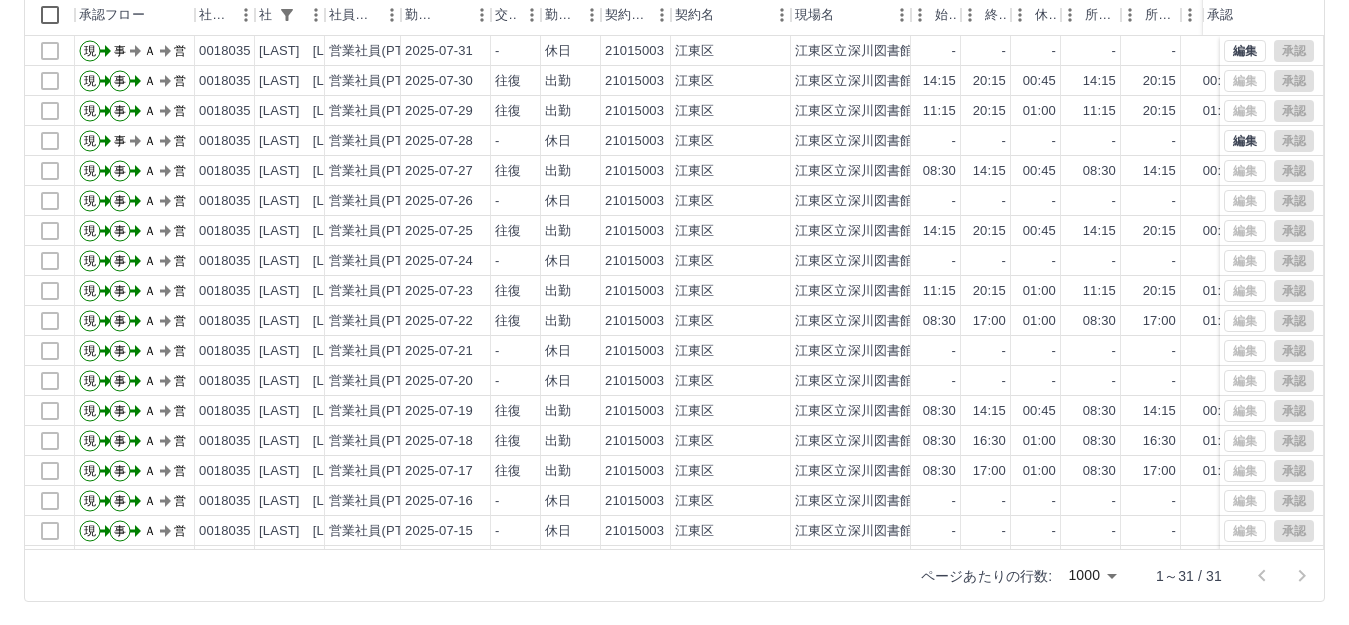 scroll, scrollTop: 220, scrollLeft: 0, axis: vertical 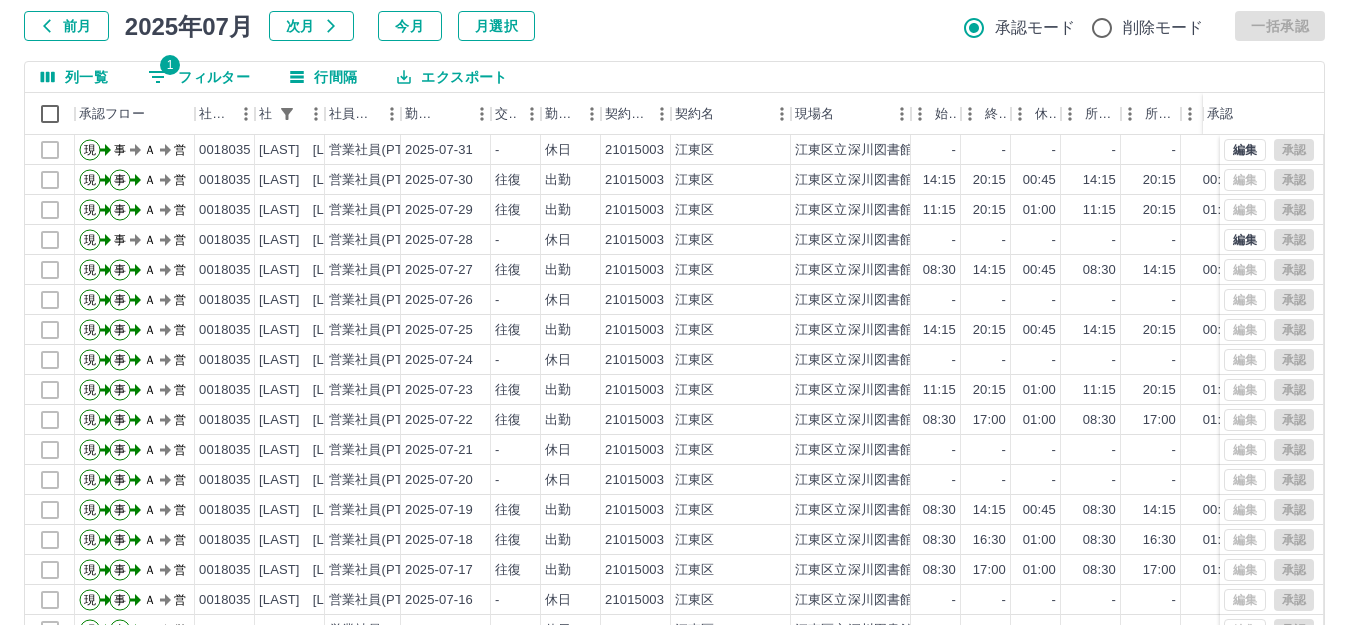 click on "1 フィルター" at bounding box center (199, 77) 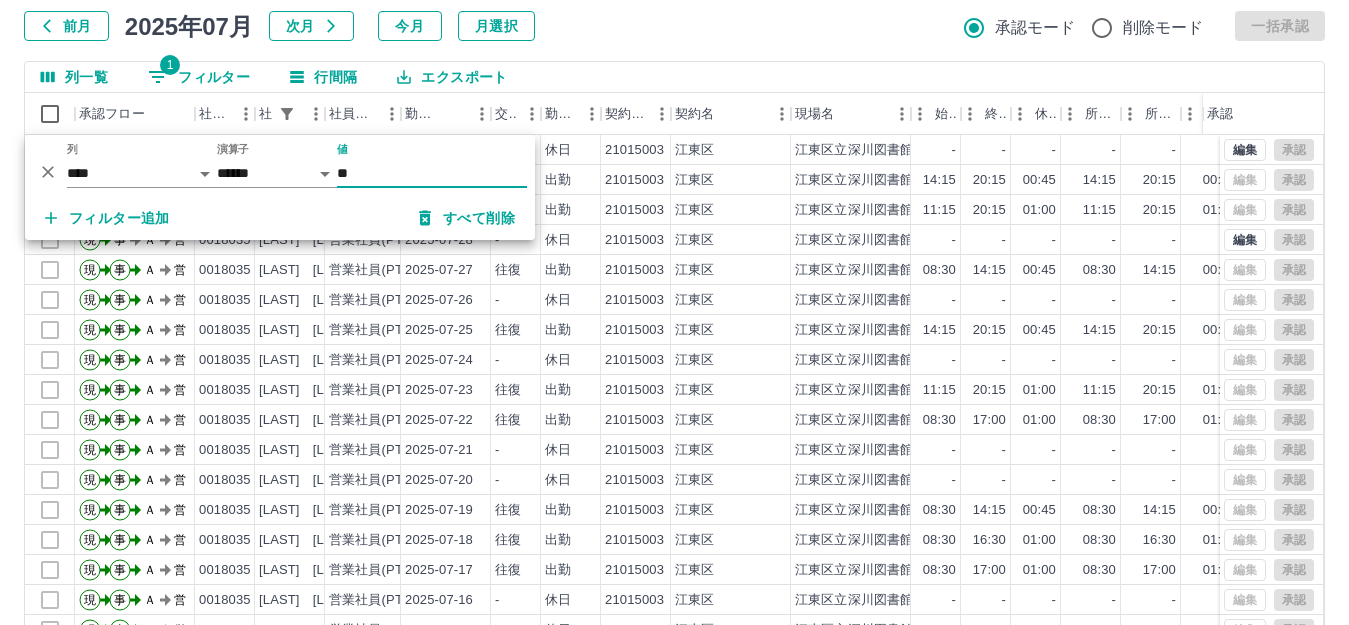 drag, startPoint x: 382, startPoint y: 178, endPoint x: 313, endPoint y: 173, distance: 69.18092 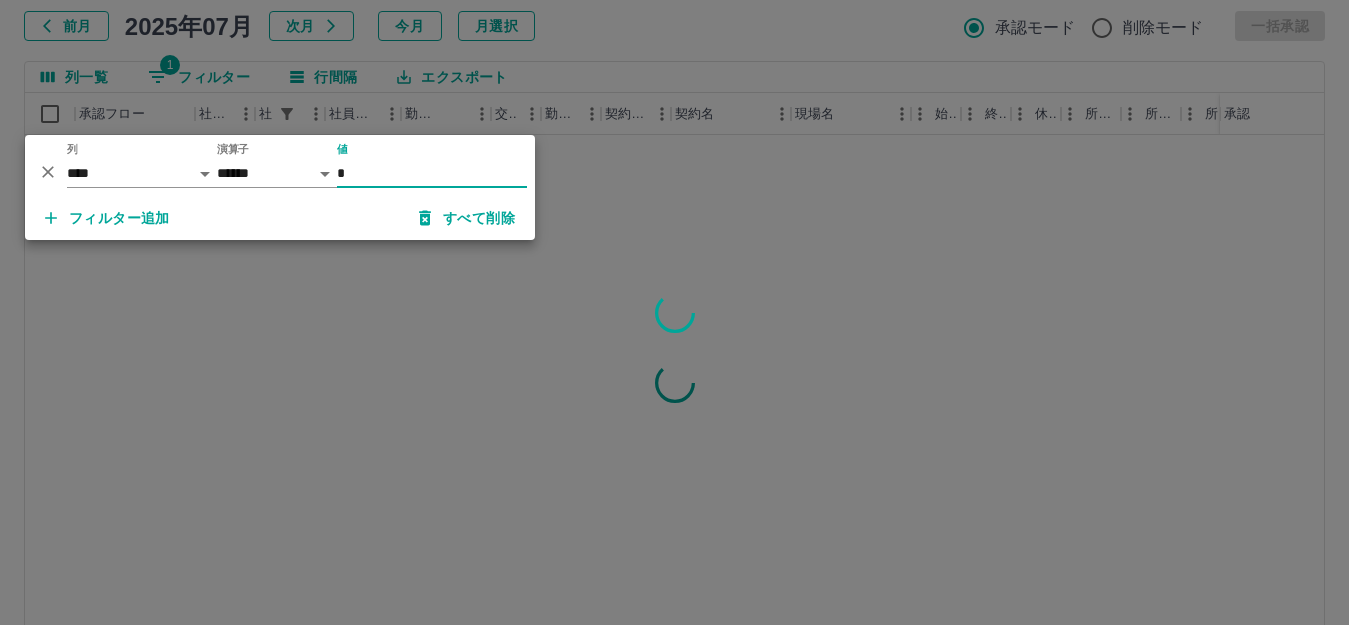 type on "*" 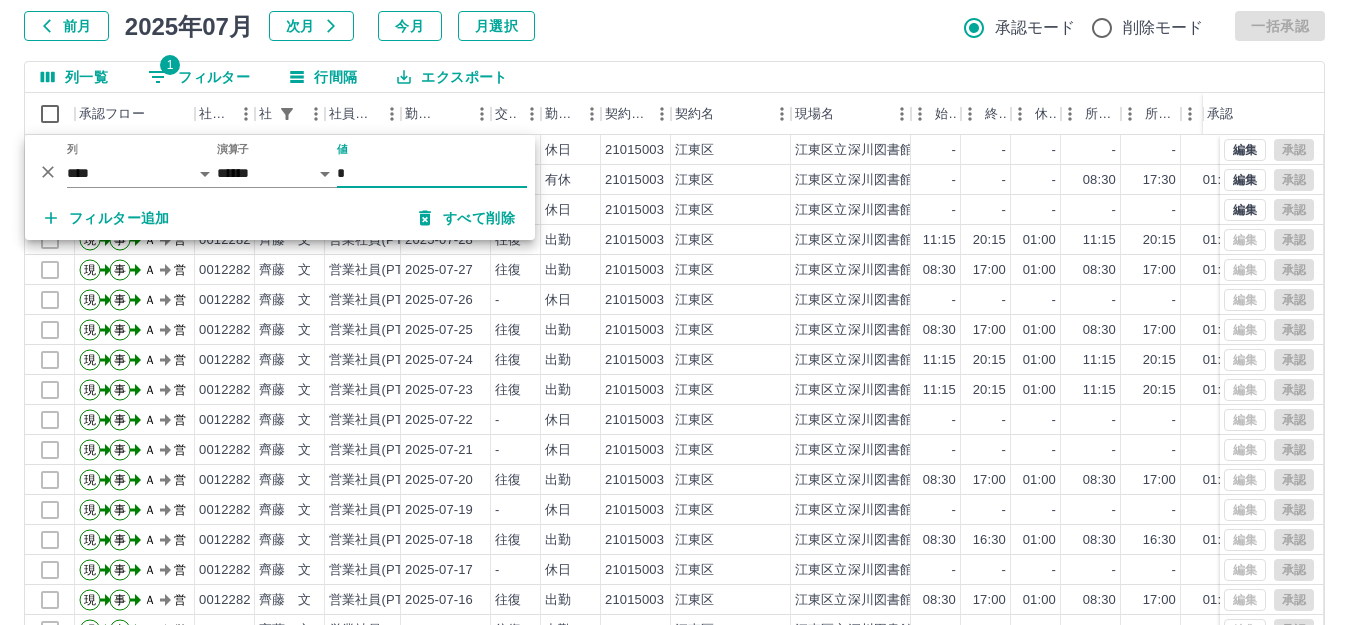click on "勤務実績承認 前月 2025年07月 次月 今月 月選択 承認モード 削除モード 一括承認 列一覧 1 フィルター 行間隔 エクスポート 承認フロー 社員番号 社員名 社員区分 勤務日 交通費 勤務区分 契約コード 契約名 現場名 始業 終業 休憩 所定開始 所定終業 所定休憩 拘束 勤務 遅刻等 コメント ステータス 承認 現 事 Ａ 営 0012282 齊藤　文 営業社員(PT契約) 2025-07-31  -  休日 21015003 [CITY] [CITY]立深川図書館 - - - - - - 00:00 00:00 00:00 事務担当者承認待 現 事 Ａ 営 0012282 齊藤　文 営業社員(PT契約) 2025-07-30  -  有休 21015003 [CITY] [CITY]立深川図書館 - - - 08:30 17:30 01:00 00:00 00:00 00:00 私用の為 事務担当者承認待 現 事 Ａ 営 0012282 齊藤　文 営業社員(PT契約) 2025-07-29  -  休日 21015003 [CITY] [CITY]立深川図書館 - - - - - - 00:00 00:00 00:00 事務担当者承認待 現 事 Ａ 営 0012282 齊藤　文 現" at bounding box center (674, 327) 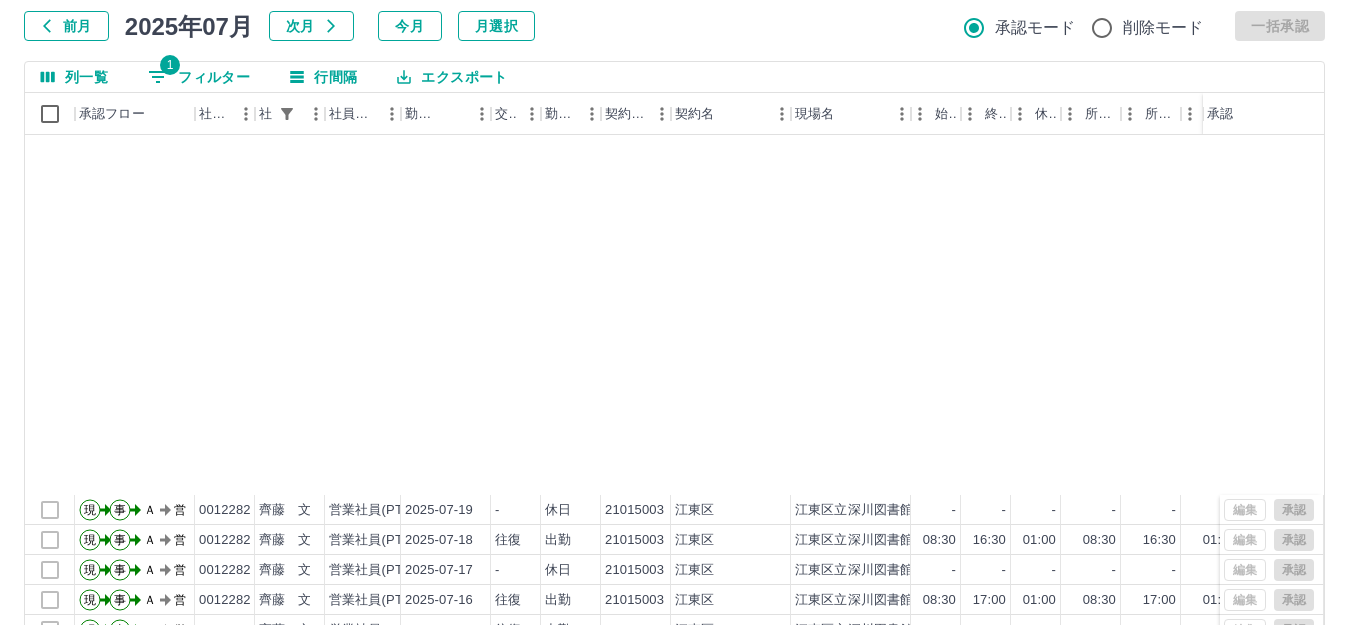 scroll, scrollTop: 434, scrollLeft: 0, axis: vertical 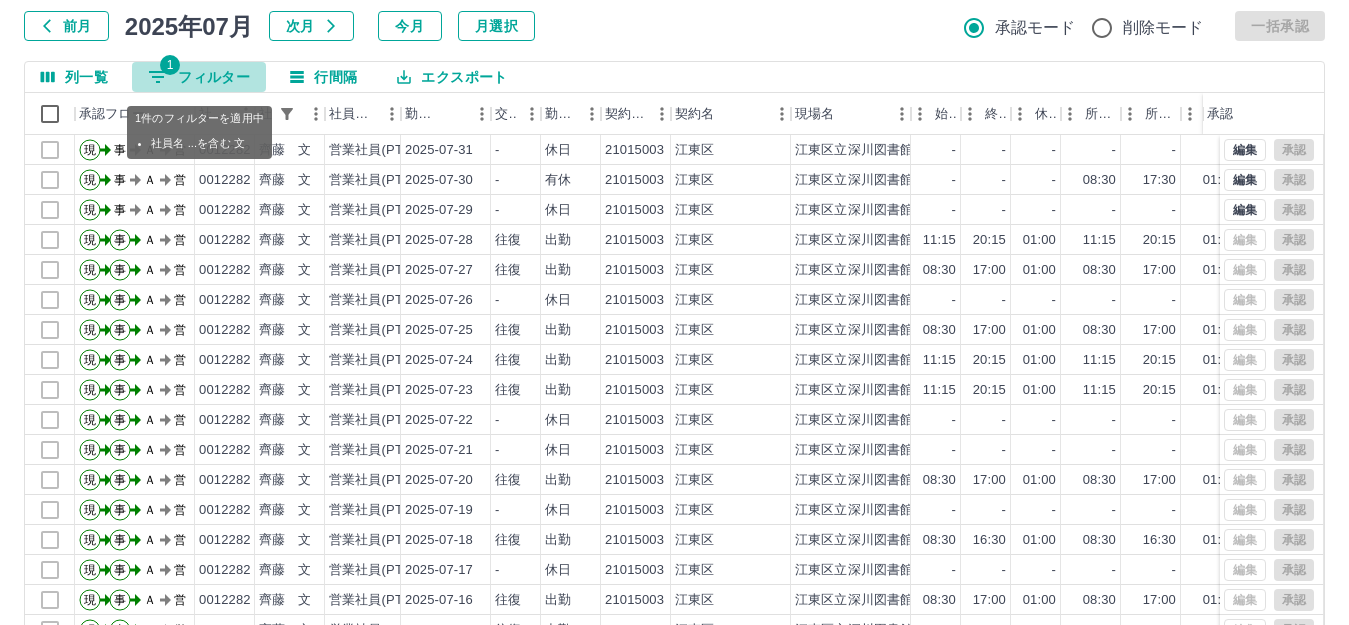 click on "1 フィルター" at bounding box center (199, 77) 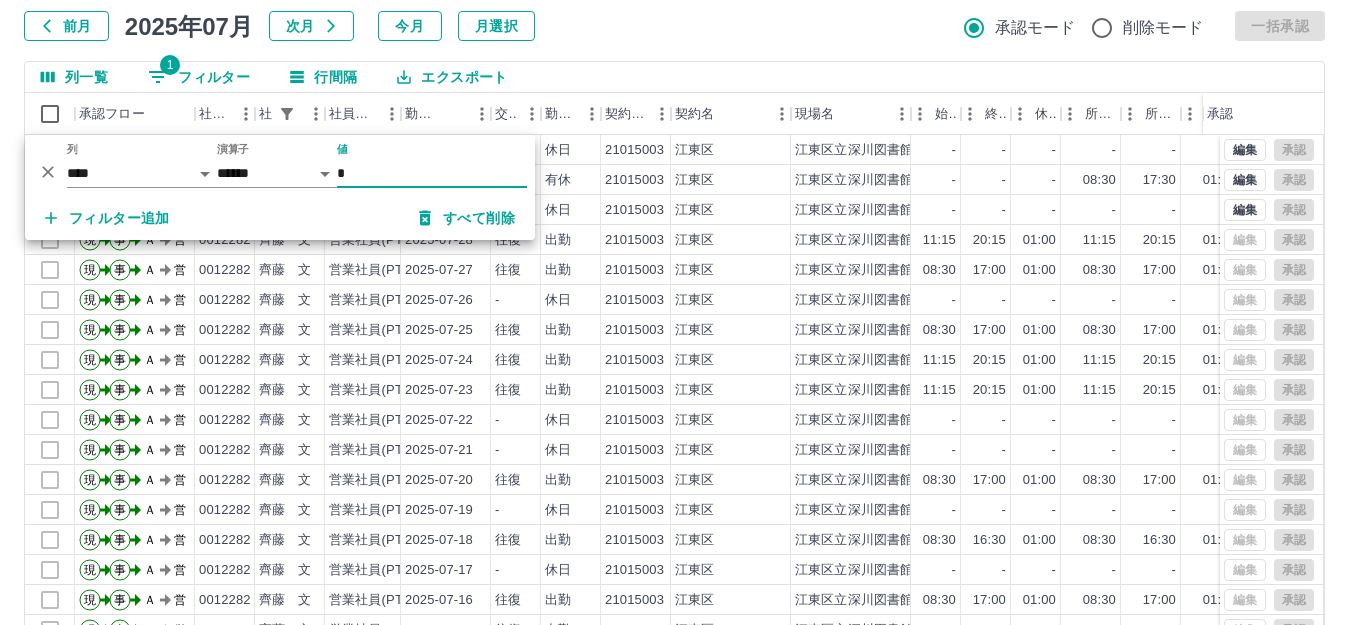 drag, startPoint x: 363, startPoint y: 166, endPoint x: 318, endPoint y: 174, distance: 45.705578 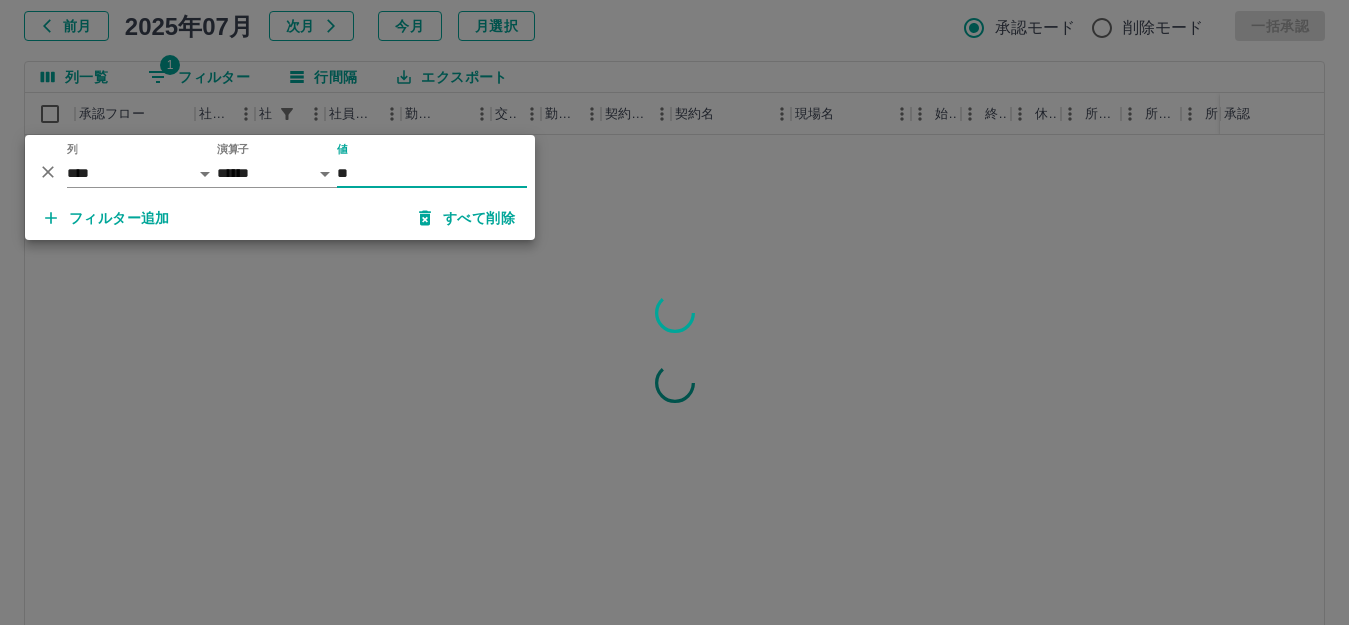 type on "**" 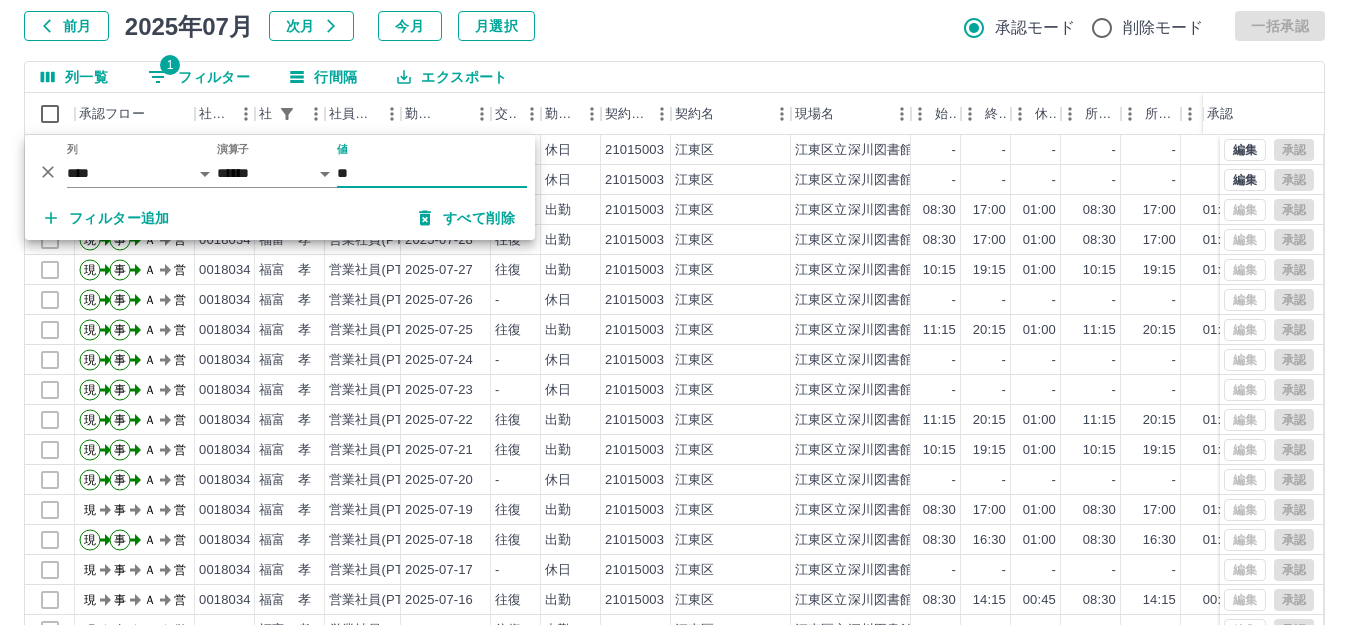 click on "瀧澤　玲菜" at bounding box center [674, 327] 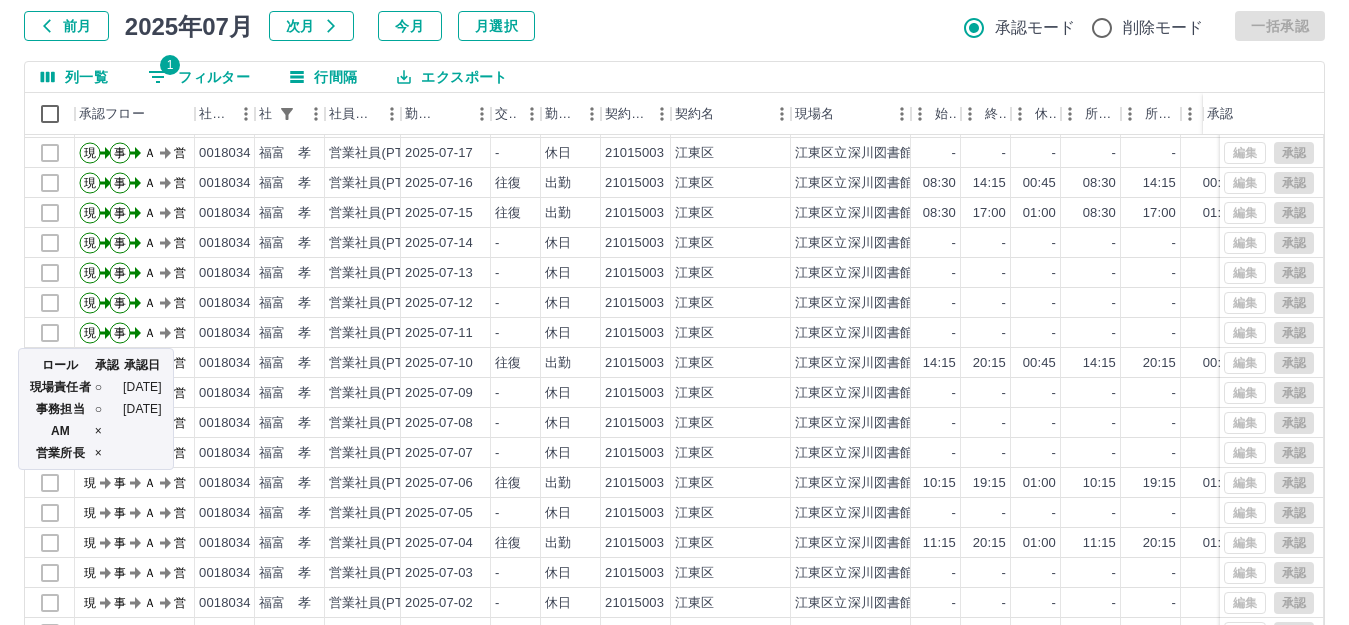 scroll, scrollTop: 434, scrollLeft: 0, axis: vertical 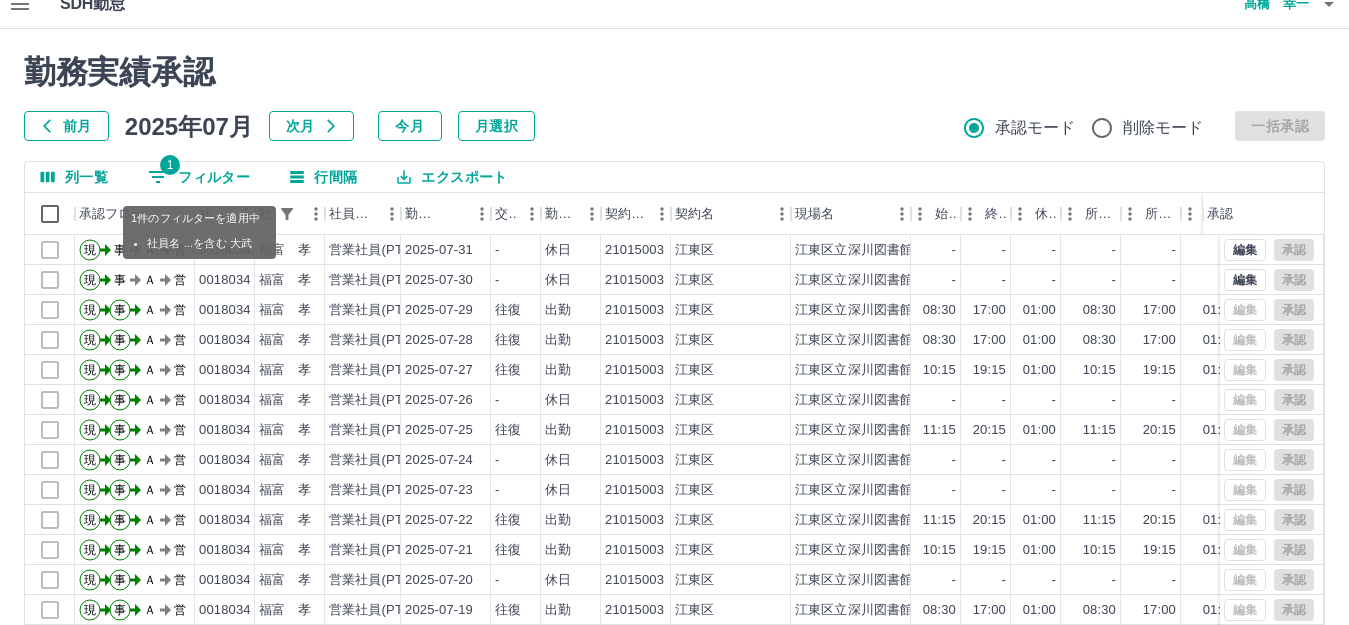 click on "1 フィルター" at bounding box center (199, 177) 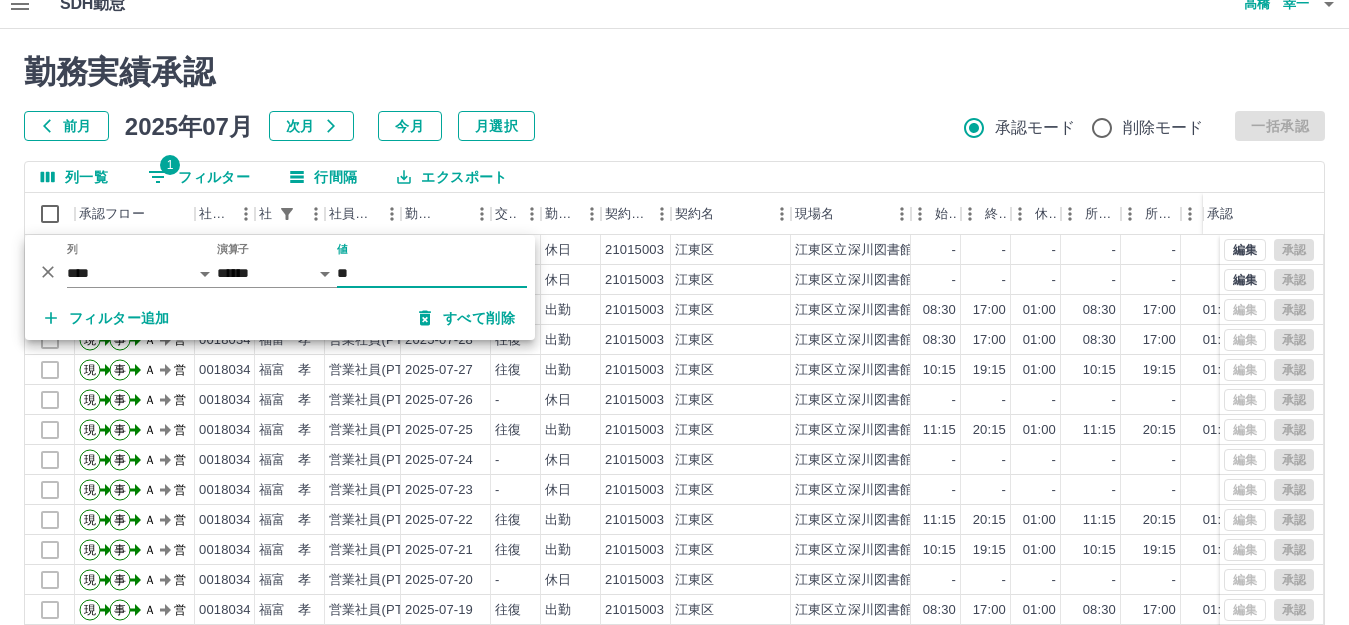 drag, startPoint x: 391, startPoint y: 274, endPoint x: 307, endPoint y: 276, distance: 84.0238 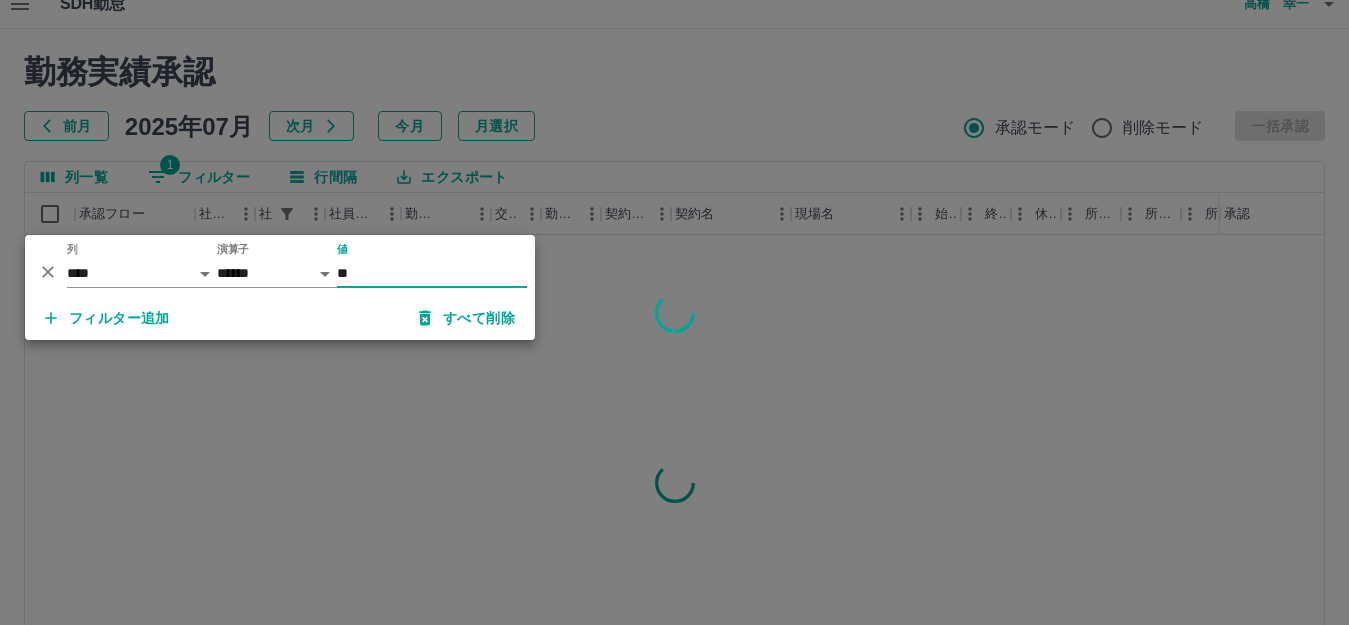 type on "**" 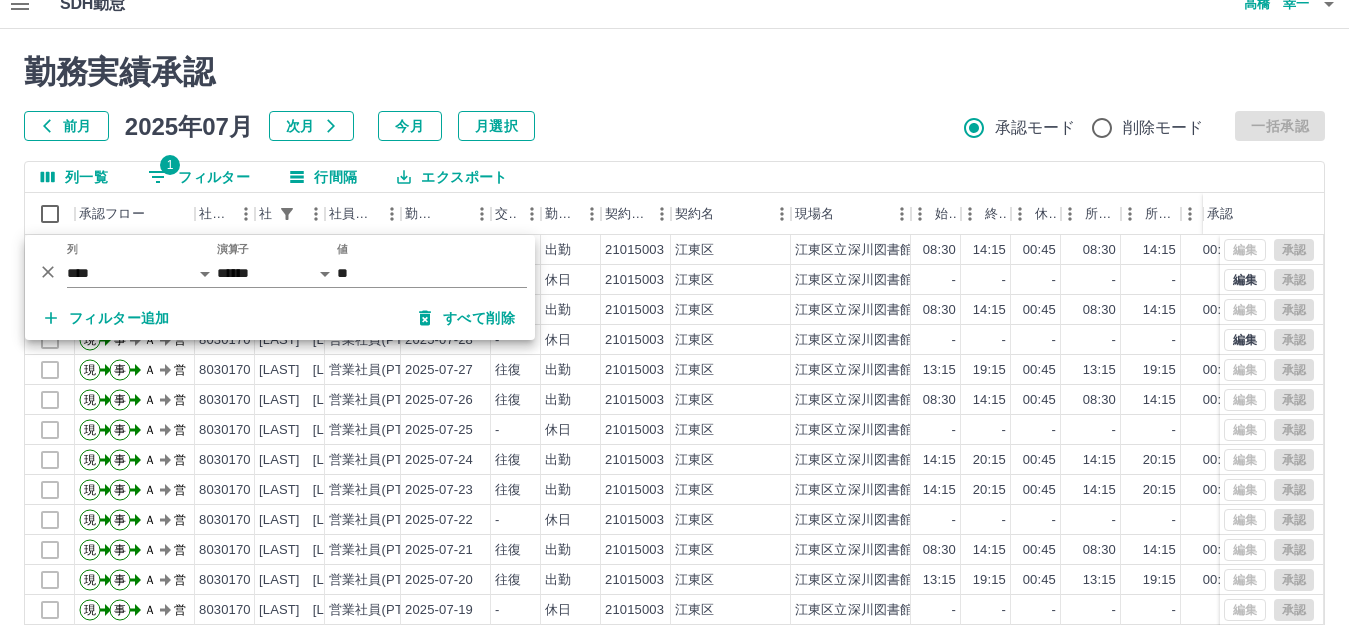 click on "勤務実績承認 前月 2025年07月 次月 今月 月選択 承認モード 削除モード 一括承認 列一覧 1 フィルター 行間隔 エクスポート 承認フロー 社員番号 社員名 社員区分 勤務日 交通費 勤務区分 契約コード 契約名 現場名 始業 終業 休憩 所定開始 所定終業 所定休憩 拘束 勤務 遅刻等 コメント ステータス 承認 現 事 Ａ 営 8030170 [LAST]　[LAST] 営業社員(PT契約) 2025-07-31 往復 出勤 21015003 [CITY] [CITY]立深川図書館 08:30 14:15 00:45 08:30 14:15 00:45 05:45 05:00 00:00 AM承認待 現 事 Ａ 営 8030170 [LAST]　[LAST] 営業社員(PT契約) 2025-07-30  -  休日 21015003 [CITY] [CITY]立深川図書館 - - - - - - 00:00 00:00 00:00 事務担当者承認待 現 事 Ａ 営 8030170 [LAST]　[LAST] 営業社員(PT契約) 2025-07-29 往復 出勤 21015003 [CITY] [CITY]立深川図書館 08:30 14:15 00:45 08:30 14:15 00:45 05:45 05:00 00:00 AM承認待 現 事 Ａ 営 8030170  -  -" at bounding box center [674, 427] 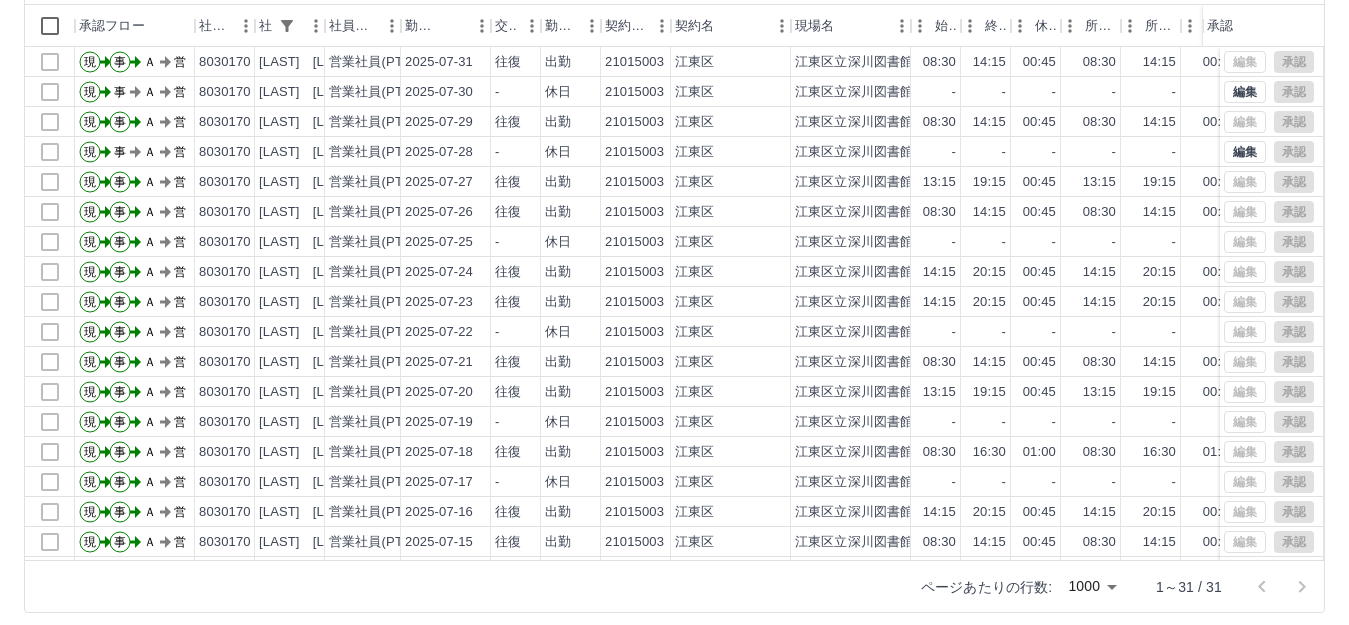 scroll, scrollTop: 220, scrollLeft: 0, axis: vertical 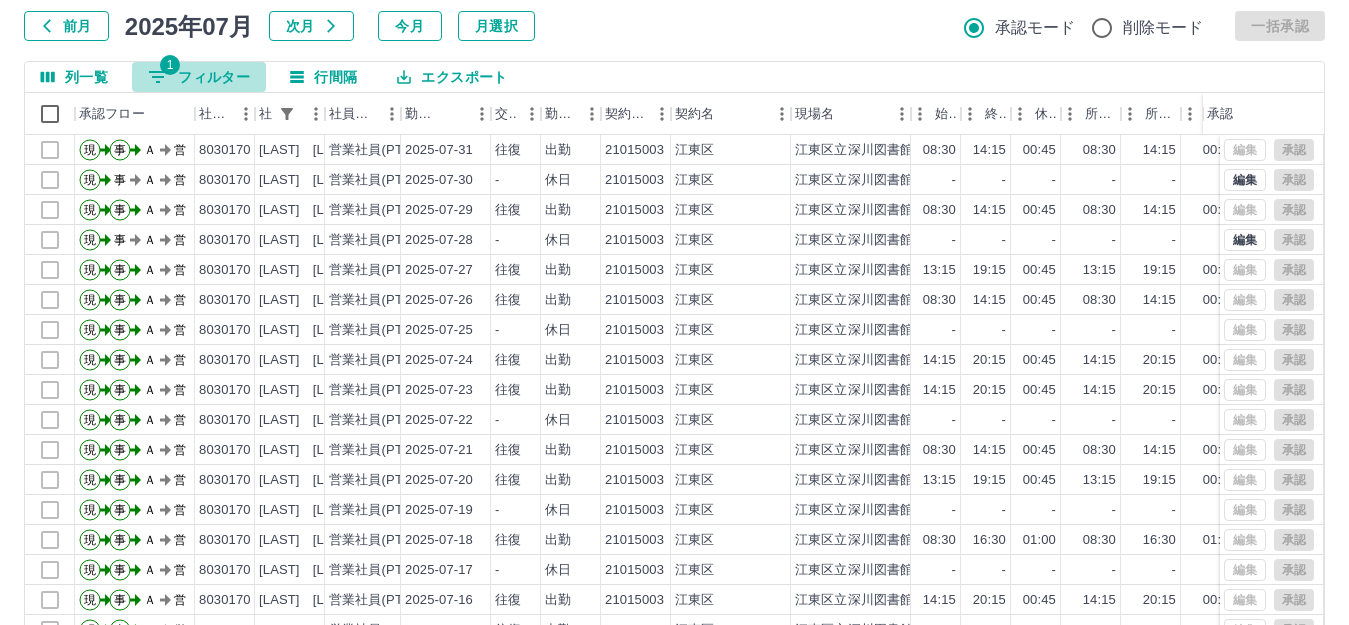 click on "1 フィルター" at bounding box center (199, 77) 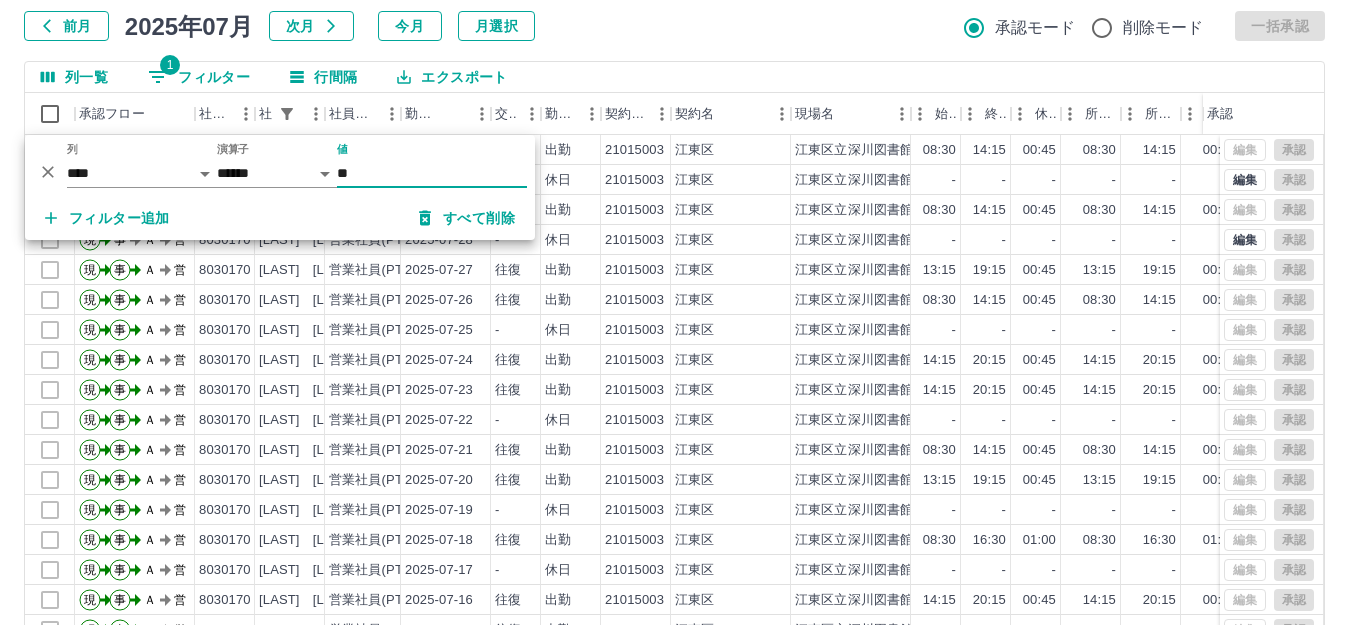 drag, startPoint x: 379, startPoint y: 176, endPoint x: 300, endPoint y: 174, distance: 79.025314 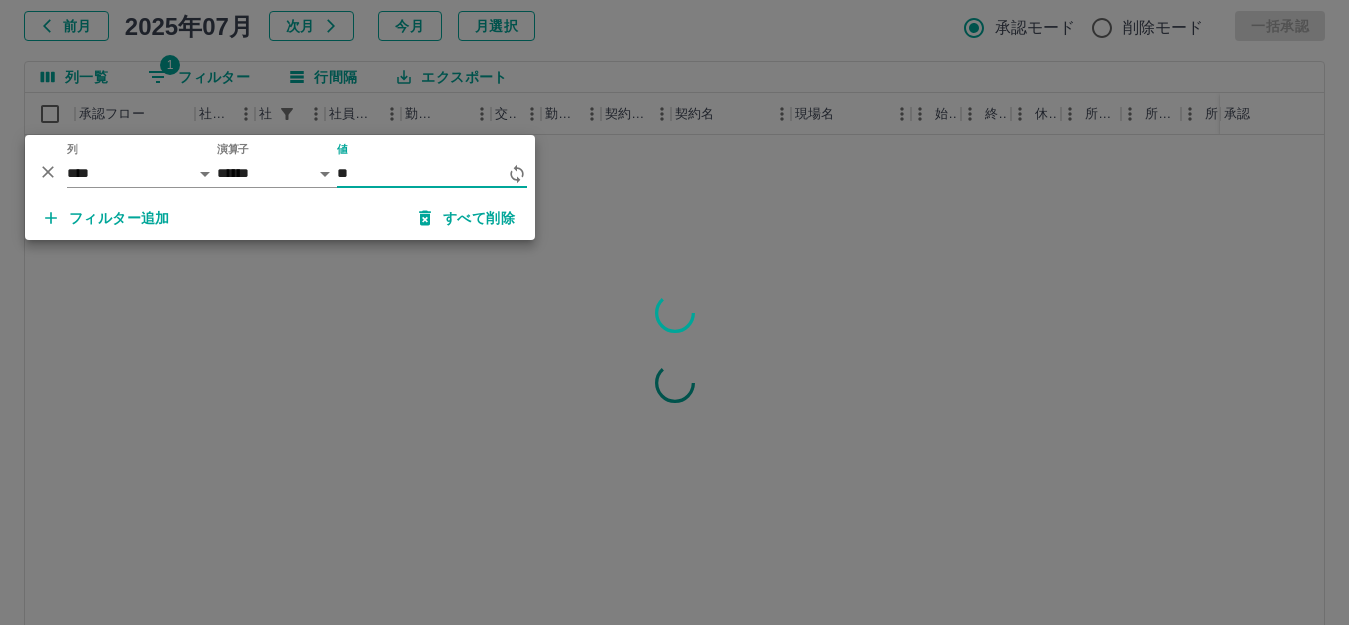 type on "*" 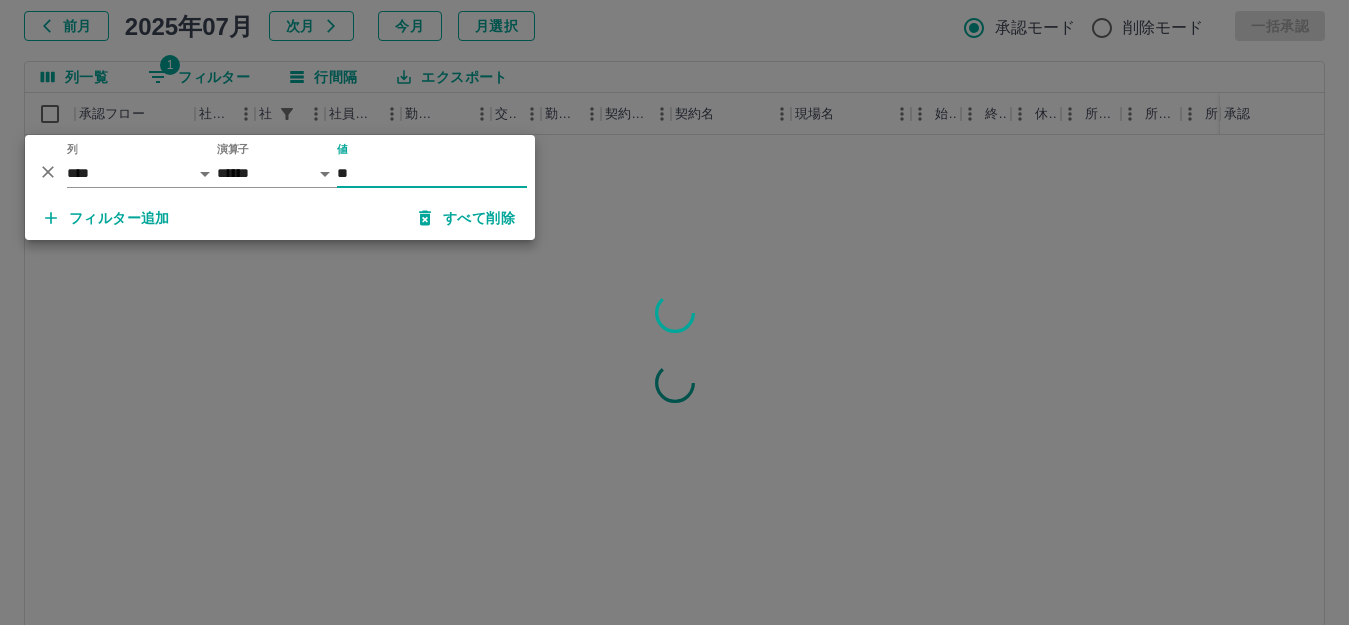 type on "**" 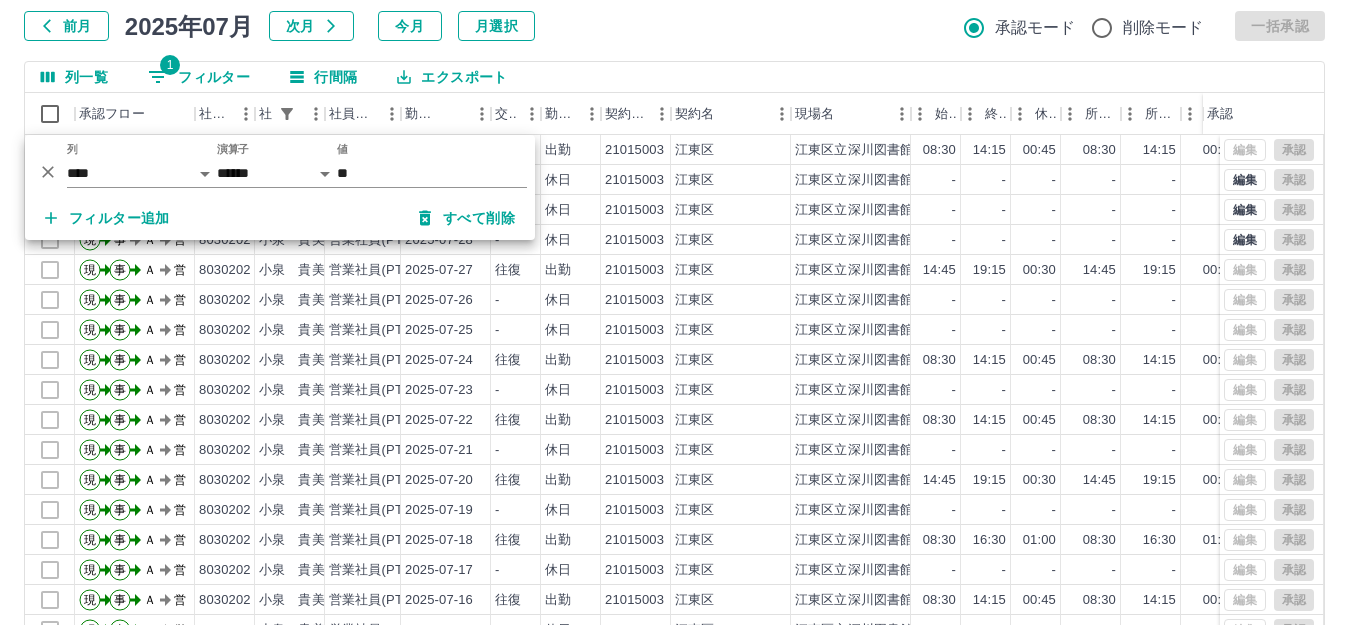 click on "勤務実績承認 前月 2025年07月 次月 今月 月選択 承認モード 削除モード 一括承認 列一覧 1 フィルター 行間隔 エクスポート 承認フロー 社員番号 社員名 社員区分 勤務日 交通費 勤務区分 契約コード 契約名 現場名 始業 終業 休憩 所定開始 所定終業 所定休憩 拘束 勤務 遅刻等 コメント ステータス 承認 現 事 Ａ 営 8030202 小泉　貴美子 営業社員(PT契約) 2025-07-31 往復 出勤 21015003 [CITY] [CITY]立深川図書館 08:30 14:15 00:45 08:30 14:15 00:45 05:45 05:00 00:00 AM承認待 現 事 Ａ 営 8030202 小泉　貴美子 営業社員(PT契約) 2025-07-30  -  休日 21015003 [CITY] [CITY]立深川図書館 - - - - - - 00:00 00:00 00:00 事務担当者承認待 現 事 Ａ 営 8030202 小泉　貴美子 営業社員(PT契約) 2025-07-29  -  休日 21015003 [CITY] [CITY]立深川図書館 - - - - - - 00:00 00:00 00:00 事務担当者承認待 現 事 Ａ 営 8030202 2025-07-28" at bounding box center (674, 327) 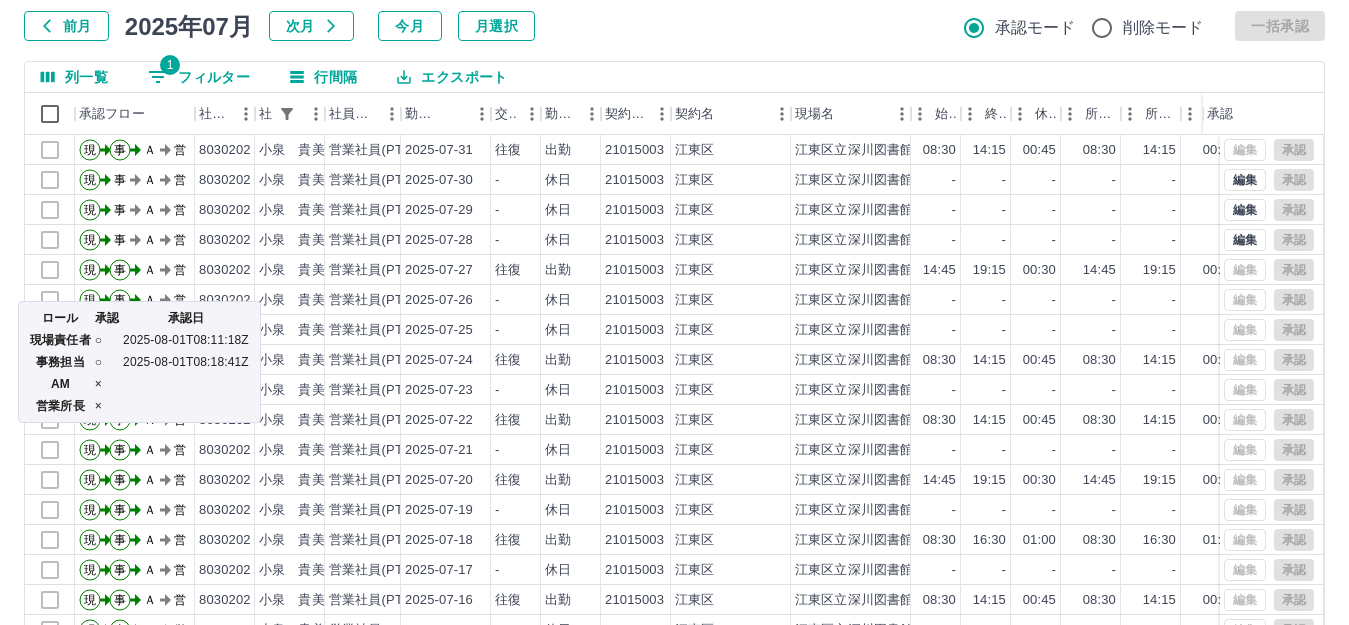 scroll, scrollTop: 434, scrollLeft: 0, axis: vertical 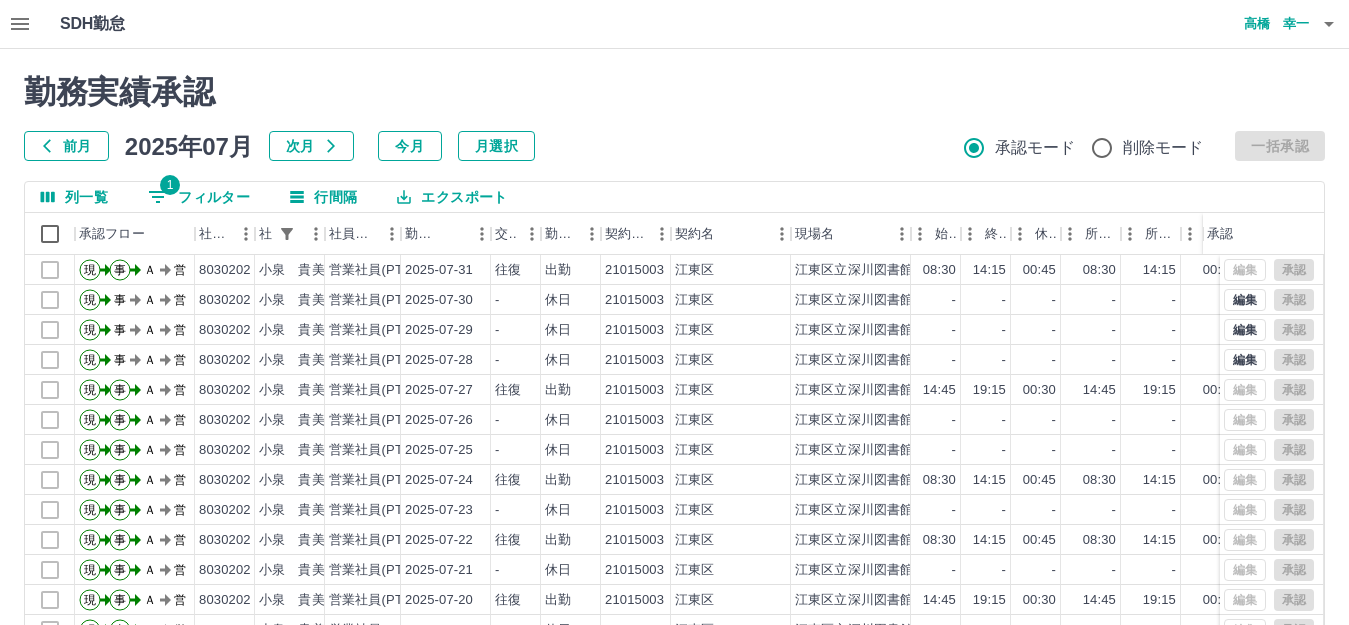 click on "1 フィルター" at bounding box center (199, 197) 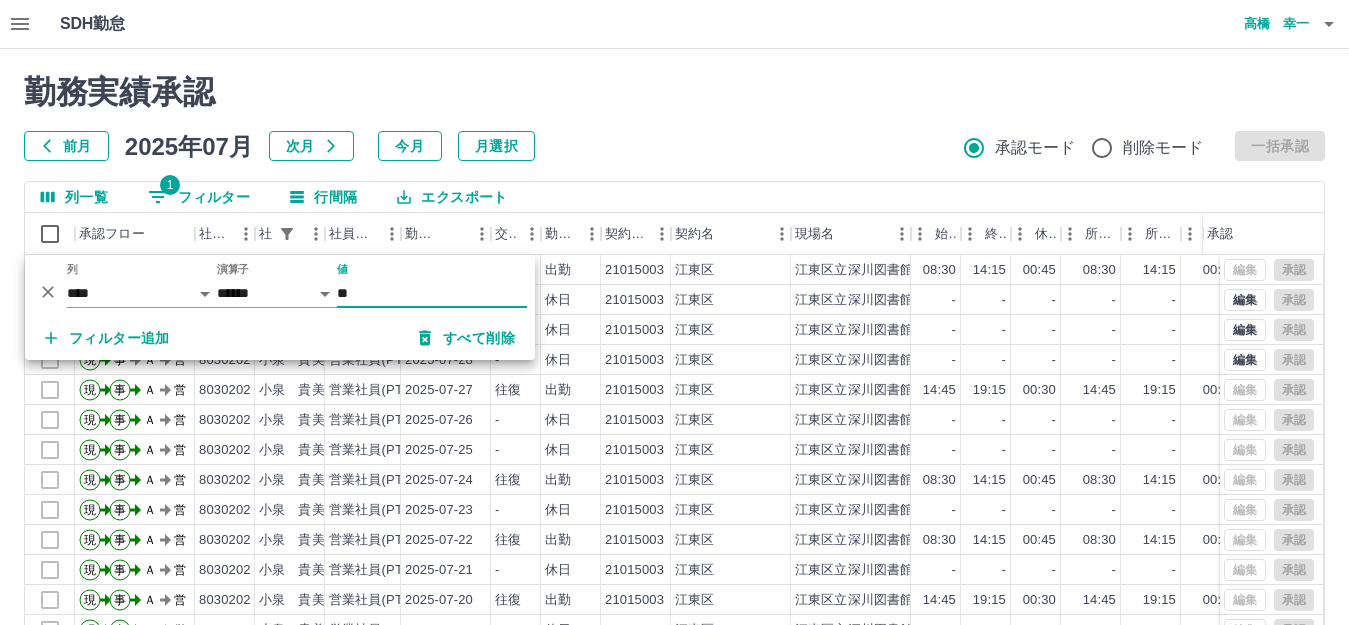 drag, startPoint x: 391, startPoint y: 292, endPoint x: 339, endPoint y: 292, distance: 52 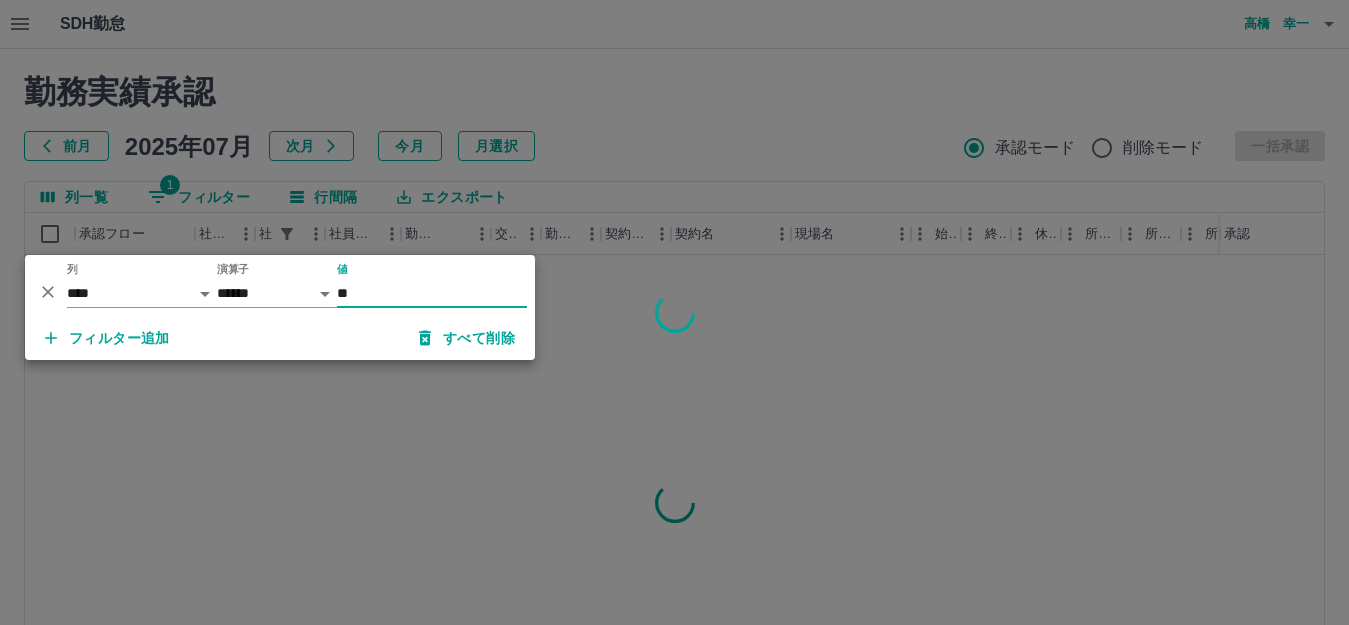 type on "**" 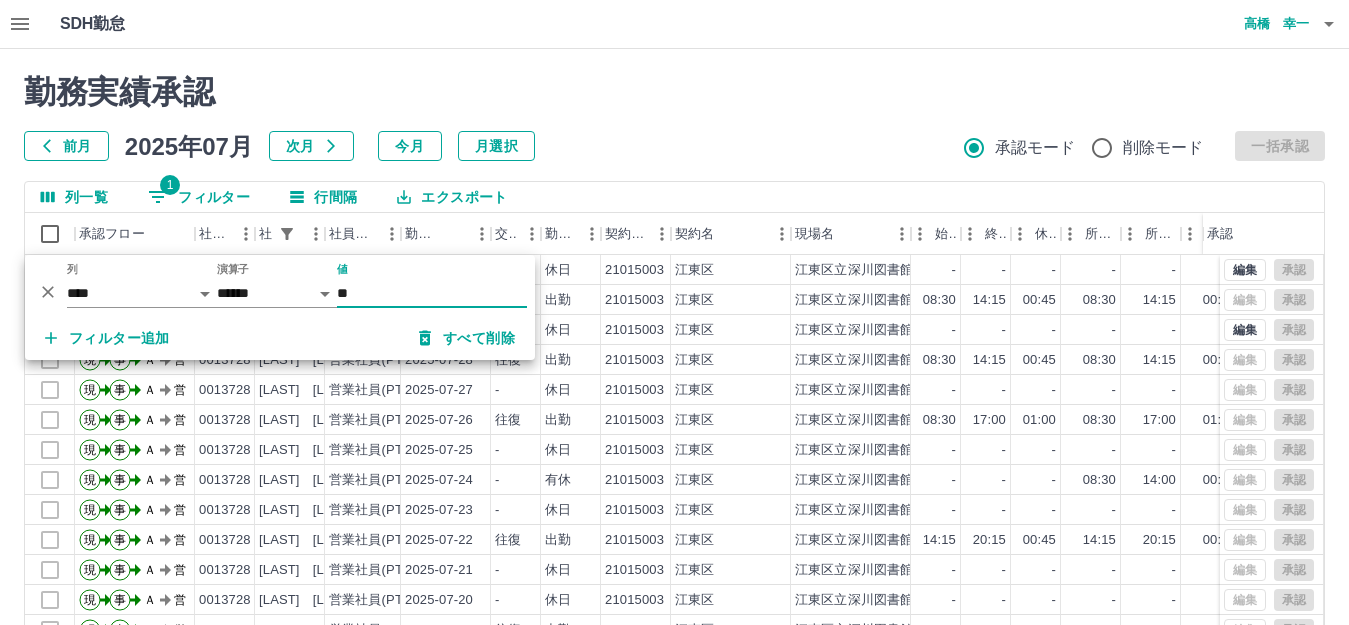 click on "勤務実績承認 前月 2025年07月 次月 今月 月選択 承認モード 削除モード 一括承認 列一覧 1 フィルター 行間隔 エクスポート 承認フロー 社員番号 社員名 社員区分 勤務日 交通費 勤務区分 契約コード 契約名 現場名 始業 終業 休憩 所定開始 所定終業 所定休憩 拘束 勤務 遅刻等 コメント ステータス 承認 現 事 Ａ 営 0013728 阿部　優子 営業社員(PT契約) 2025-07-31  -  休日 21015003 江東区 江東区立深川図書館 - - - - - - 00:00 00:00 00:00 事務担当者承認待 現 事 Ａ 営 0013728 阿部　優子 営業社員(PT契約) 2025-07-30 往復 出勤 21015003 江東区 江東区立深川図書館 08:30 14:15 00:45 08:30 14:15 00:45 05:45 05:00 00:00 AM承認待 現 事 Ａ 営 0013728 阿部　優子 営業社員(PT契約) 2025-07-29  -  休日 21015003 江東区 江東区立深川図書館 - - - - - - 00:00 00:00 00:00 事務担当者承認待 現 事 Ａ 営 0013728 阿部　優子 現" at bounding box center [674, 447] 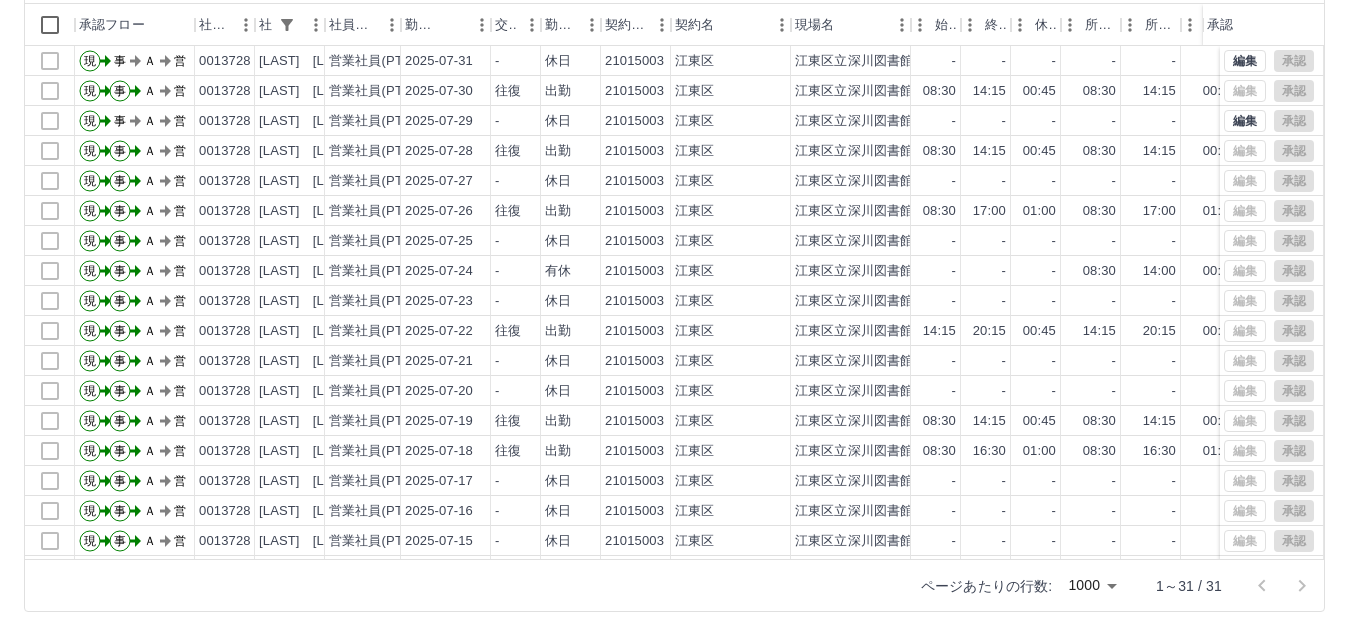 scroll, scrollTop: 220, scrollLeft: 0, axis: vertical 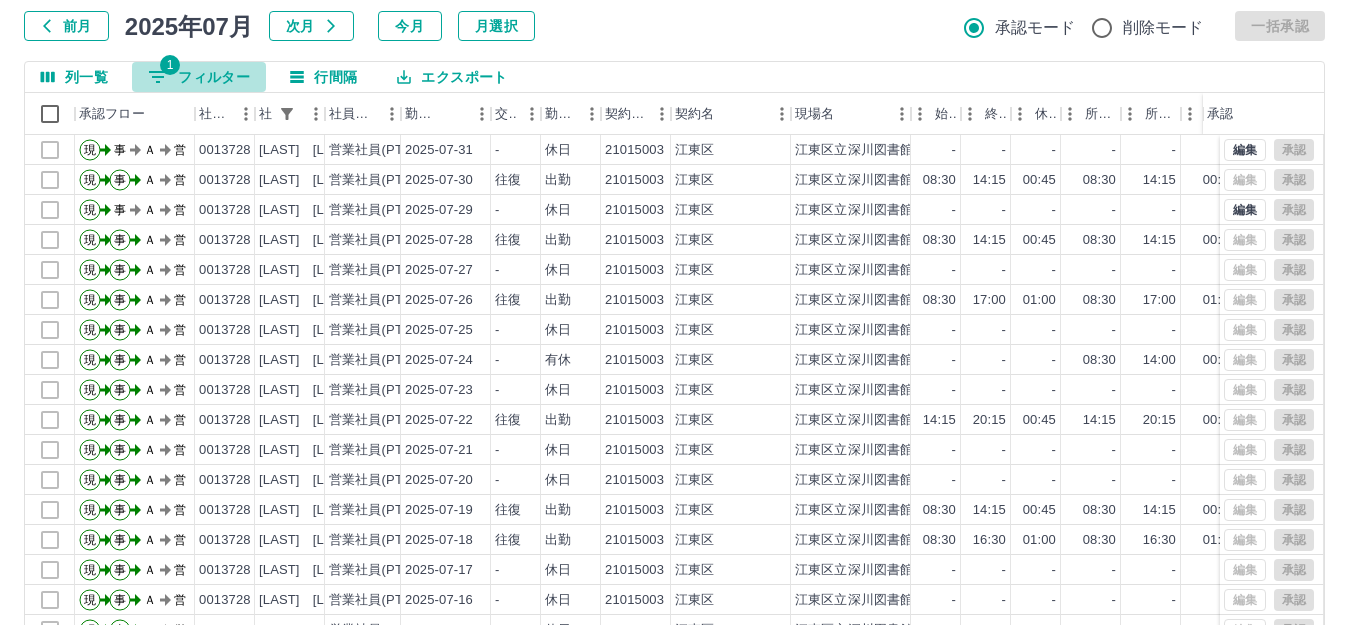 click on "1 フィルター" at bounding box center [199, 77] 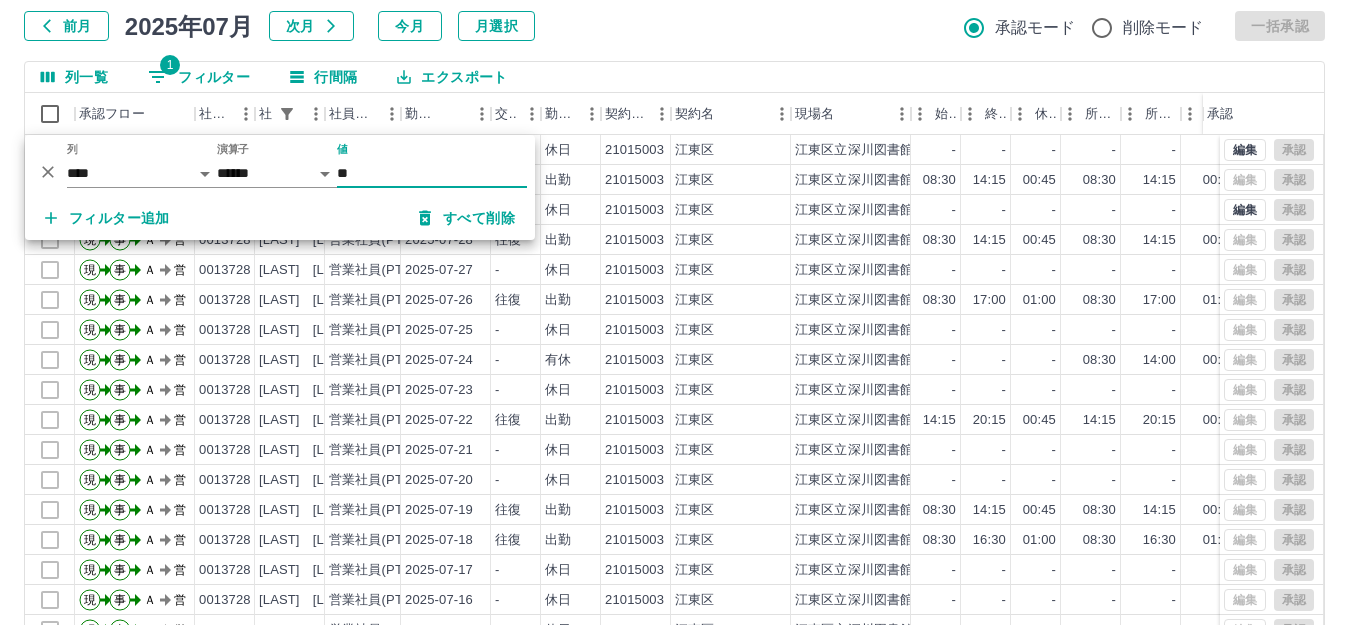 drag, startPoint x: 382, startPoint y: 173, endPoint x: 306, endPoint y: 174, distance: 76.00658 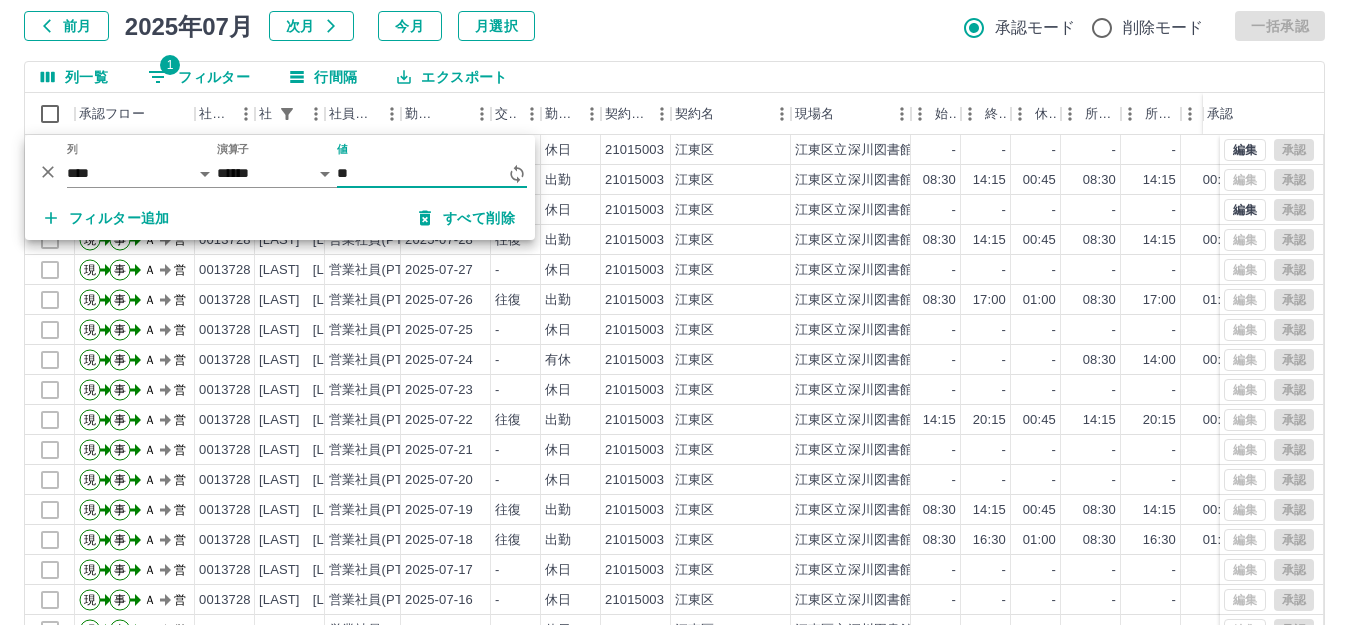type on "**" 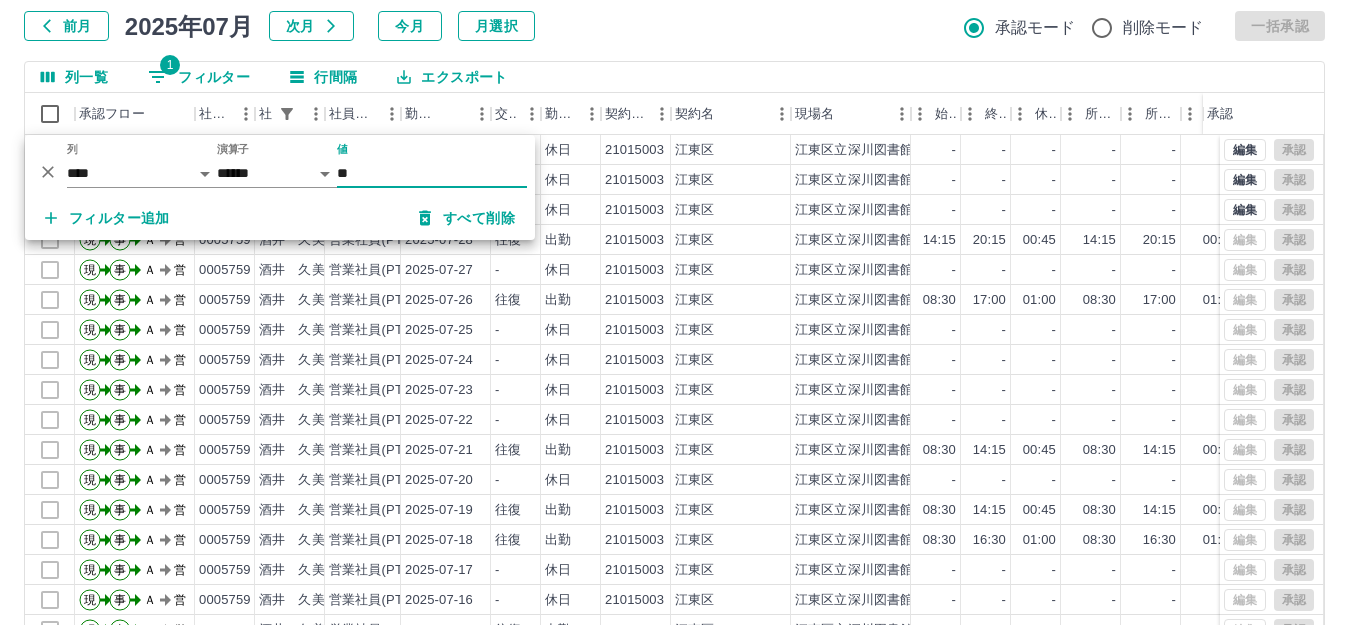 click on "勤務実績承認 前月 2025年07月 次月 今月 月選択 承認モード 削除モード 一括承認 列一覧 1 フィルター 行間隔 エクスポート 承認フロー 社員番号 社員名 社員区分 勤務日 交通費 勤務区分 契約コード 契約名 現場名 始業 終業 休憩 所定開始 所定終業 所定休憩 拘束 勤務 遅刻等 コメント ステータス 承認 現 事 Ａ 営 0005759 酒井　久美子 営業社員(PT契約) 2025-07-31  -  休日 21015003 [CITY] [CITY]立深川図書館 - - - - - - 00:00 00:00 00:00 事務担当者承認待 現 事 Ａ 営 0005759 酒井　久美子 営業社員(PT契約) 2025-07-30  -  休日 21015003 [CITY] [CITY]立深川図書館 - - - - - - 00:00 00:00 00:00 事務担当者承認待 現 事 Ａ 営 0005759 酒井　久美子 営業社員(PT契約) 2025-07-29  -  休日 21015003 [CITY] [CITY]立深川図書館 - - - - - - 00:00 00:00 00:00 事務担当者承認待 現 事 Ａ 営 0005759 酒井　久美子 14:15" at bounding box center [674, 327] 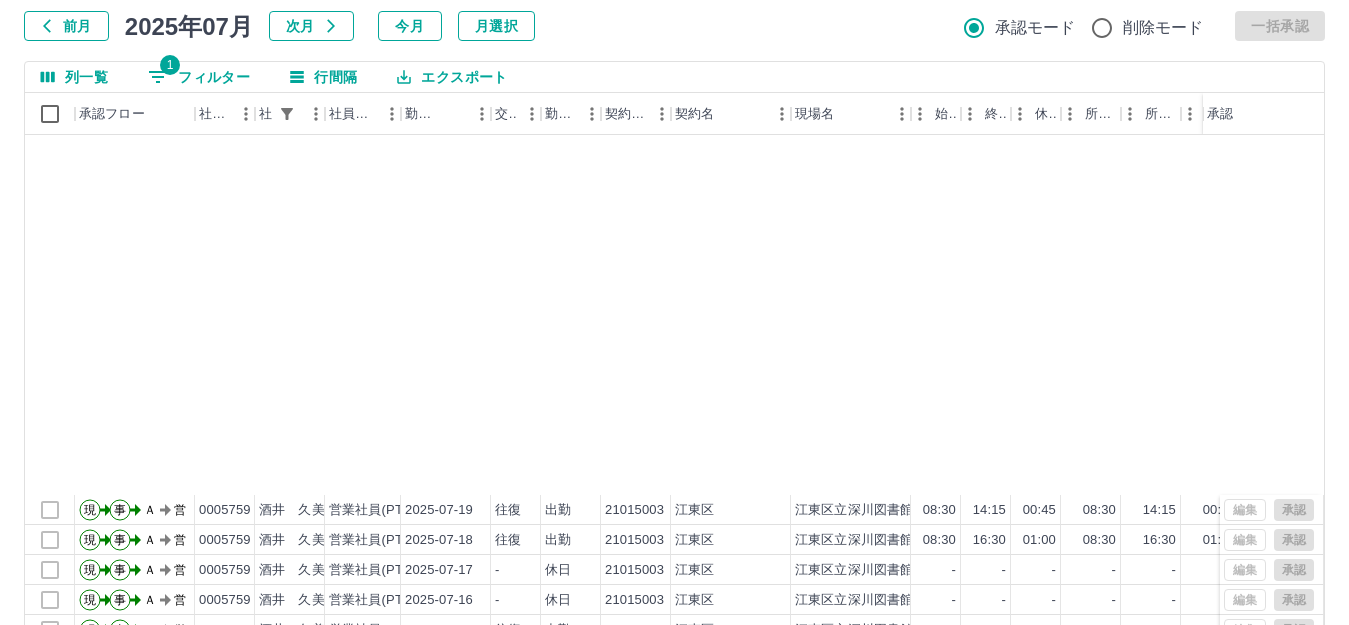 scroll, scrollTop: 434, scrollLeft: 0, axis: vertical 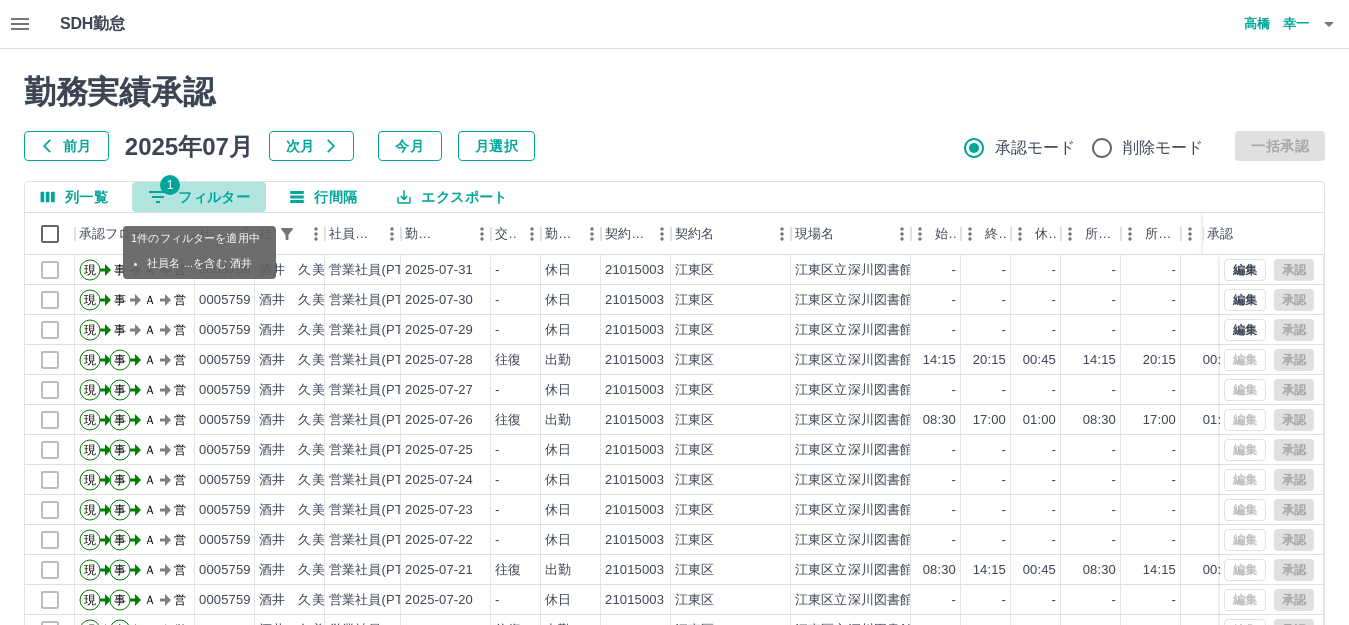 click on "1 フィルター" at bounding box center (199, 197) 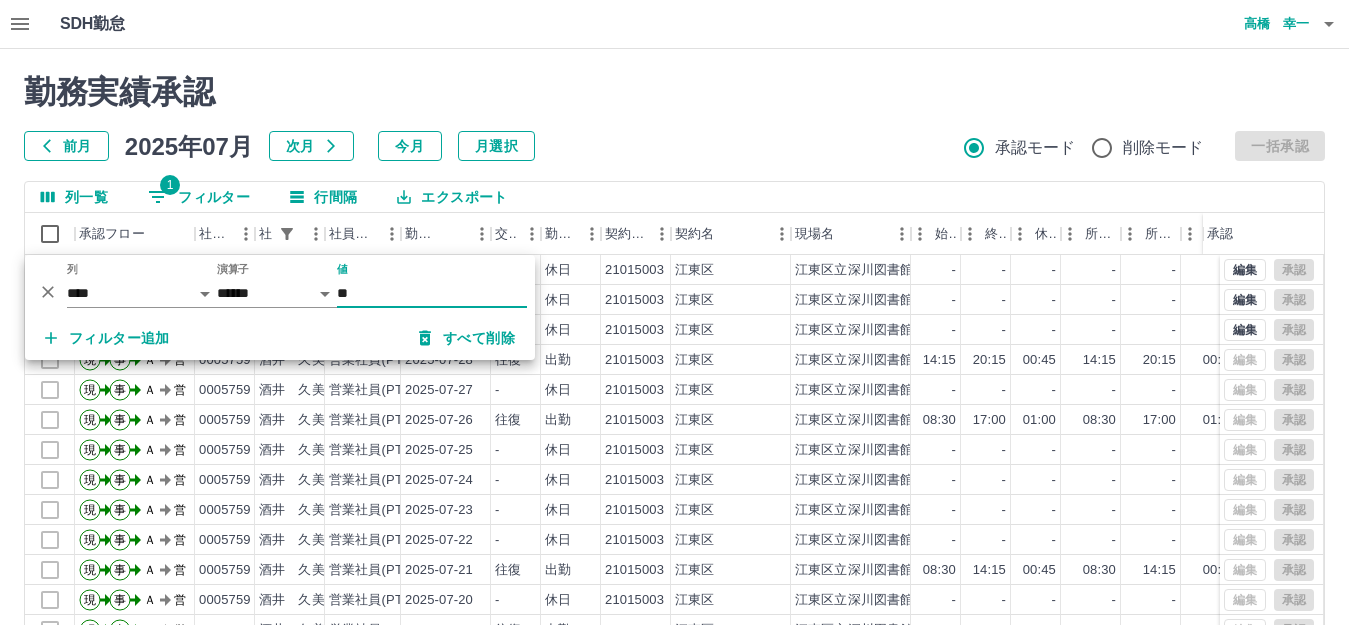 drag, startPoint x: 392, startPoint y: 298, endPoint x: 294, endPoint y: 289, distance: 98.4124 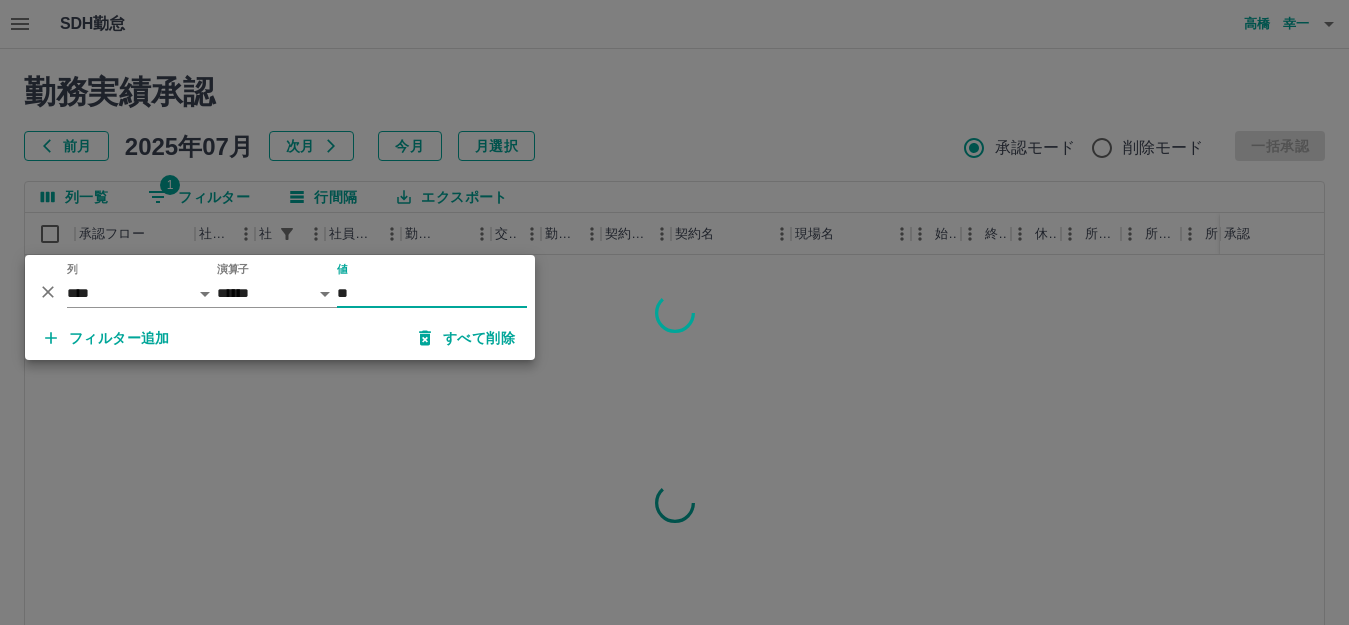 type on "**" 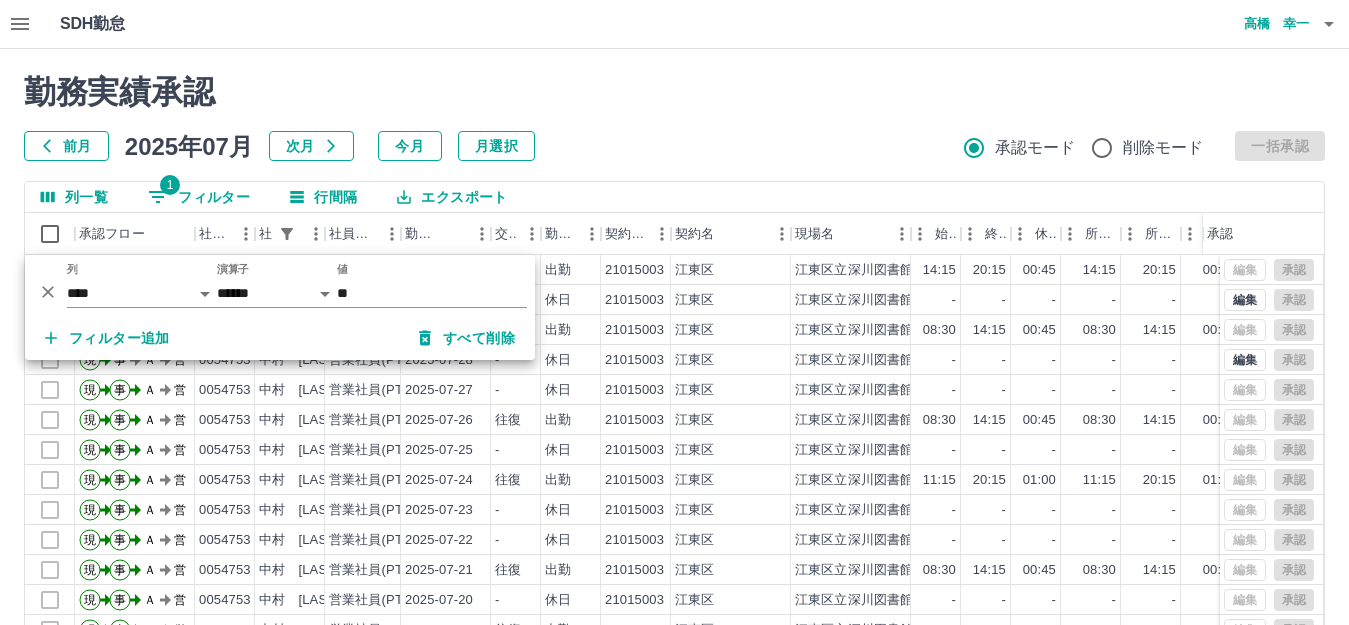 click on "列一覧 1 フィルター 行間隔 エクスポート 承認フロー 社員番号 社員名 社員区分 勤務日 交通費 勤務区分 契約コード 契約名 現場名 始業 終業 休憩 所定開始 所定終業 所定休憩 拘束 勤務 遅刻等 コメント ステータス 承認 現 事 Ａ 営 0054753 [LAST]　[LAST] 営業社員(PT契約) 2025-07-31 往復 出勤 21015003 [CITY] [CITY]立深川図書館 14:15 20:15 00:45 14:15 20:15 00:45 06:00 05:15 00:00 AM承認待 現 事 Ａ 営 0054753 [LAST]　[LAST] 営業社員(PT契約) 2025-07-30  -  休日 21015003 [CITY] [CITY]立深川図書館 - - - - - - 00:00 00:00 00:00 事務担当者承認待 現 事 Ａ 営 0054753 [LAST]　[LAST] 営業社員(PT契約) 2025-07-29 往復 出勤 21015003 [CITY] [CITY]立深川図書館 08:30 14:15 00:45 08:30 14:15 00:45 05:45 05:00 00:00 AM承認待 現 事 Ａ 営 0054753 [LAST]　[LAST] 営業社員(PT契約) 2025-07-28  -  休日 21015003 [CITY] [CITY]立深川図書館 -" at bounding box center (674, 501) 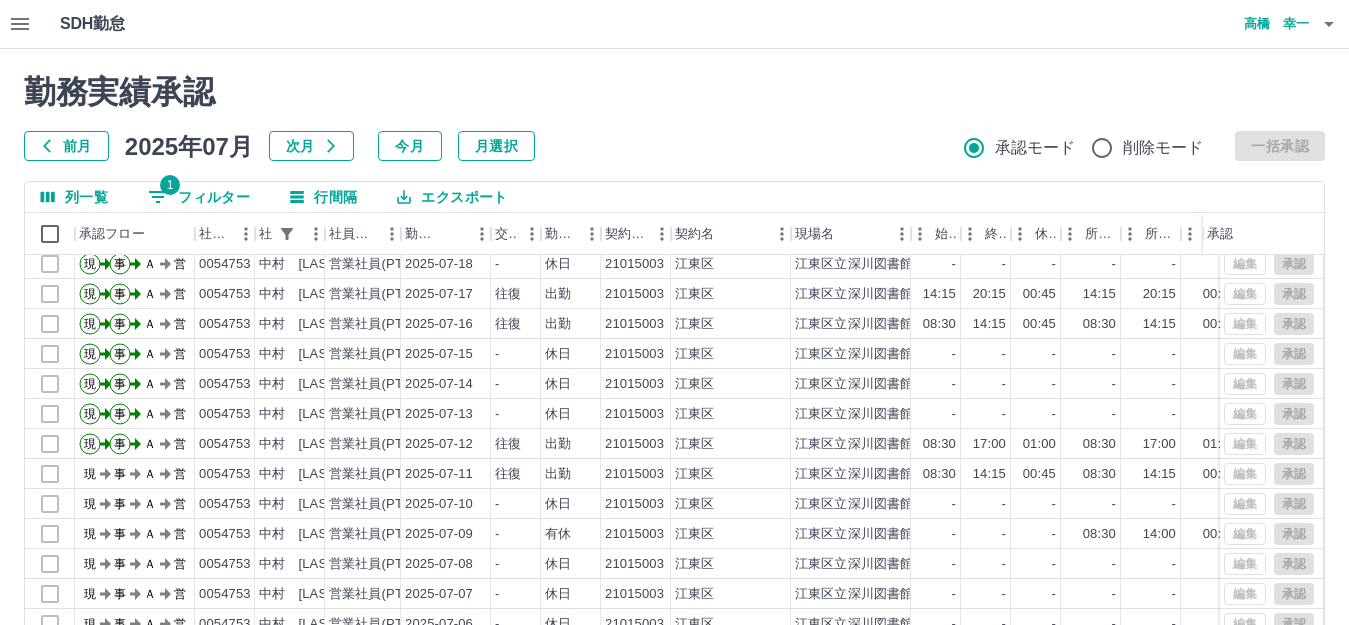 scroll, scrollTop: 434, scrollLeft: 0, axis: vertical 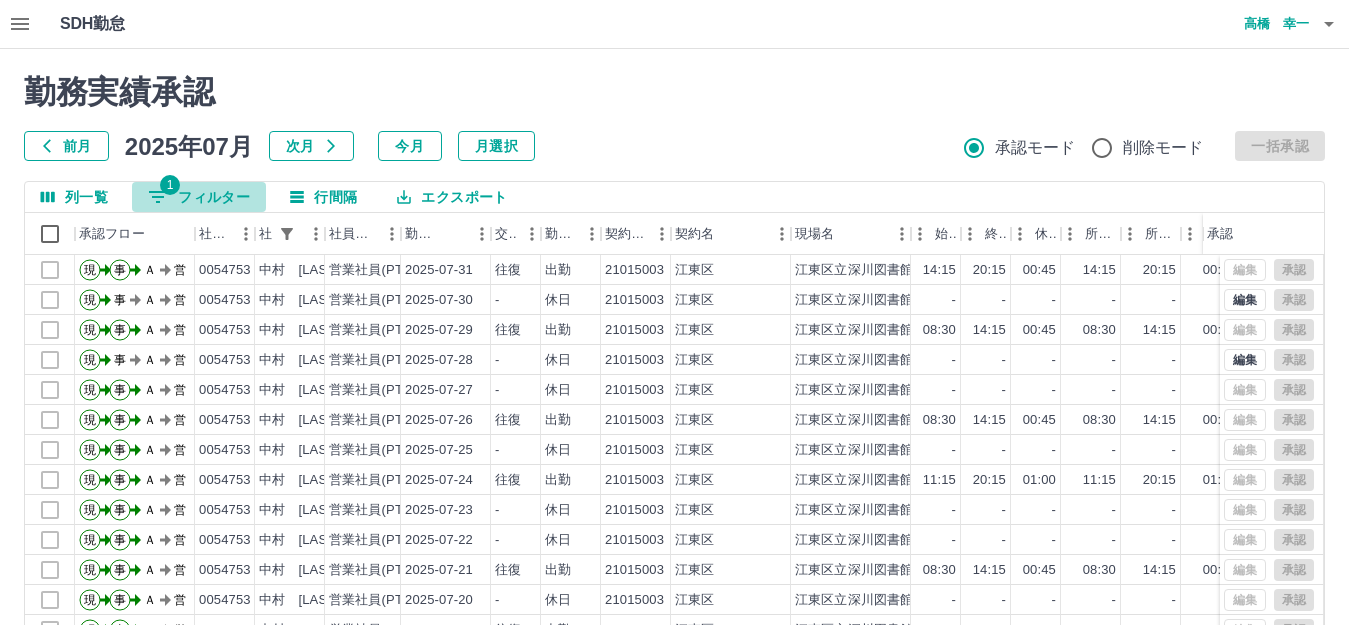 click on "1" at bounding box center (170, 185) 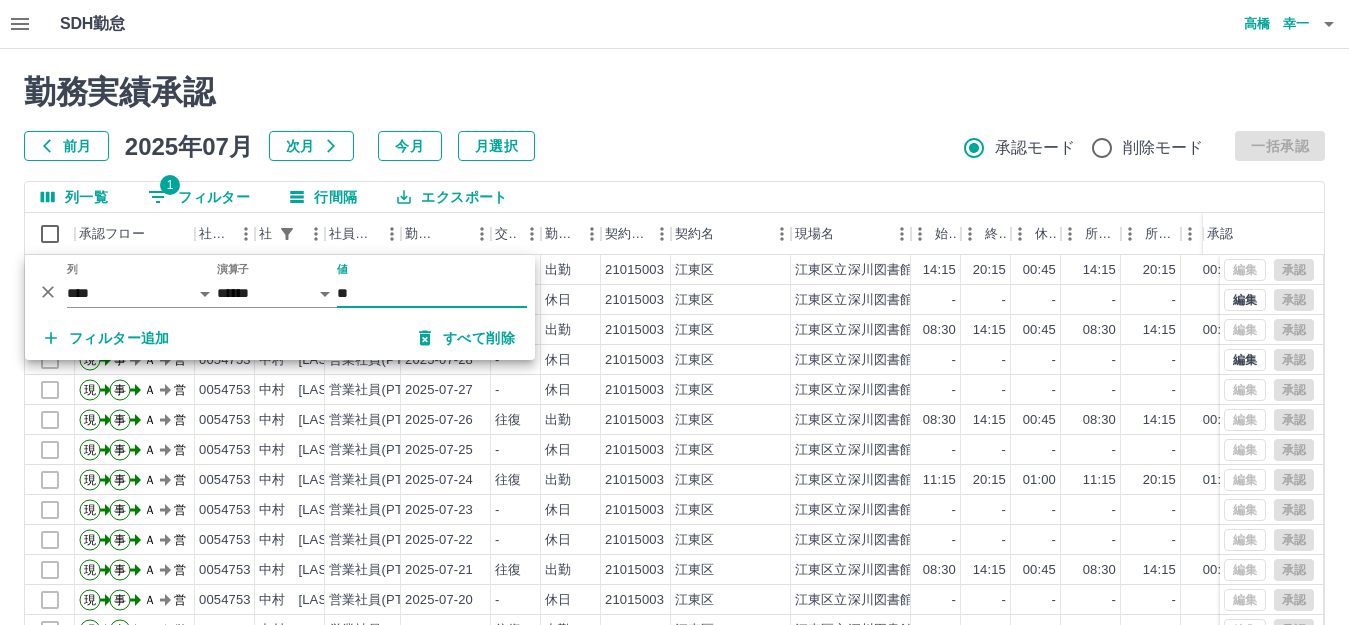 drag, startPoint x: 361, startPoint y: 296, endPoint x: 308, endPoint y: 296, distance: 53 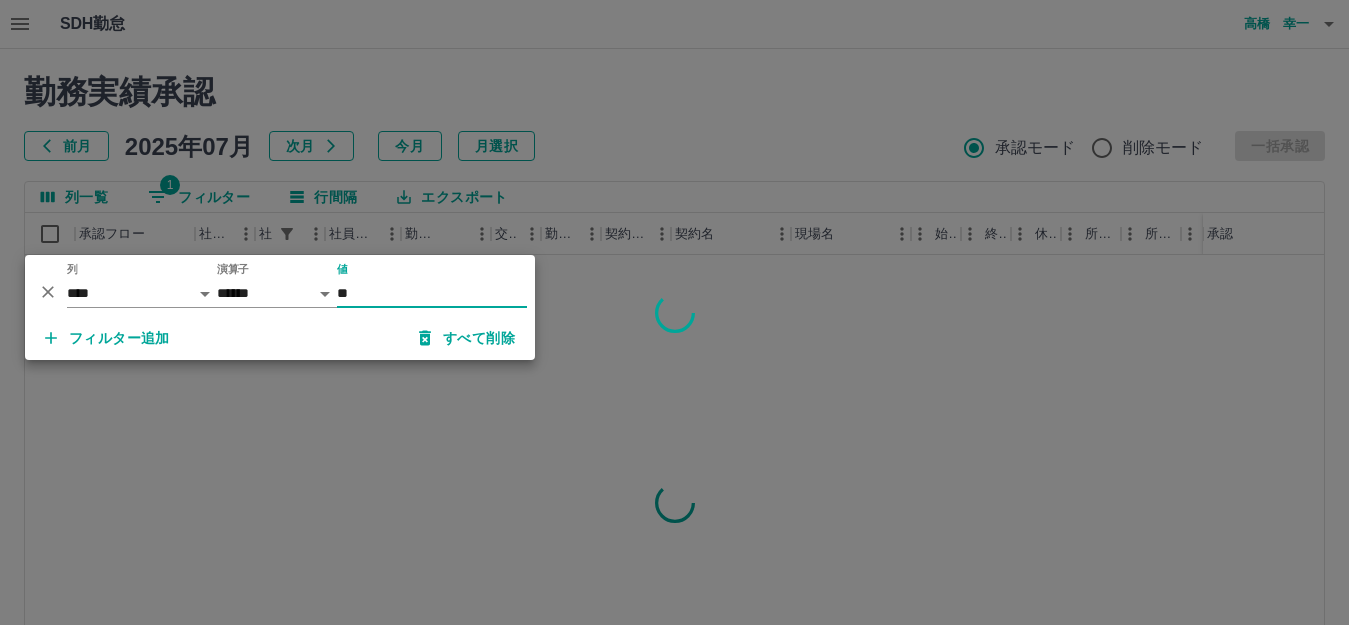 type on "**" 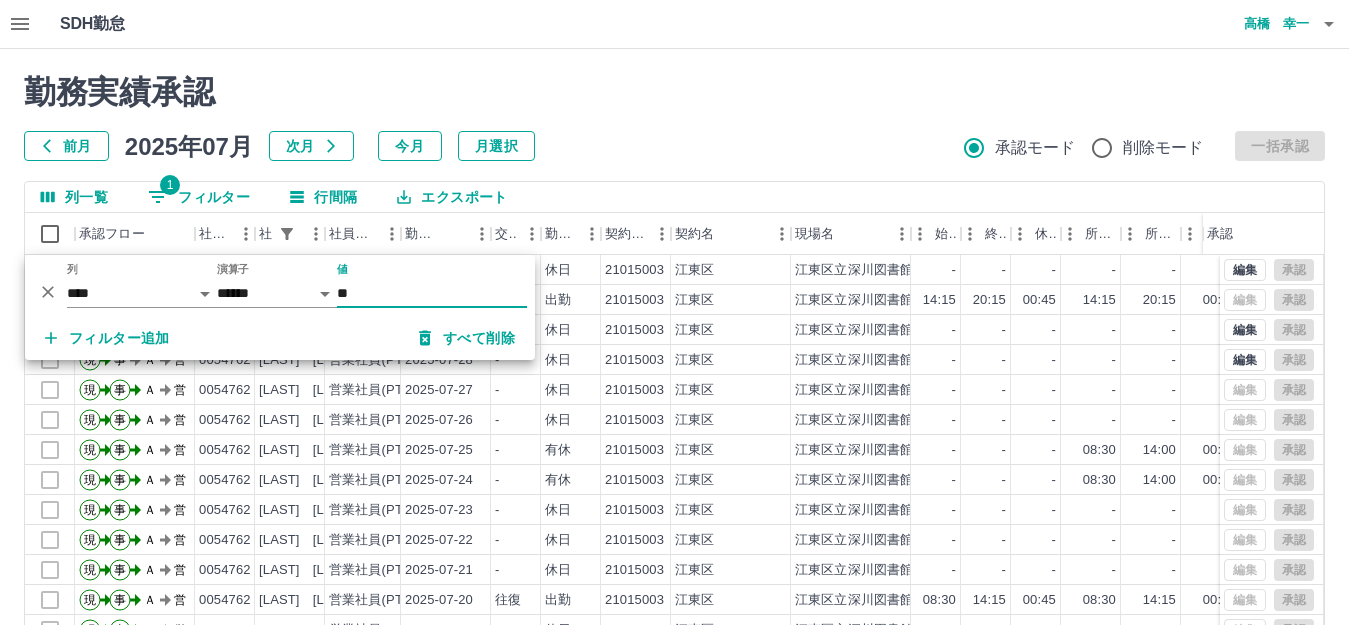 click on "勤務実績承認 前月 2025年07月 次月 今月 月選択 承認モード 削除モード 一括承認 列一覧 1 フィルター 行間隔 エクスポート 承認フロー 社員番号 社員名 社員区分 勤務日 交通費 勤務区分 契約コード 契約名 現場名 始業 終業 休憩 所定開始 所定終業 所定休憩 拘束 勤務 遅刻等 コメント ステータス 承認 現 事 Ａ 営 0054762 竹中　清子 営業社員(PT契約) 2025-07-31  -  休日 21015003 [CITY] [CITY]立深川図書館 - - - - - - 00:00 00:00 00:00 事務担当者承認待 現 事 Ａ 営 0054762 竹中　清子 営業社員(PT契約) 2025-07-30 往復 出勤 21015003 [CITY] [CITY]立深川図書館 14:15 20:15 00:45 14:15 20:15 00:45 06:00 05:15 00:00 AM承認待 現 事 Ａ 営 0054762 竹中　清子 営業社員(PT契約) 2025-07-29  -  休日 21015003 [CITY] [CITY]立深川図書館 - - - - - - 00:00 00:00 00:00 事務担当者承認待 現 事 Ａ 営 0054762  -" at bounding box center [674, 447] 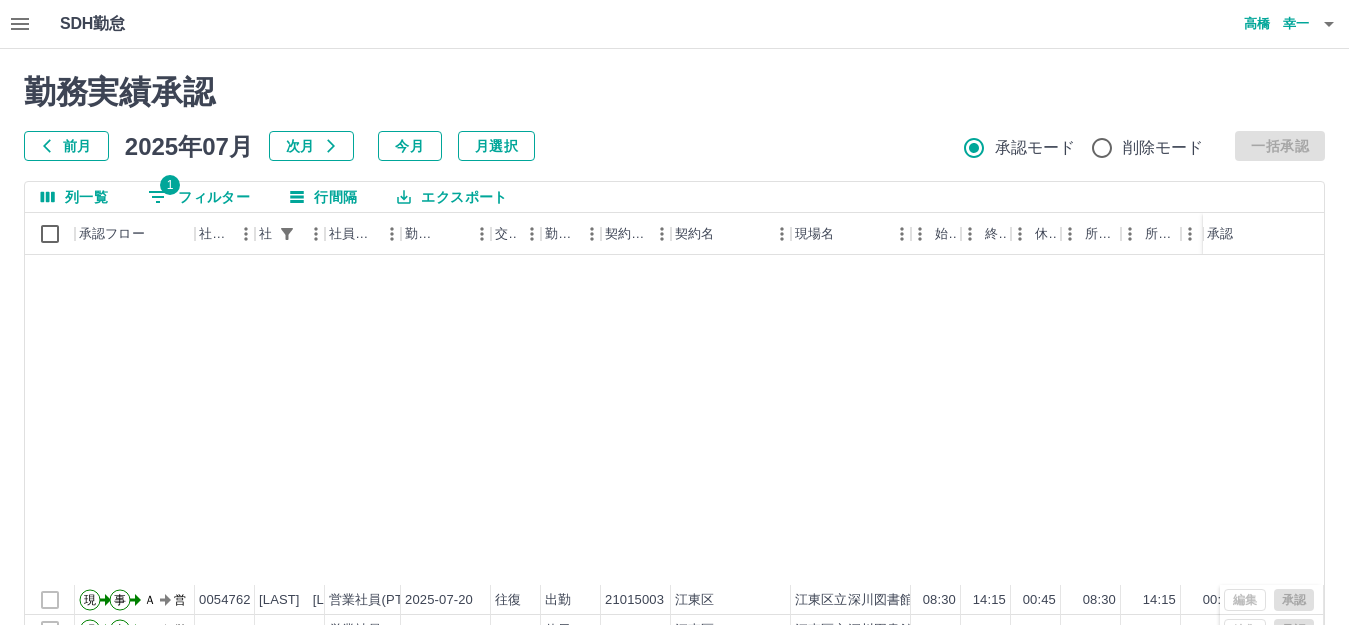 scroll, scrollTop: 434, scrollLeft: 0, axis: vertical 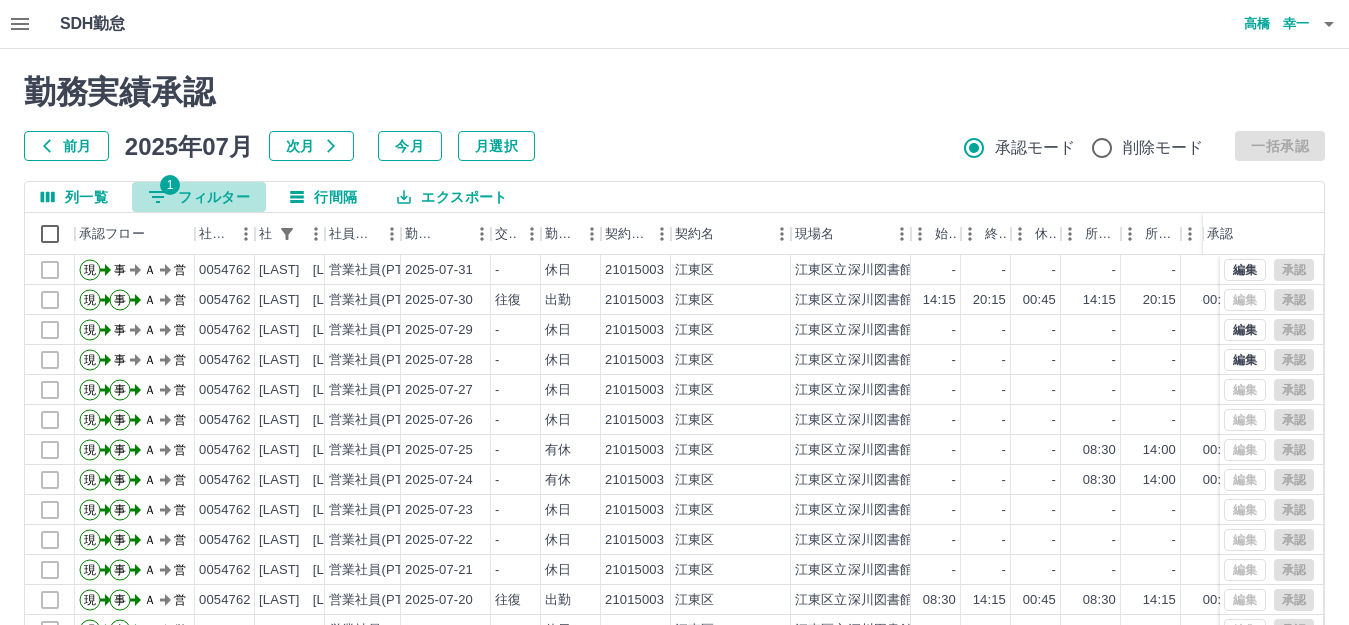 click on "1 フィルター" at bounding box center (199, 197) 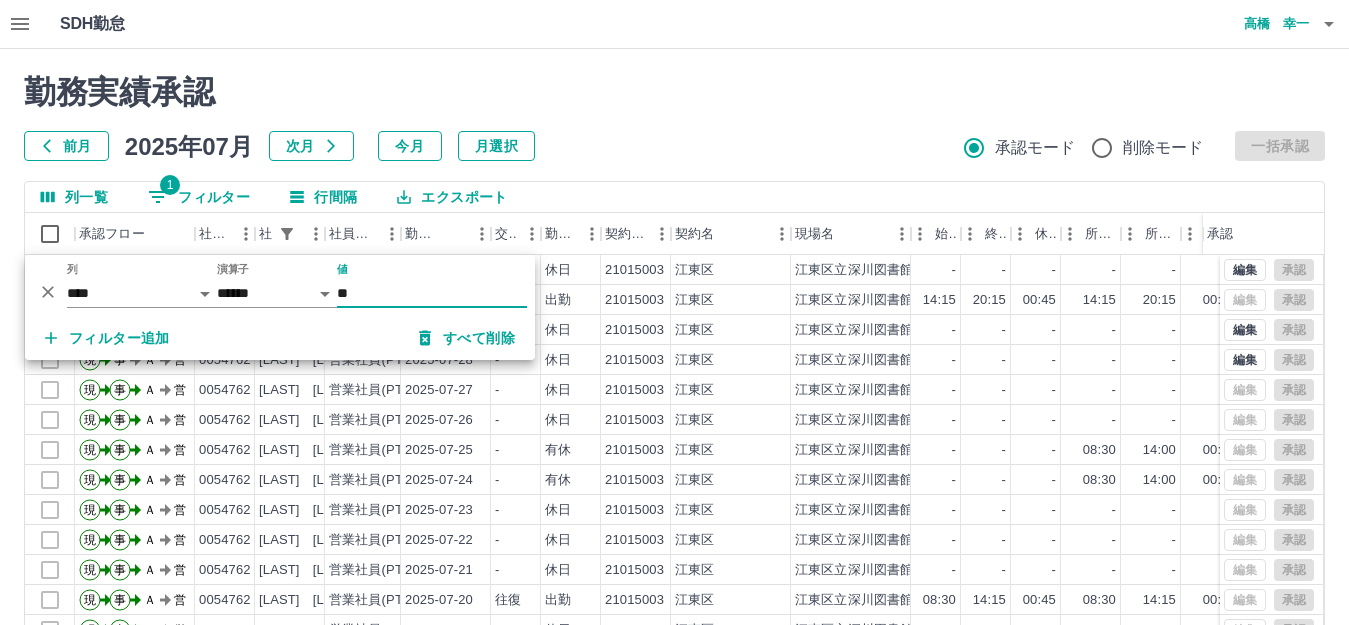 drag, startPoint x: 387, startPoint y: 292, endPoint x: 318, endPoint y: 299, distance: 69.354164 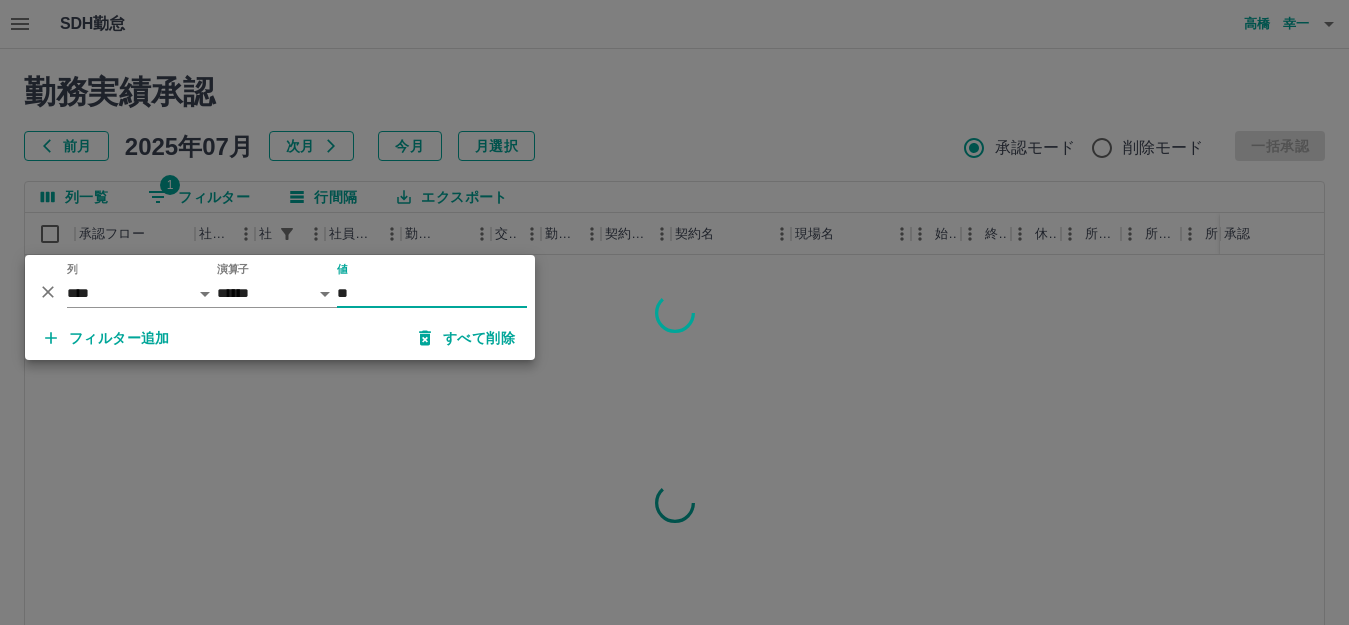 type on "**" 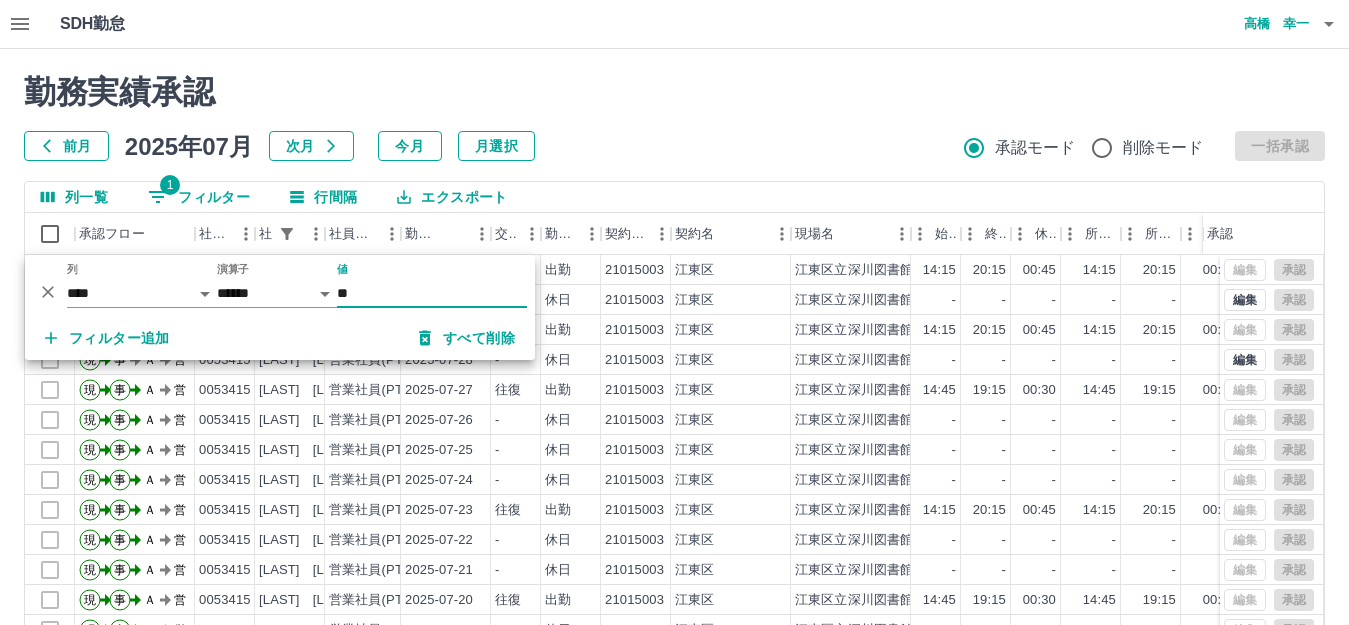 click on "勤務実績承認 前月 2025年07月 次月 今月 月選択 承認モード 削除モード 一括承認 列一覧 1 フィルター 行間隔 エクスポート 承認フロー 社員番号 社員名 社員区分 勤務日 交通費 勤務区分 契約コード 契約名 現場名 始業 終業 休憩 所定開始 所定終業 所定休憩 拘束 勤務 遅刻等 コメント ステータス 承認 現 事 Ａ 営 0053415 塚越　彰子 営業社員(PT契約) 2025-07-31 往復 出勤 21015003 [CITY] [CITY]立深川図書館 14:15 20:15 00:45 14:15 20:15 00:45 06:00 05:15 00:00 AM承認待 現 事 Ａ 営 0053415 塚越　彰子 営業社員(PT契約) 2025-07-30  -  休日 21015003 [CITY] [CITY]立深川図書館 - - - - - - 00:00 00:00 00:00 事務担当者承認待 現 事 Ａ 営 0053415 塚越　彰子 営業社員(PT契約) 2025-07-29 往復 出勤 21015003 [CITY] [CITY]立深川図書館 14:15 20:15 00:45 14:15 20:15 00:45 06:00 05:15 00:00 AM承認待 現 事 Ａ 営 0053415  -  -" at bounding box center (674, 447) 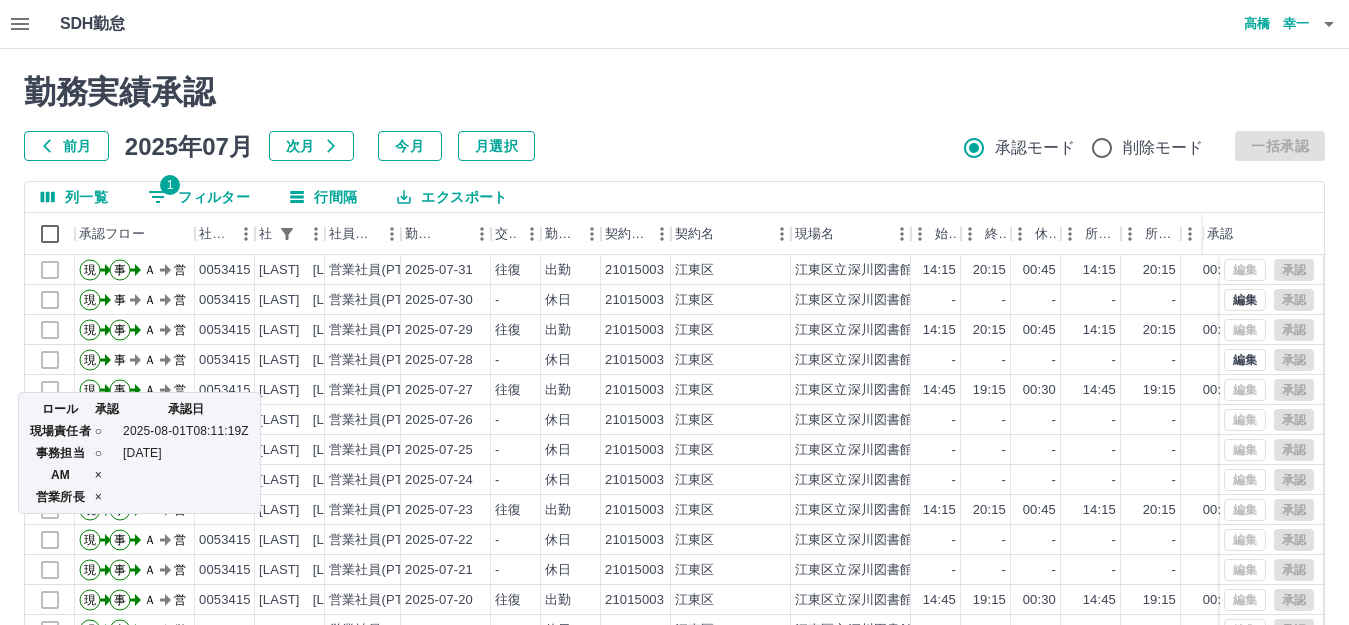 scroll, scrollTop: 434, scrollLeft: 0, axis: vertical 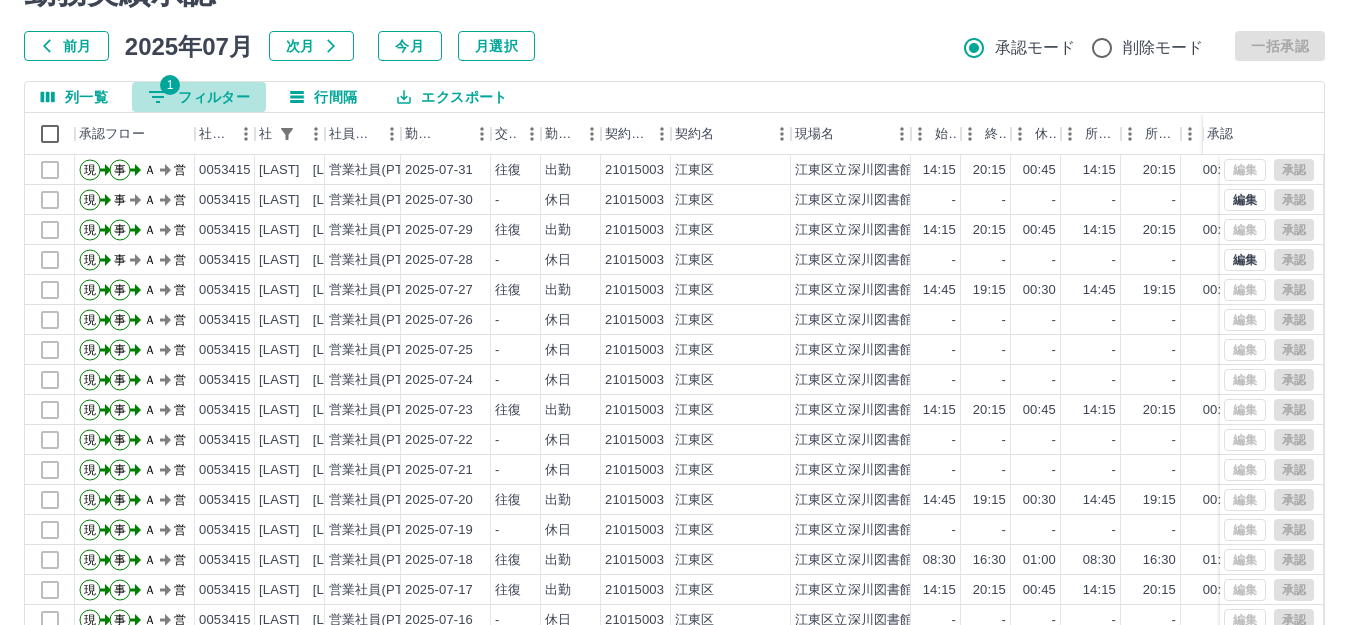 drag, startPoint x: 224, startPoint y: 92, endPoint x: 241, endPoint y: 111, distance: 25.495098 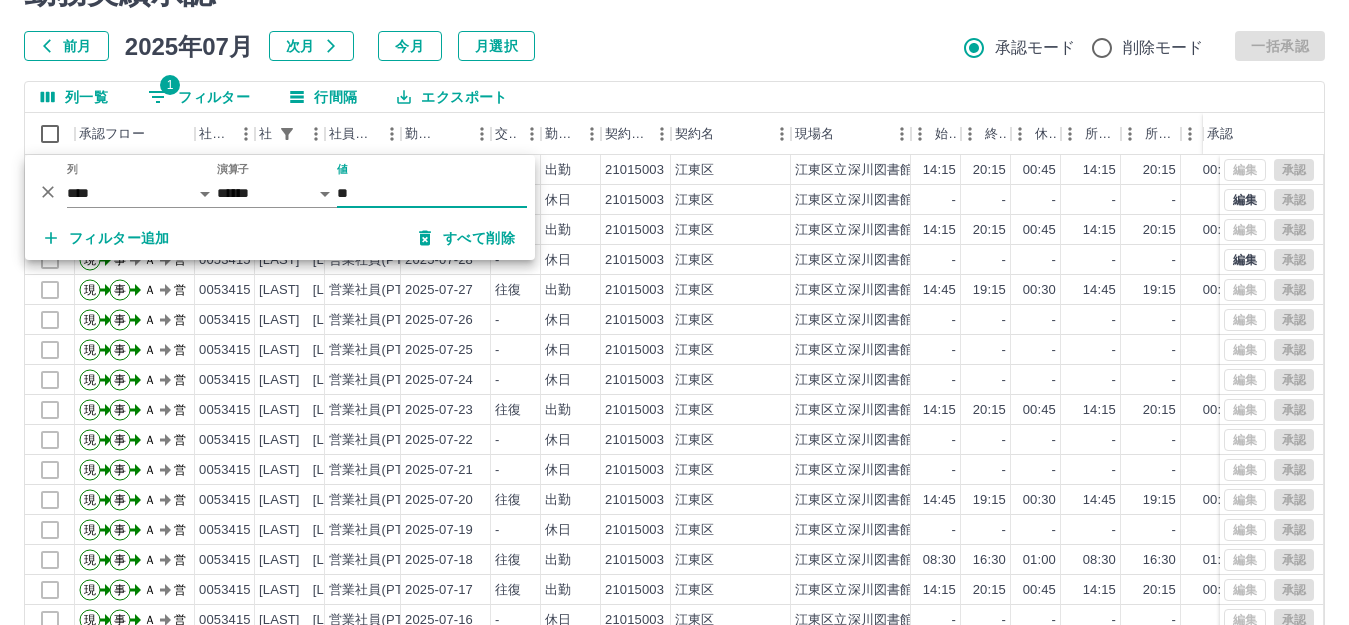 drag, startPoint x: 388, startPoint y: 198, endPoint x: 298, endPoint y: 197, distance: 90.005554 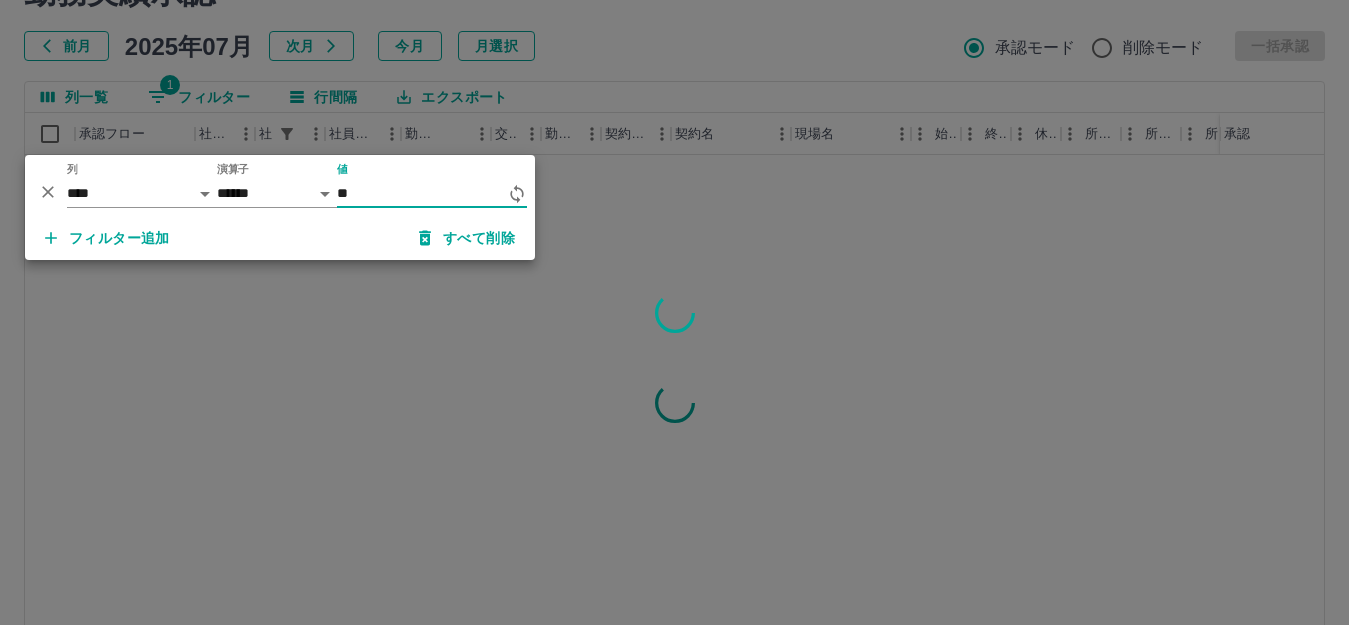 type on "*" 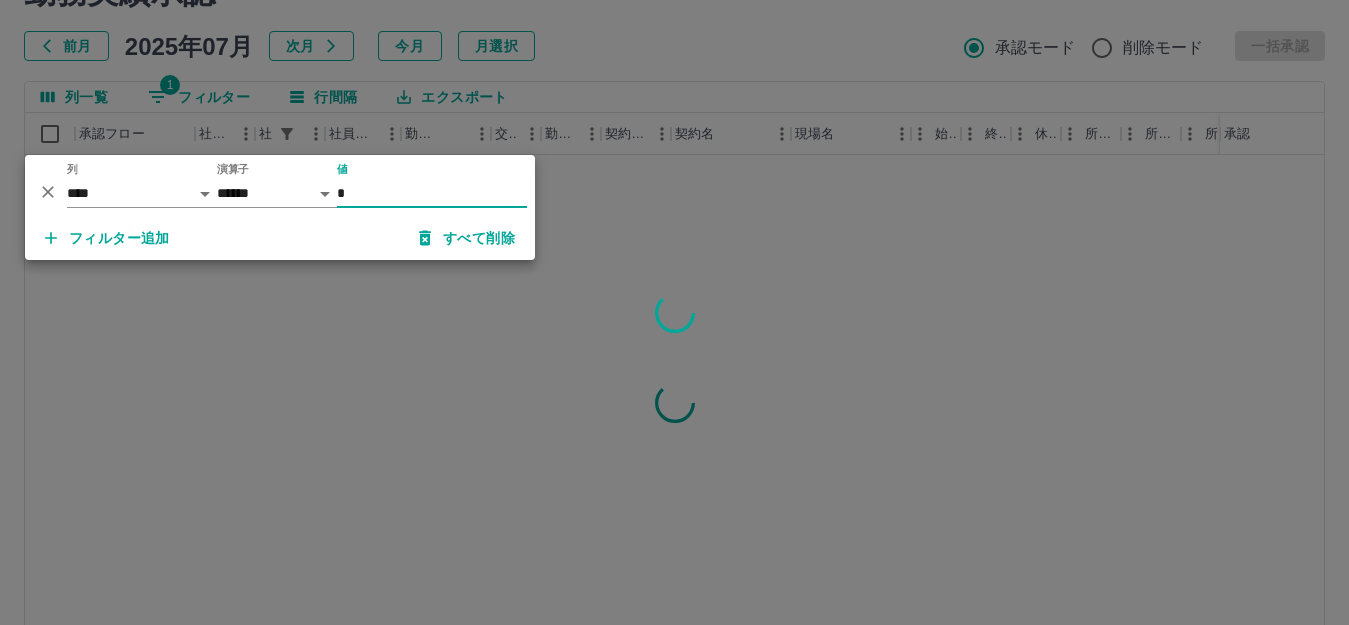 type on "*" 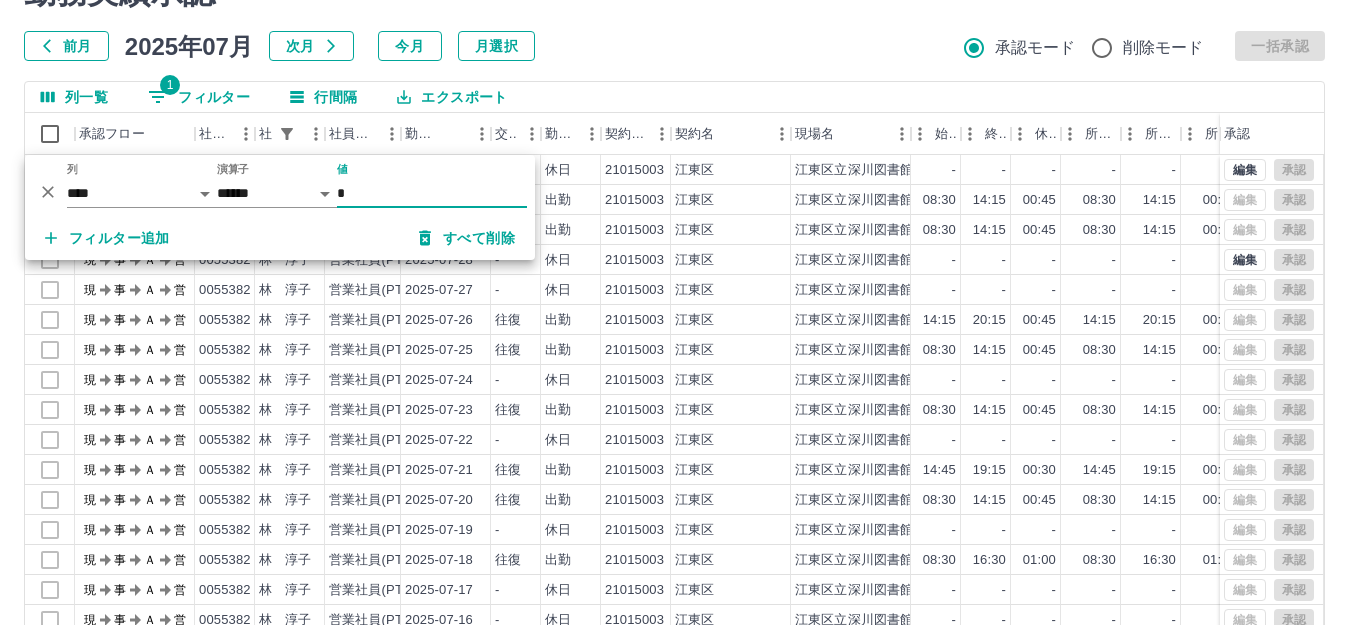 drag, startPoint x: 369, startPoint y: 194, endPoint x: 324, endPoint y: 198, distance: 45.17743 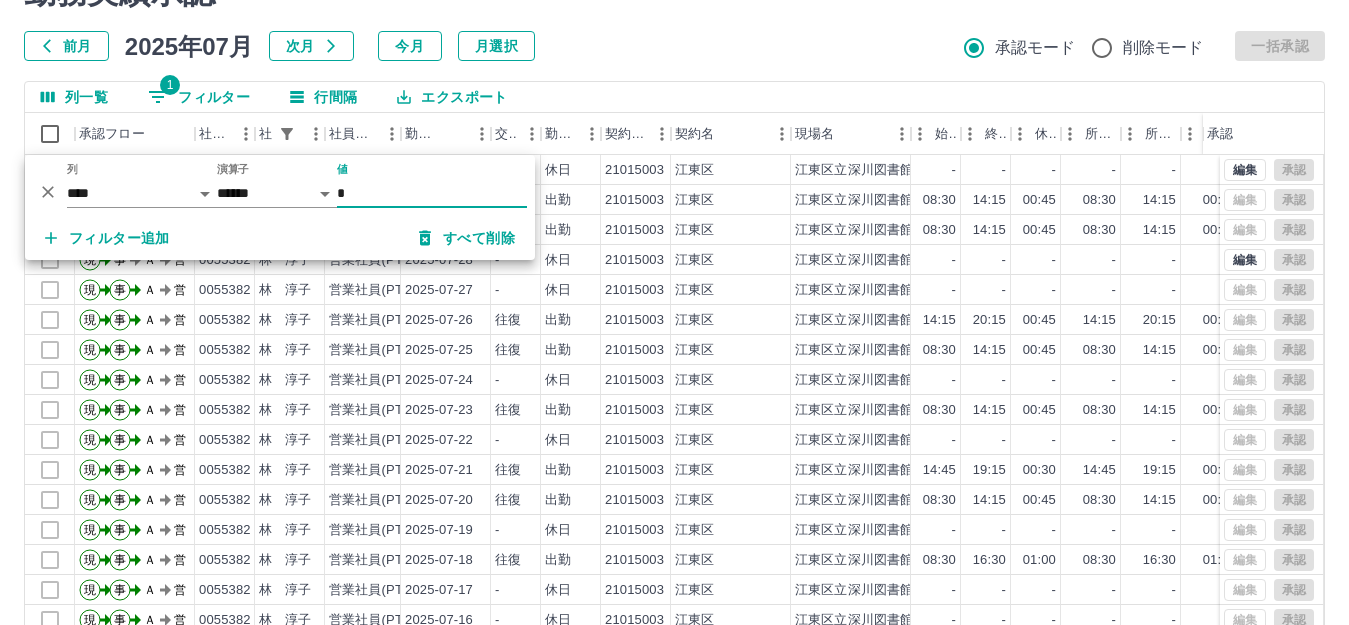 click on "勤務実績承認 前月 2025年07月 次月 今月 月選択 承認モード 削除モード 一括承認 列一覧 1 フィルター 行間隔 エクスポート 承認フロー 社員番号 社員名 社員区分 勤務日 交通費 勤務区分 契約コード 契約名 現場名 始業 終業 休憩 所定開始 所定終業 所定休憩 拘束 勤務 遅刻等 コメント ステータス 承認 現 事 Ａ 営 0055382 [LAST]　[LAST] 営業社員(PT契約) 2025-07-31  -  休日 21015003 [CITY] [CITY]立深川図書館 - - - - - - 00:00 00:00 00:00 事務担当者承認待 現 事 Ａ 営 0055382 [LAST]　[LAST] 営業社員(PT契約) 2025-07-30 往復 出勤 21015003 [CITY] [CITY]立深川図書館 08:30 14:15 00:45 08:30 14:15 00:45 05:45 05:00 00:00 AM承認待 現 事 Ａ 営 0055382 [LAST]　[LAST] 営業社員(PT契約) 2025-07-29 往復 出勤 21015003 [CITY] [CITY]立深川図書館 08:30 14:15 00:45 08:30 14:15 00:45 05:45 05:00 00:00 AM承認待 現 事 Ａ 営 0055382 [LAST]　-" at bounding box center (674, 347) 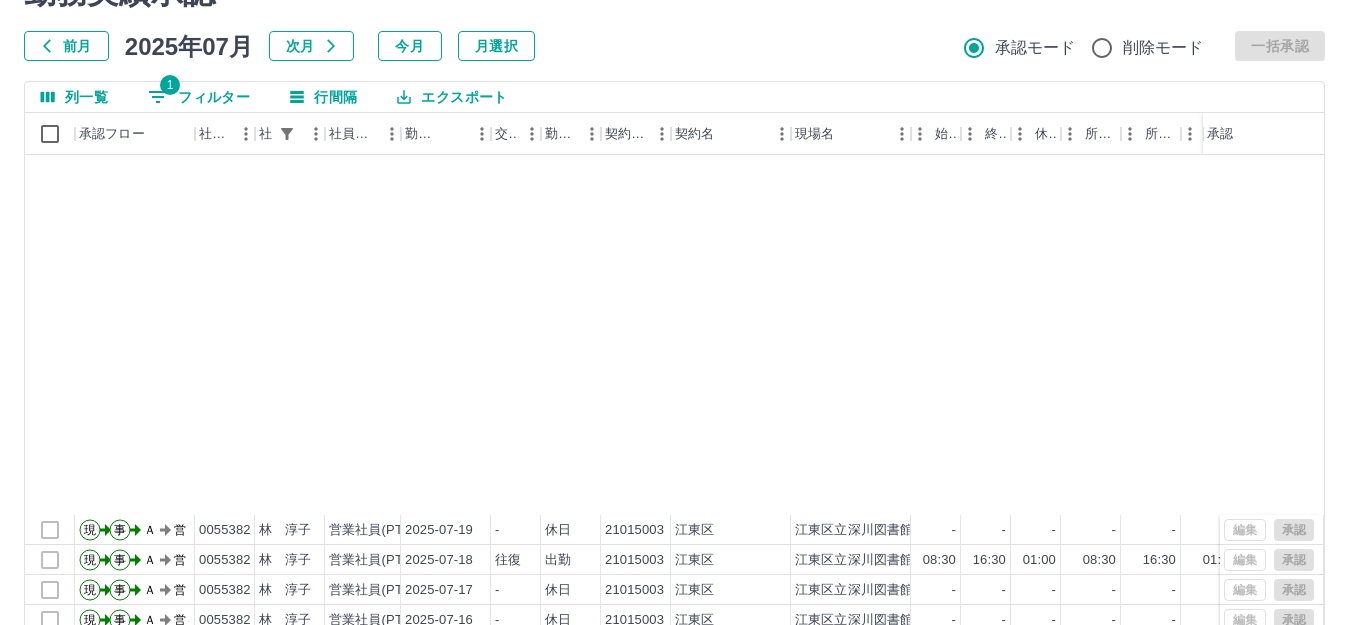 scroll, scrollTop: 434, scrollLeft: 0, axis: vertical 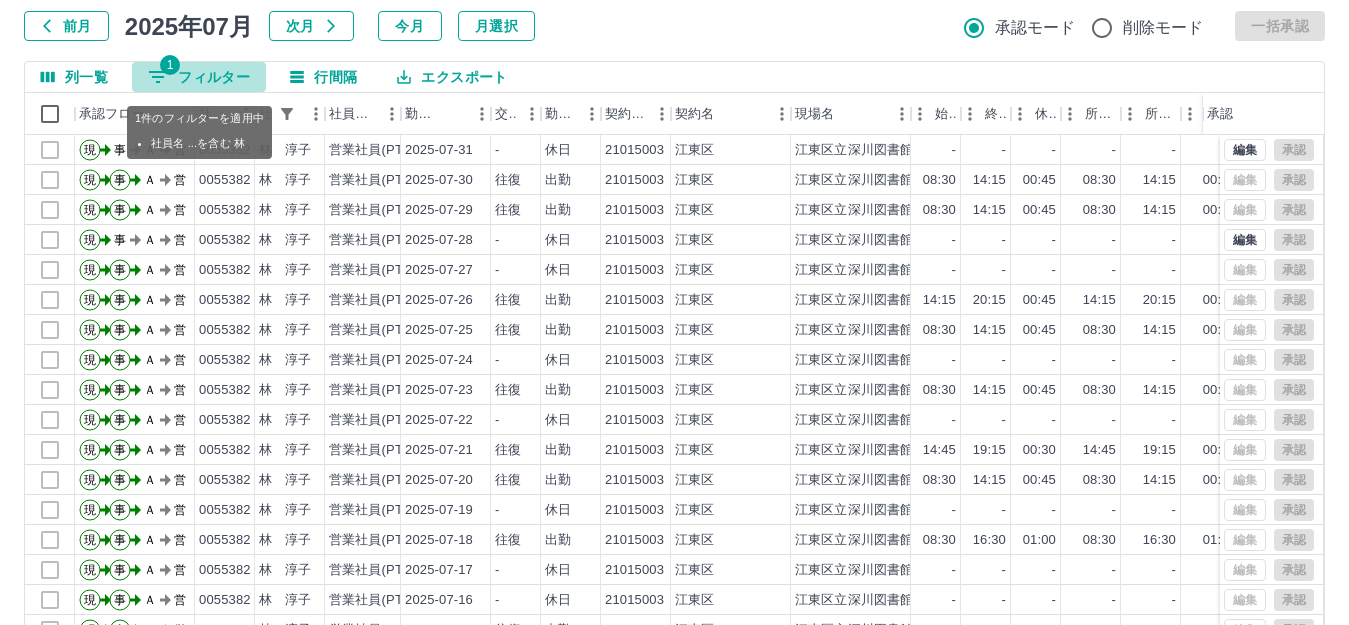 click on "1 フィルター" at bounding box center [199, 77] 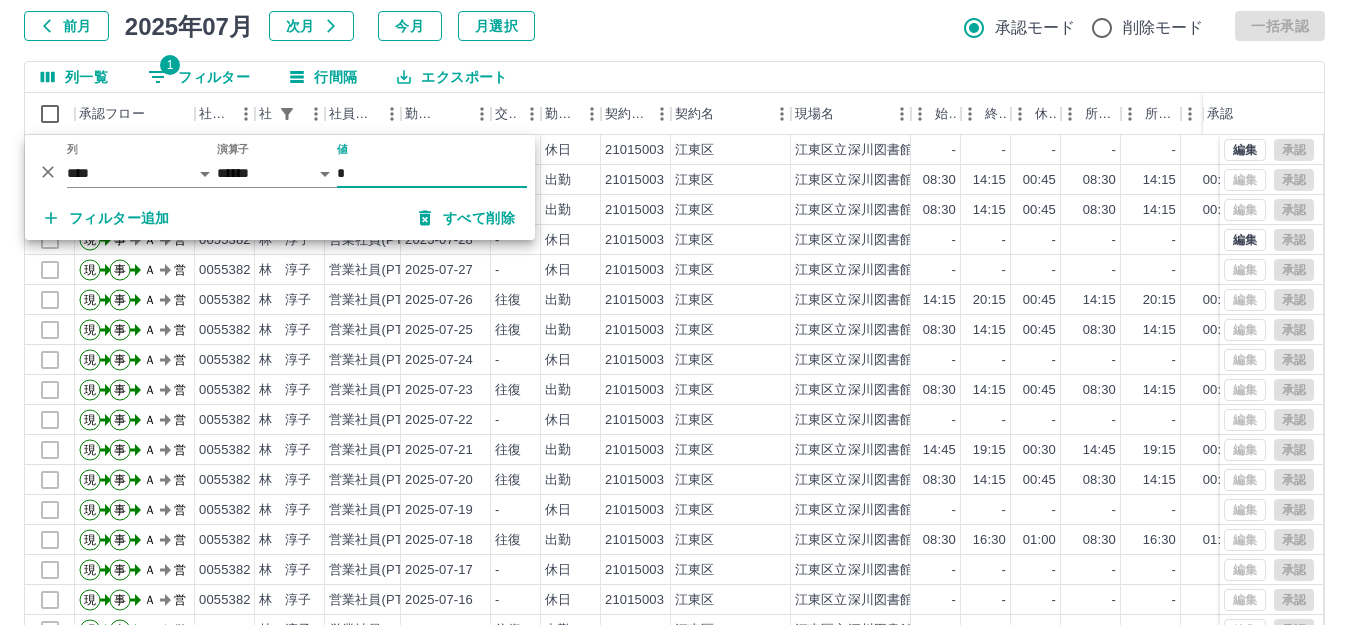 drag, startPoint x: 375, startPoint y: 170, endPoint x: 329, endPoint y: 170, distance: 46 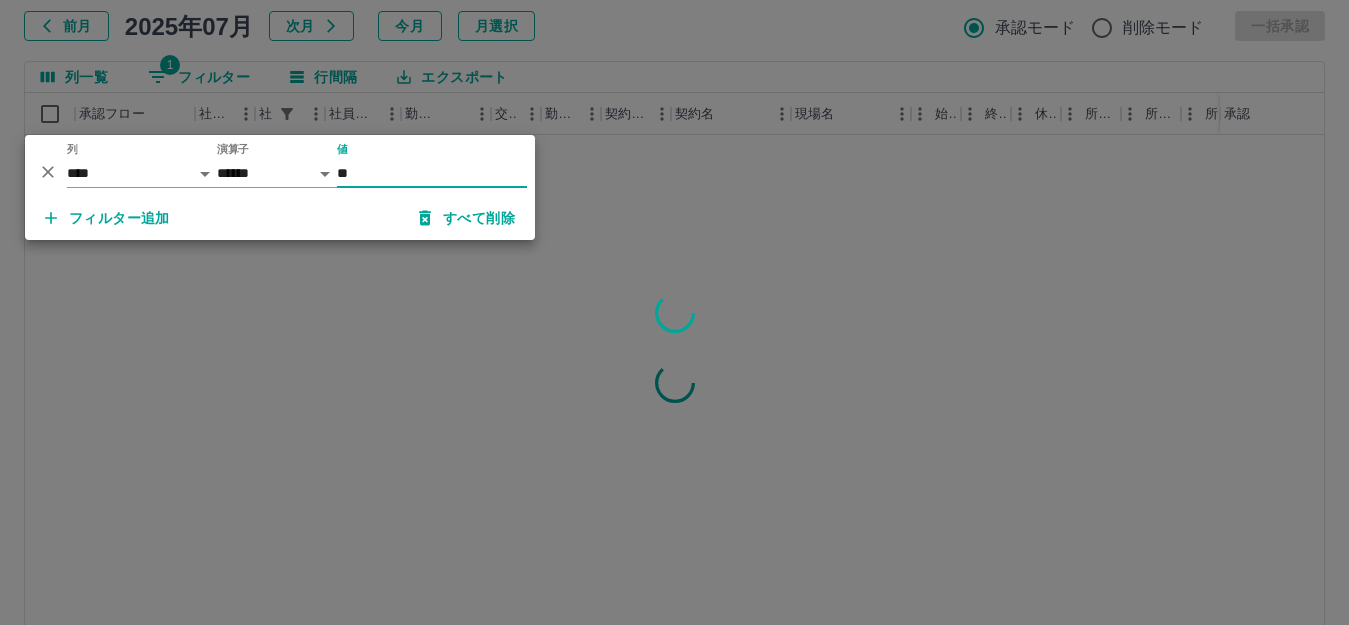 type on "**" 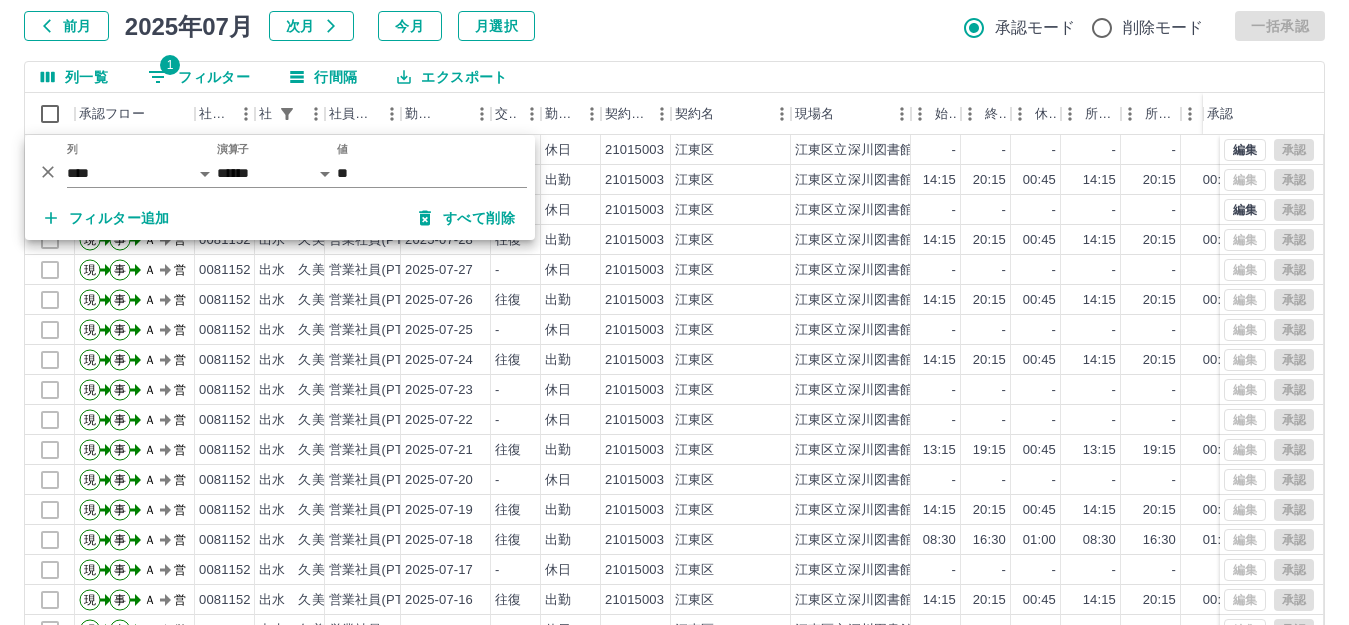 click on "勤務実績承認 前月 2025年07月 次月 今月 月選択 承認モード 削除モード 一括承認 列一覧 1 フィルター 行間隔 エクスポート 承認フロー 社員番号 社員名 社員区分 勤務日 交通費 勤務区分 契約コード 契約名 現場名 始業 終業 休憩 所定開始 所定終業 所定休憩 拘束 勤務 遅刻等 コメント ステータス 承認 現 事 Ａ 営 0081152 出水　久美子 営業社員(PT契約) 2025-07-31  -  休日 21015003 [CITY] [CITY]立深川図書館 - - - - - - 00:00 00:00 00:00 事務担当者承認待 現 事 Ａ 営 0081152 出水　久美子 営業社員(PT契約) 2025-07-30 往復 出勤 21015003 [CITY] [CITY]立深川図書館 14:15 20:15 00:45 14:15 20:15 00:45 06:00 05:15 00:00 AM承認待 現 事 Ａ 営 0081152 出水　久美子 営業社員(PT契約) 2025-07-29  -  休日 21015003 [CITY] [CITY]立深川図書館 - - - - - - 00:00 00:00 00:00 事務担当者承認待 現 事 Ａ 営 0081152 2025-07-28" at bounding box center [674, 327] 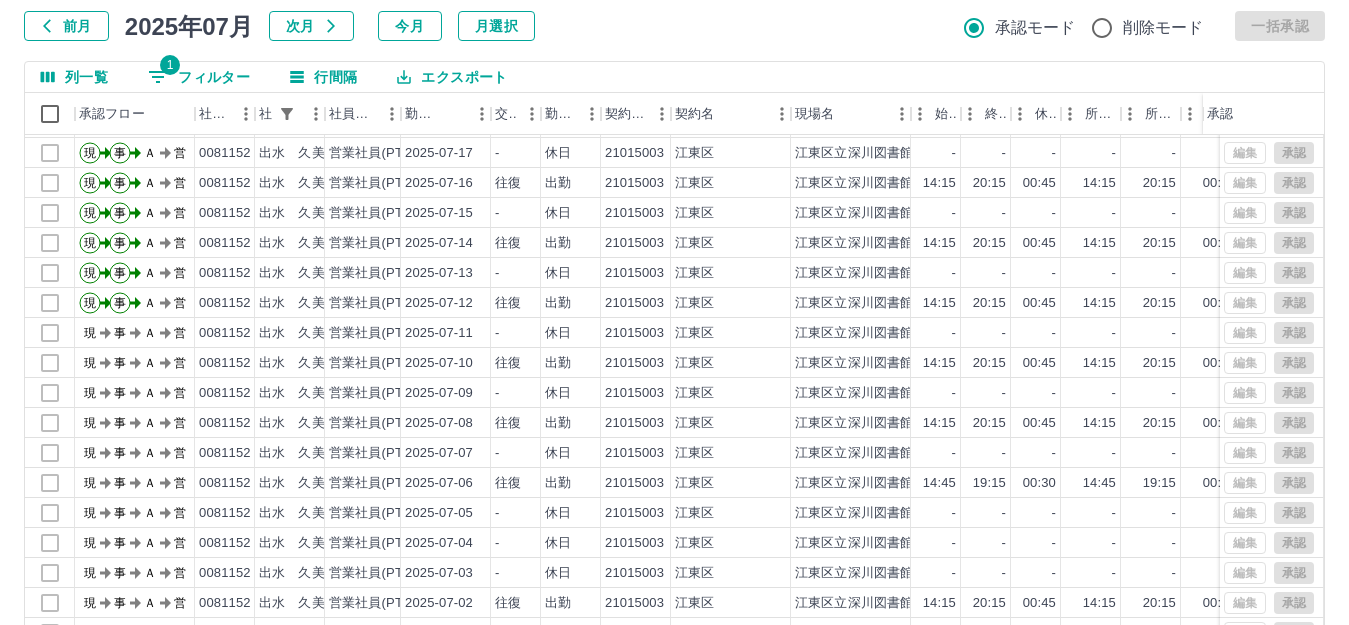 scroll, scrollTop: 434, scrollLeft: 0, axis: vertical 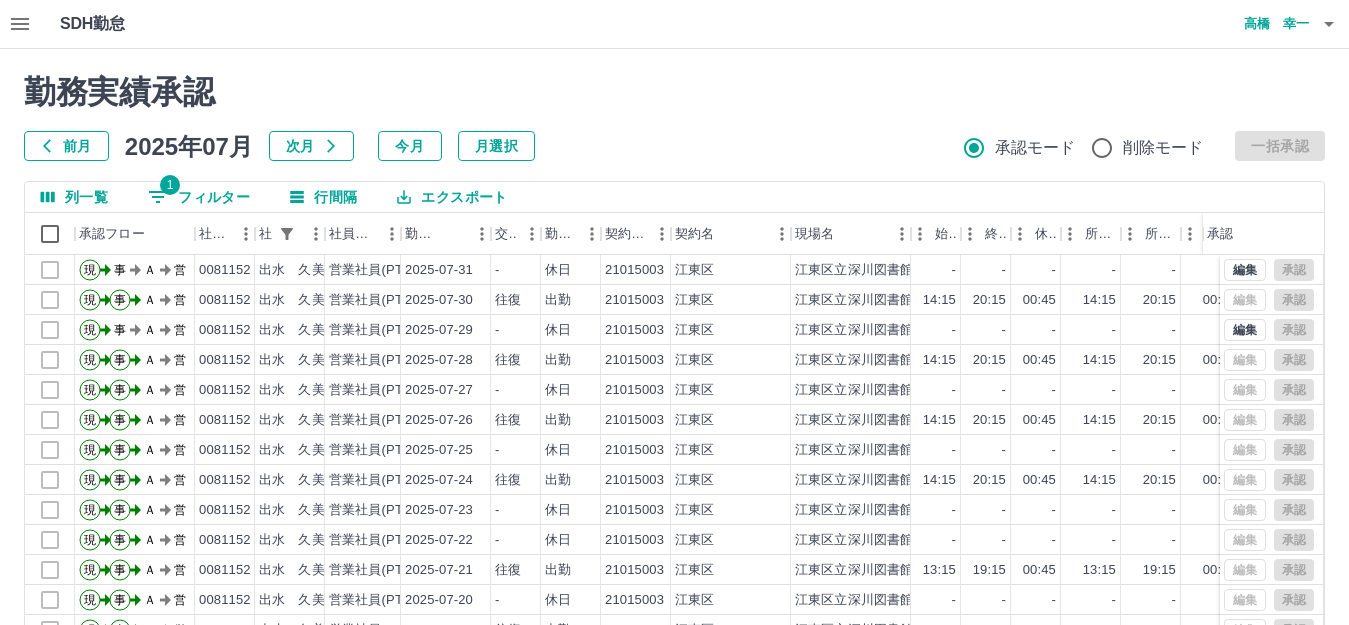 click on "1 フィルター" at bounding box center [199, 197] 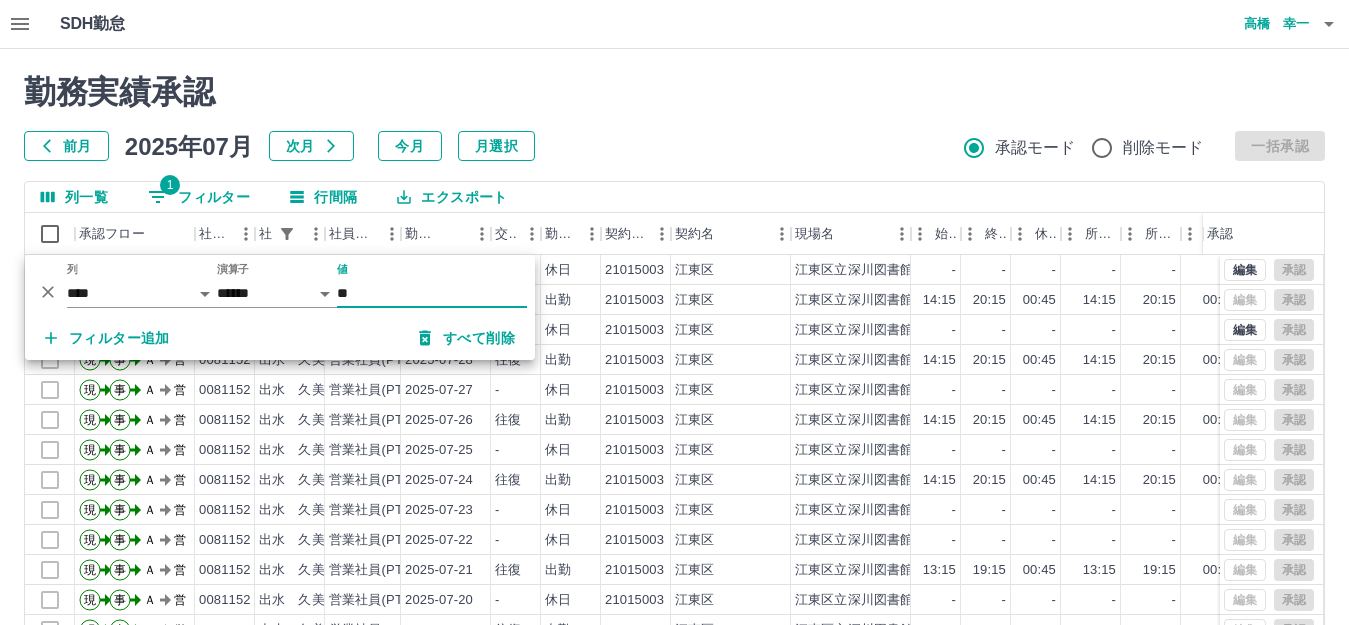 drag, startPoint x: 376, startPoint y: 291, endPoint x: 308, endPoint y: 297, distance: 68.26419 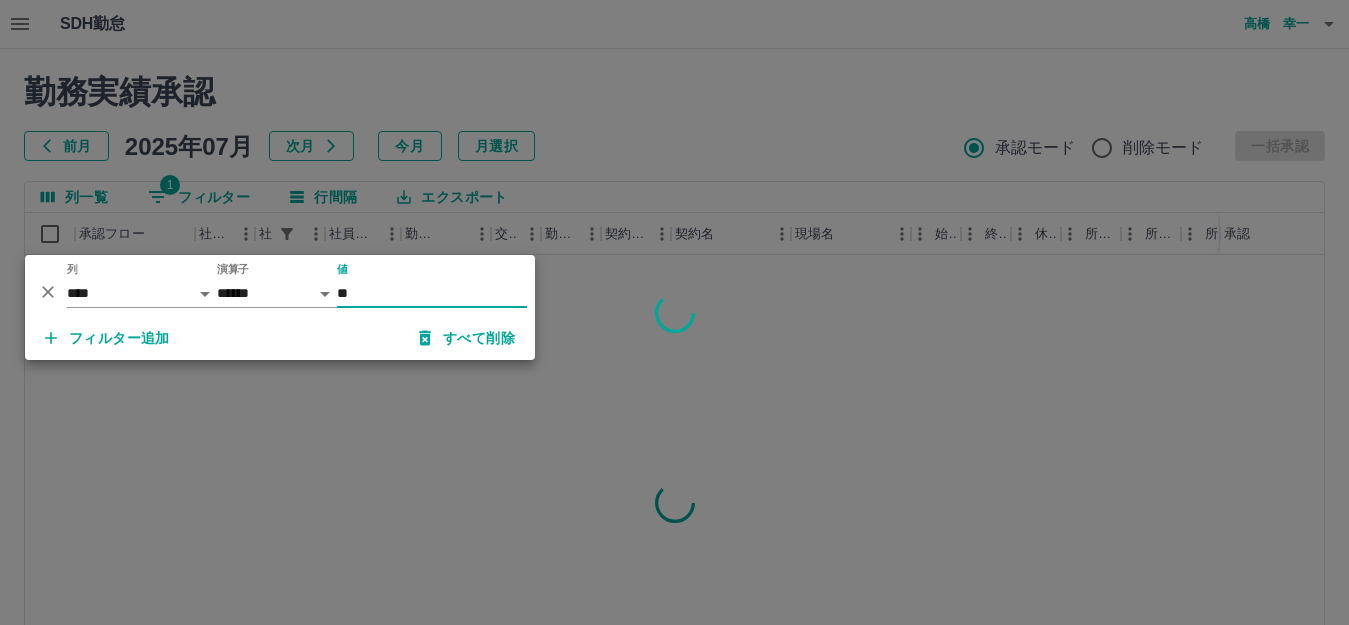 type on "**" 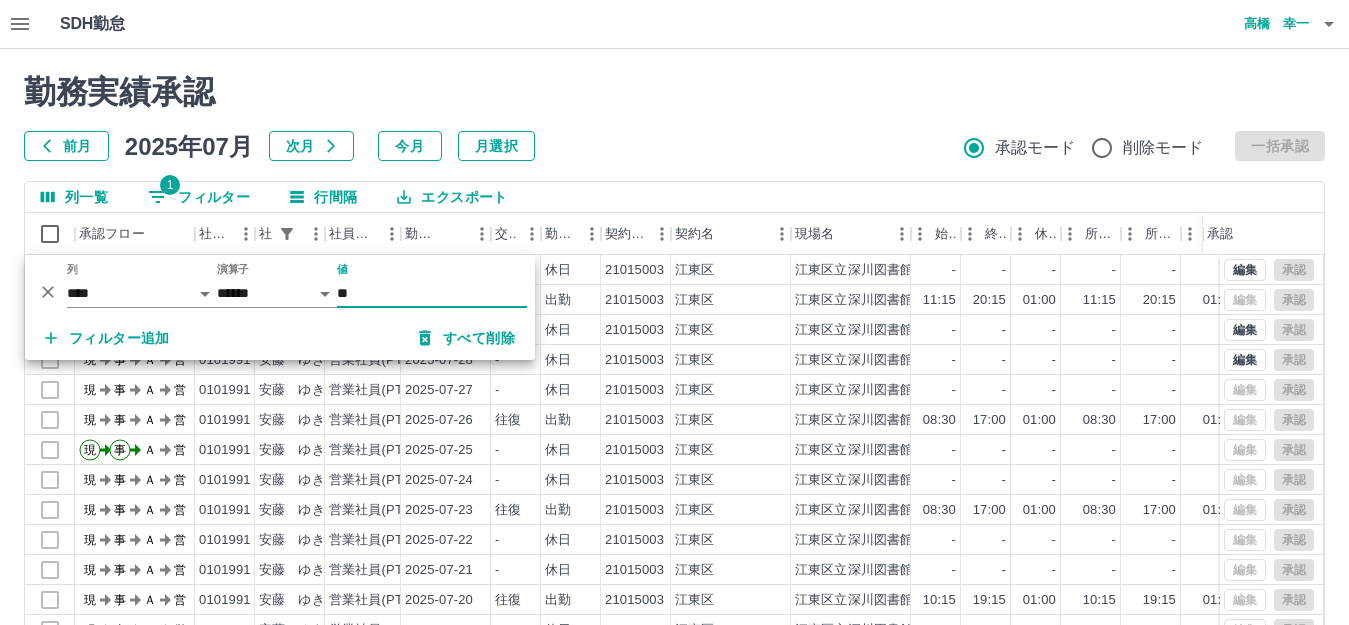 click on "勤務実績承認 前月 2025年07月 次月 今月 月選択 承認モード 削除モード 一括承認 列一覧 1 フィルター 行間隔 エクスポート 承認フロー 社員番号 社員名 社員区分 勤務日 交通費 勤務区分 契約コード 契約名 現場名 始業 終業 休憩 所定開始 所定終業 所定休憩 拘束 勤務 遅刻等 コメント ステータス 承認 現 事 Ａ 営 0101991 安藤　ゆき 営業社員(PT契約) 2025-07-31  -  休日 21015003 [CITY] [CITY]立深川図書館 - - - - - - 00:00 00:00 00:00 事務担当者承認待 現 事 Ａ 営 0101991 安藤　ゆき 営業社員(PT契約) 2025-07-30 往復 出勤 21015003 [CITY] [CITY]立深川図書館 11:15 20:15 01:00 11:15 20:15 01:00 09:00 08:00 00:00 AM承認待 現 事 Ａ 営 0101991 安藤　ゆき 営業社員(PT契約) 2025-07-29  -  休日 21015003 [CITY] [CITY]立深川図書館 - - - - - - 00:00 00:00 00:00 事務担当者承認待 現 事 Ａ 営 0101991  -" at bounding box center (674, 447) 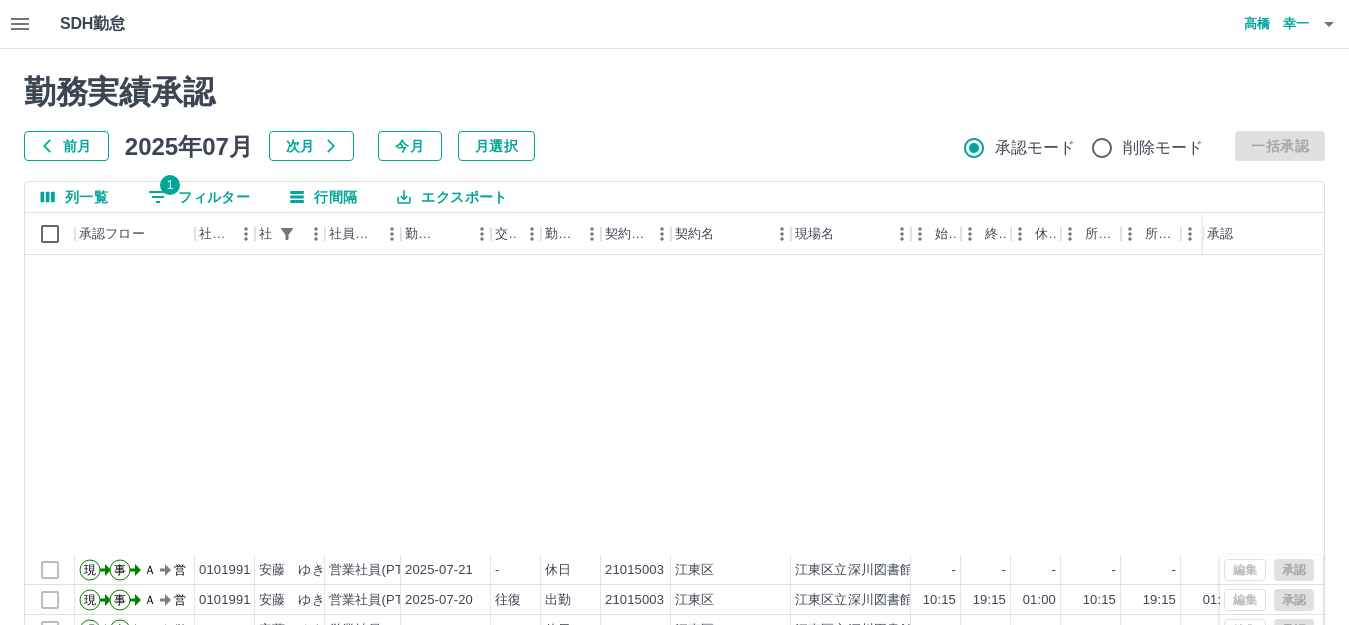 scroll, scrollTop: 434, scrollLeft: 0, axis: vertical 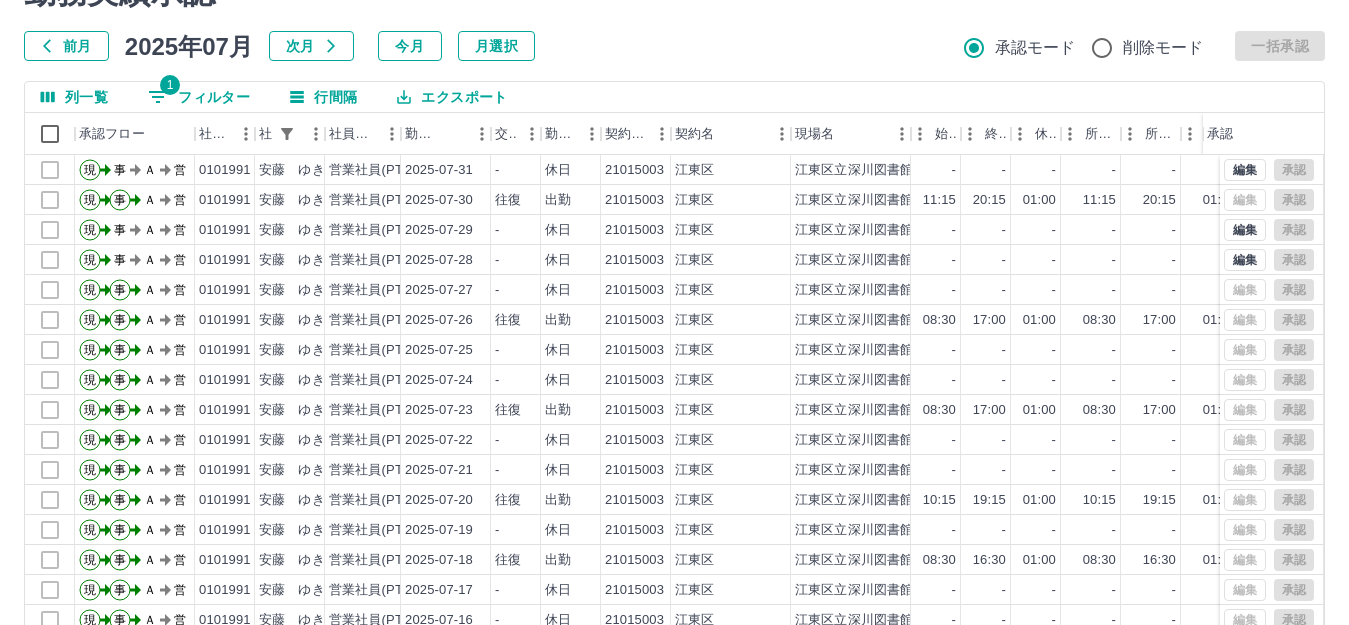 click on "列一覧 1 フィルター 行間隔 エクスポート 承認フロー 社員番号 社員名 社員区分 勤務日 交通費 勤務区分 契約コード 契約名 現場名 始業 終業 休憩 所定開始 所定終業 所定休憩 拘束 勤務 遅刻等 コメント ステータス 承認 現 事 Ａ 営 0101991 [LAST]　[LAST] 営業社員(PT契約) 2025-07-31  -  休日 21015003 [CITY] [CITY]立深川図書館 - - - - - - 00:00 00:00 00:00 事務担当者承認待 現 事 Ａ 営 0101991 [LAST]　[LAST] 営業社員(PT契約) 2025-07-30 往復 出勤 21015003 [CITY] [CITY]立深川図書館 11:15 20:15 01:00 11:15 20:15 01:00 09:00 08:00 00:00 AM承認待 現 事 Ａ 営 0101991 [LAST]　[LAST] 営業社員(PT契約) 2025-07-29  -  休日 21015003 [CITY] [CITY]立深川図書館 - - - - - - 00:00 00:00 00:00 事務担当者承認待 現 事 Ａ 営 0101991 [LAST]　[LAST] 営業社員(PT契約) 2025-07-28  -  休日 21015003 [CITY] [CITY]立深川図書館 -" at bounding box center [674, 401] 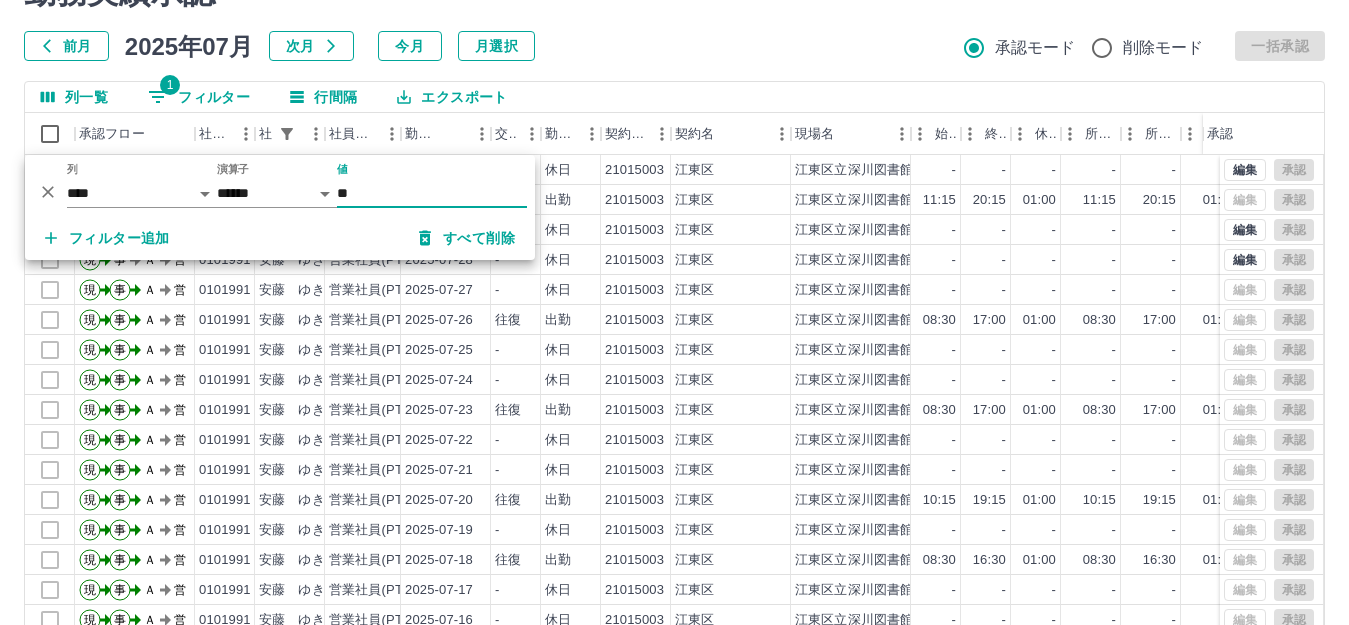 drag, startPoint x: 393, startPoint y: 195, endPoint x: 282, endPoint y: 198, distance: 111.040535 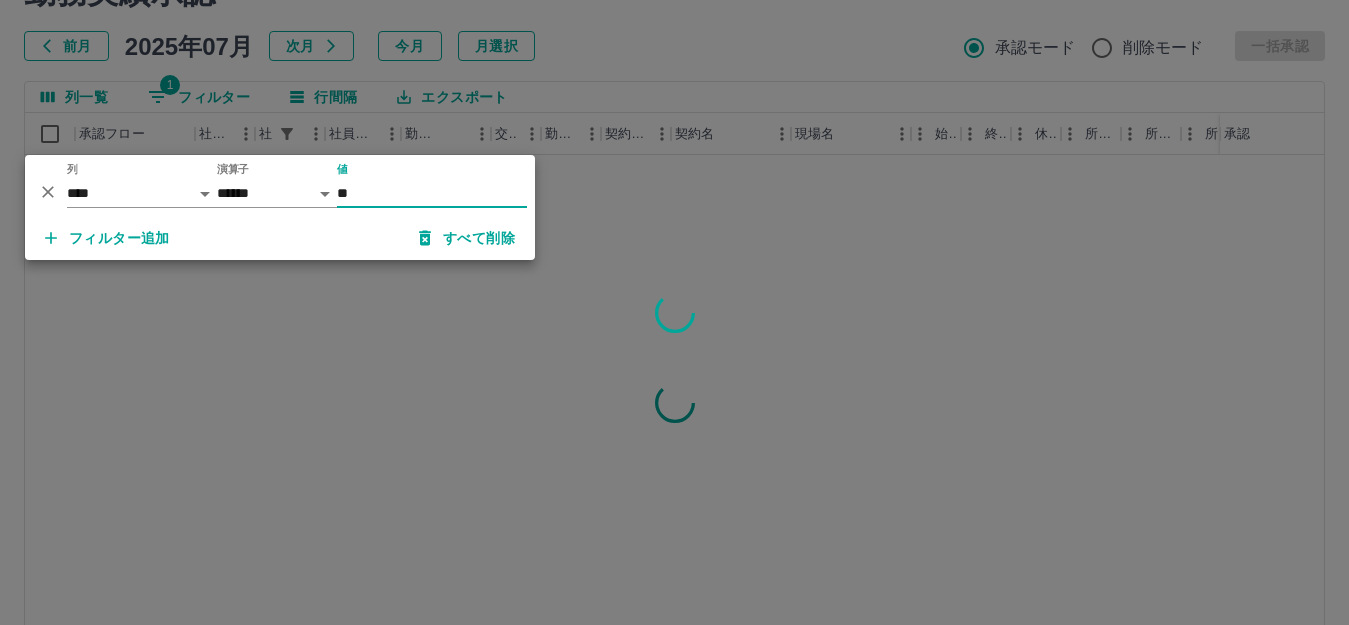 type on "**" 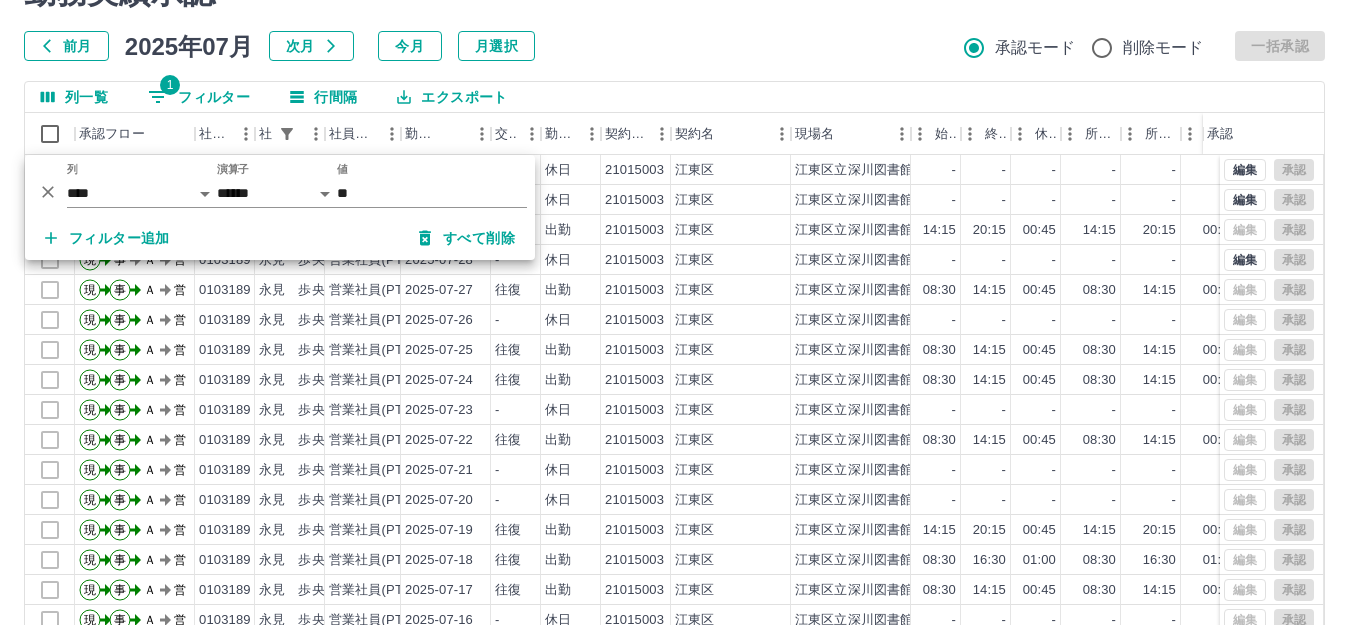 click on "勤務実績承認 前月 2025年07月 次月 今月 月選択 承認モード 削除モード 一括承認 列一覧 1 フィルター 行間隔 エクスポート 承認フロー 社員番号 社員名 社員区分 勤務日 交通費 勤務区分 契約コード 契約名 現場名 始業 終業 休憩 所定開始 所定終業 所定休憩 拘束 勤務 遅刻等 コメント ステータス 承認 現 事 Ａ 営 0103189 [LAST]　[LAST] 営業社員(PT契約) 2025-07-31  -  休日 21015003 [CITY] [CITY]立深川図書館 - - - - - - 00:00 00:00 00:00 事務担当者承認待 現 事 Ａ 営 0103189 [LAST]　[LAST] 営業社員(PT契約) 2025-07-30  -  休日 21015003 [CITY] [CITY]立深川図書館 - - - - - - 00:00 00:00 00:00 事務担当者承認待 現 事 Ａ 営 0103189 [LAST]　[LAST] 営業社員(PT契約) 2025-07-29 往復 出勤 21015003 [CITY] [CITY]立深川図書館 14:15 20:15 00:45 14:15 20:15 00:45 06:00 05:15 00:00 AM承認待 現 事 Ａ 営 0103189 [LAST]　[LAST]  -" at bounding box center (674, 347) 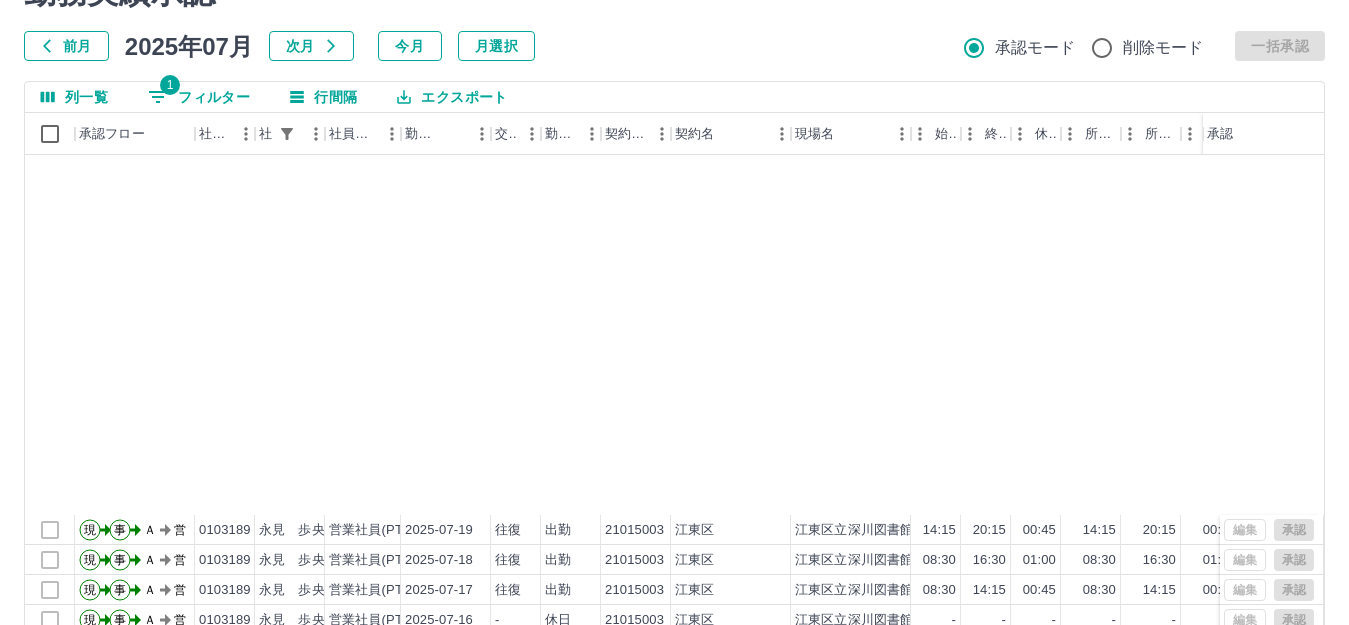 scroll, scrollTop: 434, scrollLeft: 0, axis: vertical 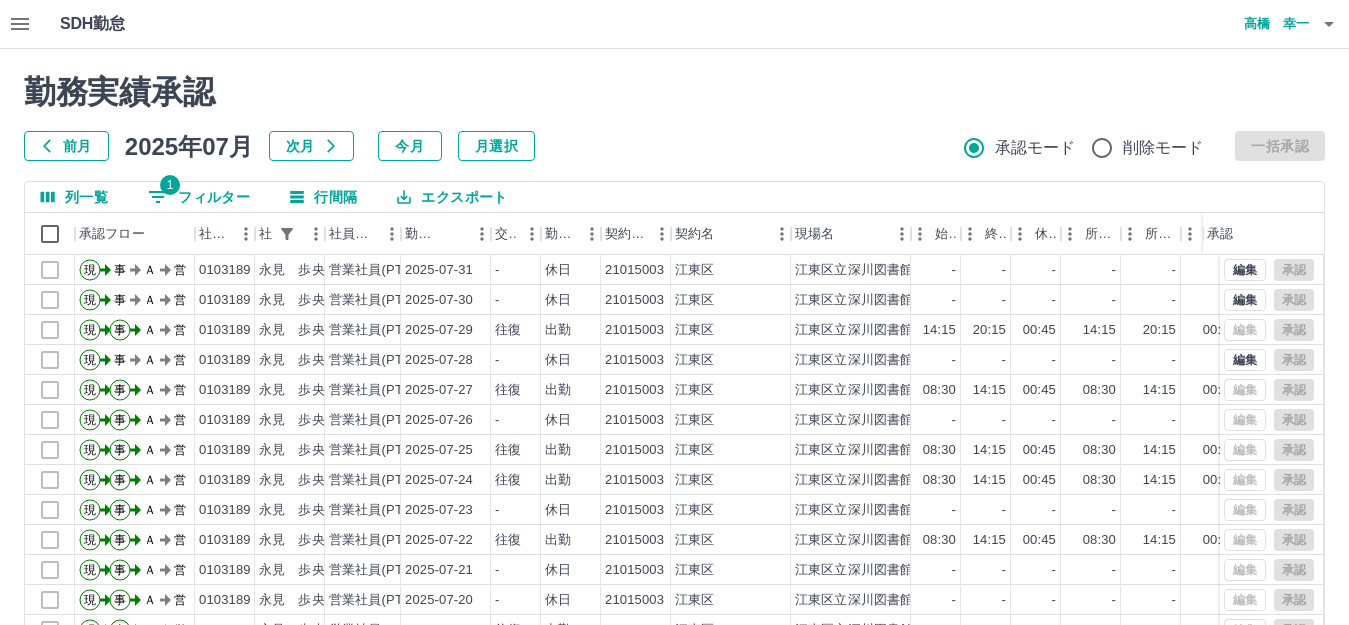 click on "勤務実績承認 前月 2025年07月 次月 今月 月選択 承認モード 削除モード 一括承認 列一覧 1 フィルター 行間隔 エクスポート 承認フロー 社員番号 社員名 社員区分 勤務日 交通費 勤務区分 契約コード 契約名 現場名 始業 終業 休憩 所定開始 所定終業 所定休憩 拘束 勤務 遅刻等 コメント ステータス 承認 現 事 Ａ 営 0103189 [LAST]　[LAST] 営業社員(PT契約) 2025-07-31  -  休日 21015003 [CITY] [CITY]立深川図書館 - - - - - - 00:00 00:00 00:00 事務担当者承認待 現 事 Ａ 営 0103189 [LAST]　[LAST] 営業社員(PT契約) 2025-07-30  -  休日 21015003 [CITY] [CITY]立深川図書館 - - - - - - 00:00 00:00 00:00 事務担当者承認待 現 事 Ａ 営 0103189 [LAST]　[LAST] 営業社員(PT契約) 2025-07-29 往復 出勤 21015003 [CITY] [CITY]立深川図書館 14:15 20:15 00:45 14:15 20:15 00:45 06:00 05:15 00:00 AM承認待 現 事 Ａ 営 0103189 [LAST]　[LAST]  -" at bounding box center [674, 447] 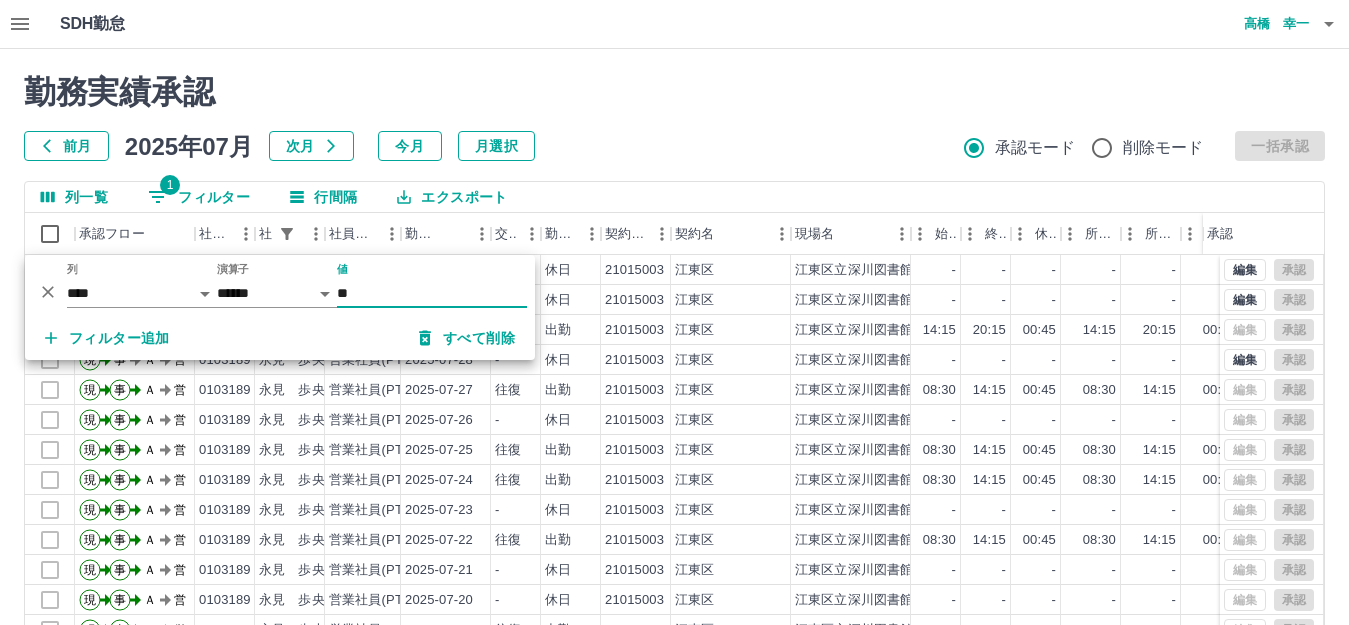 drag, startPoint x: 375, startPoint y: 290, endPoint x: 323, endPoint y: 304, distance: 53.851646 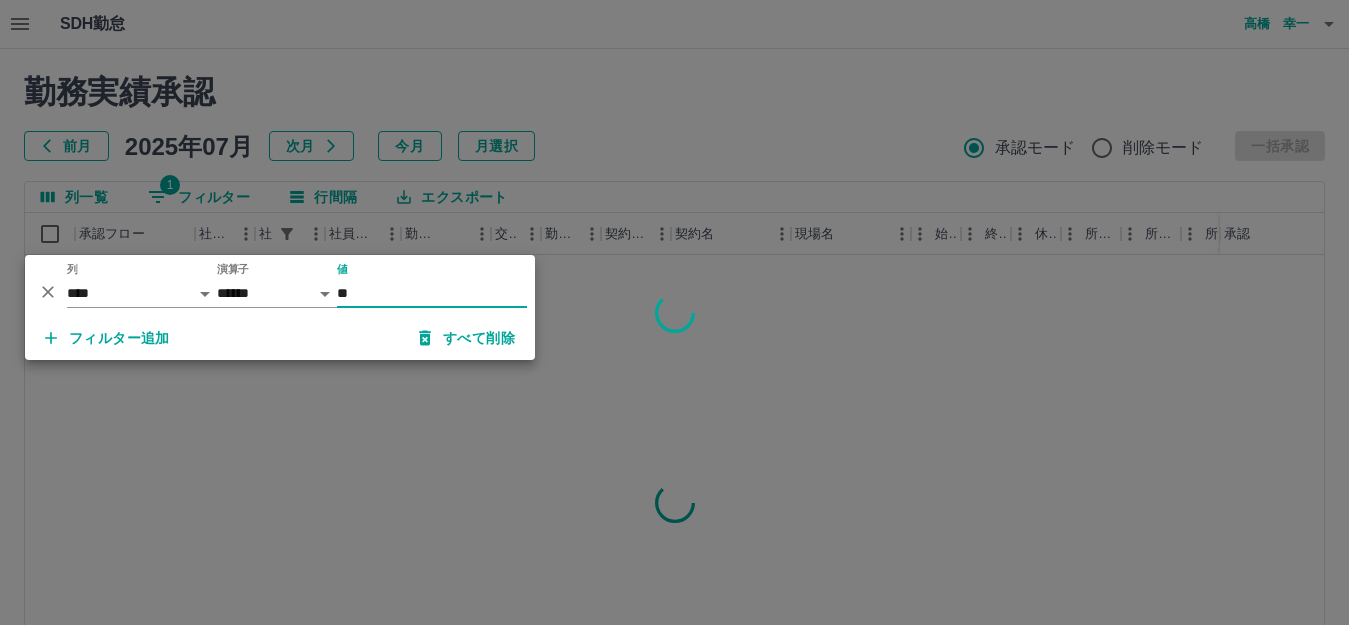 type on "**" 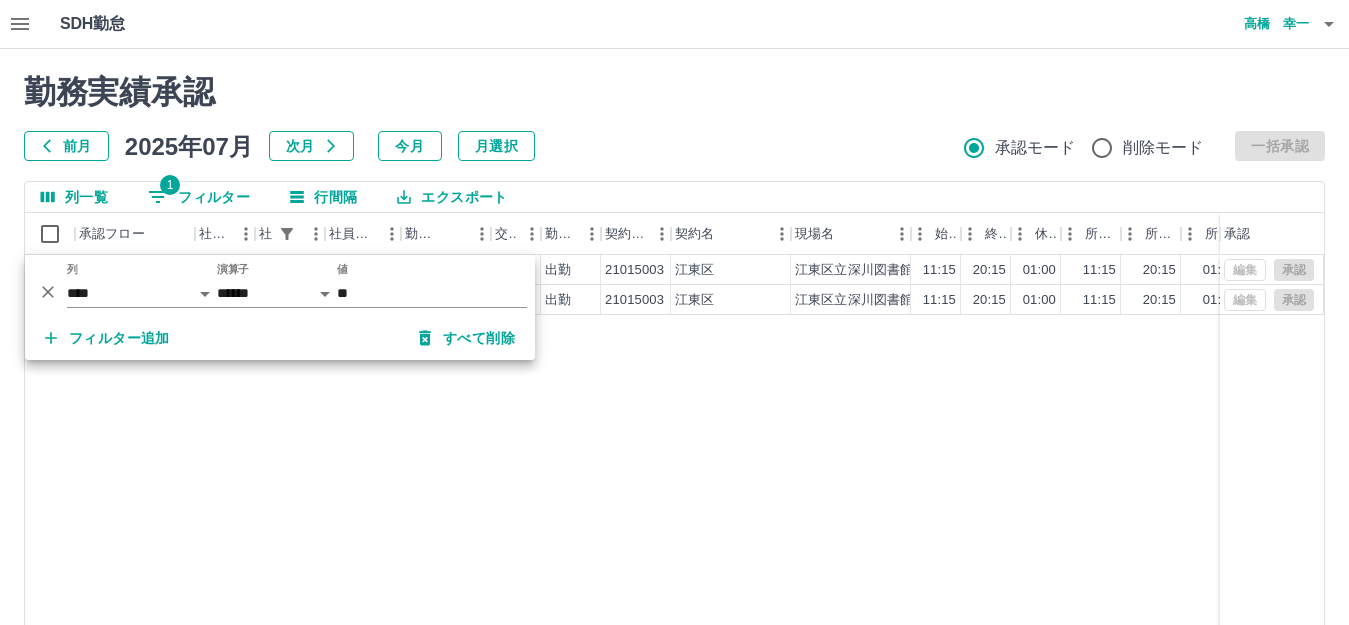 click on "現 事 Ａ 営 0001078 [LAST]　[LAST] 営業社員(P契約) 2025-07-16 往復 出勤 21015003 [CITY] [CITY]立深川図書館 11:15 20:15 01:00 11:15 20:15 01:00 09:00 08:00 00:00 AM承認待 現 事 Ａ 営 0001078 [LAST]　[LAST] 営業社員(P契約) 2025-07-15 往復 出勤 21015003 [CITY] [CITY]立深川図書館 11:15 20:15 01:00 11:15 20:15 01:00 09:00 08:00 00:00 AM承認待 編集 承認 編集 承認" at bounding box center (898, 511) 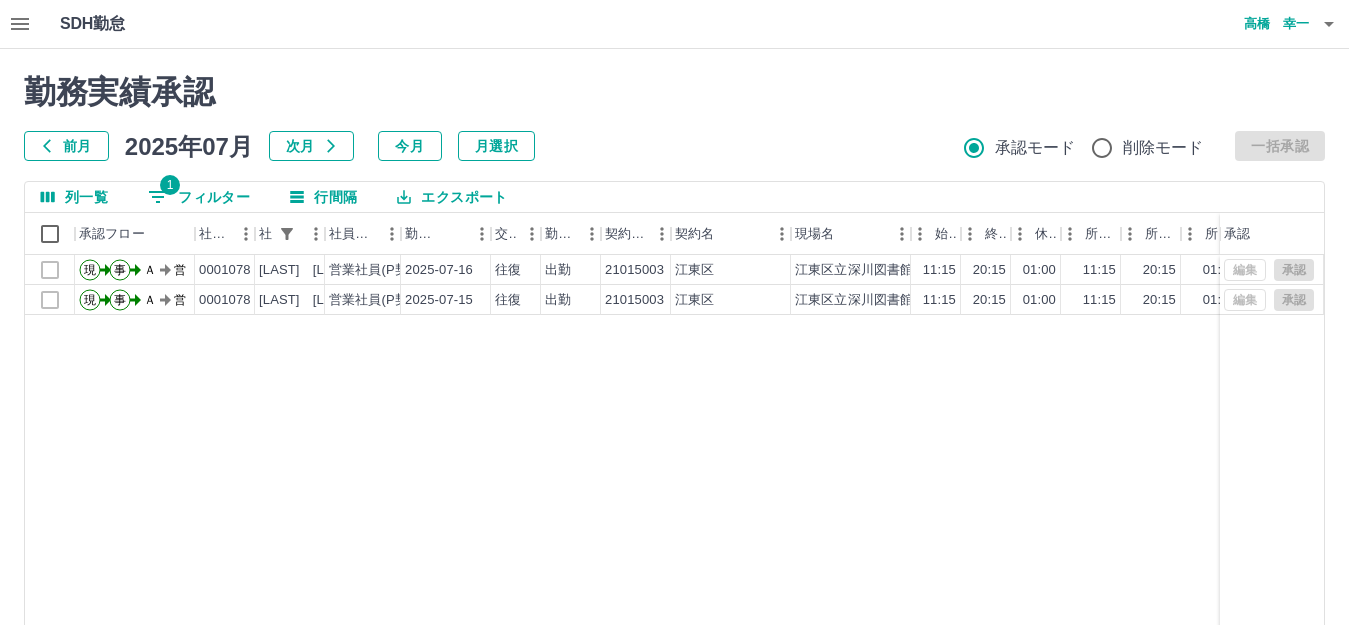 click on "1 フィルター" at bounding box center (199, 197) 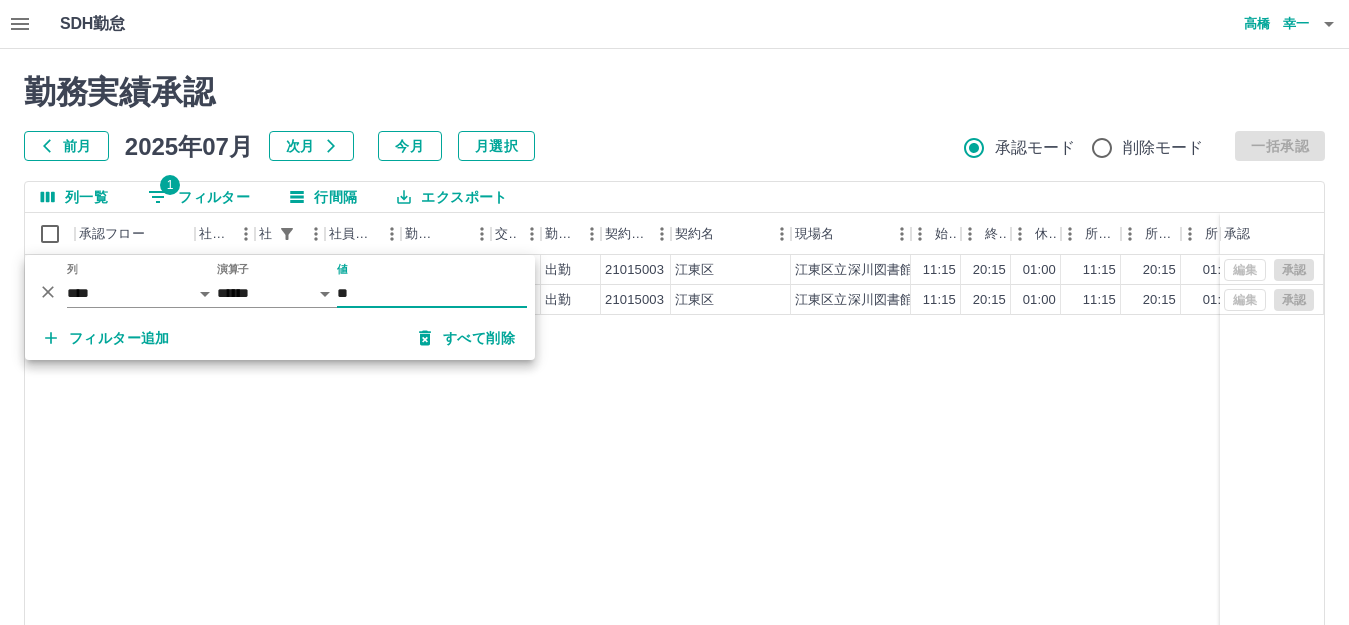 click on "すべて削除" at bounding box center [467, 338] 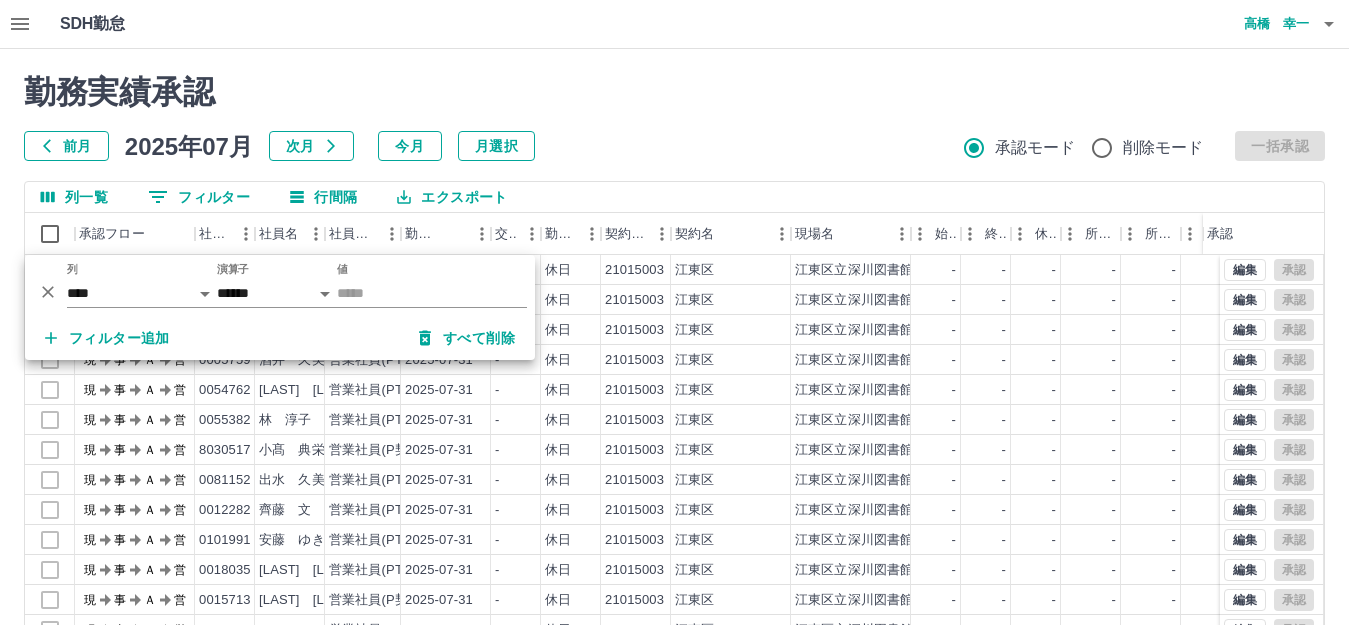 click on "勤務実績承認 前月 2025年07月 次月 今月 月選択 承認モード 削除モード 一括承認" at bounding box center [674, 117] 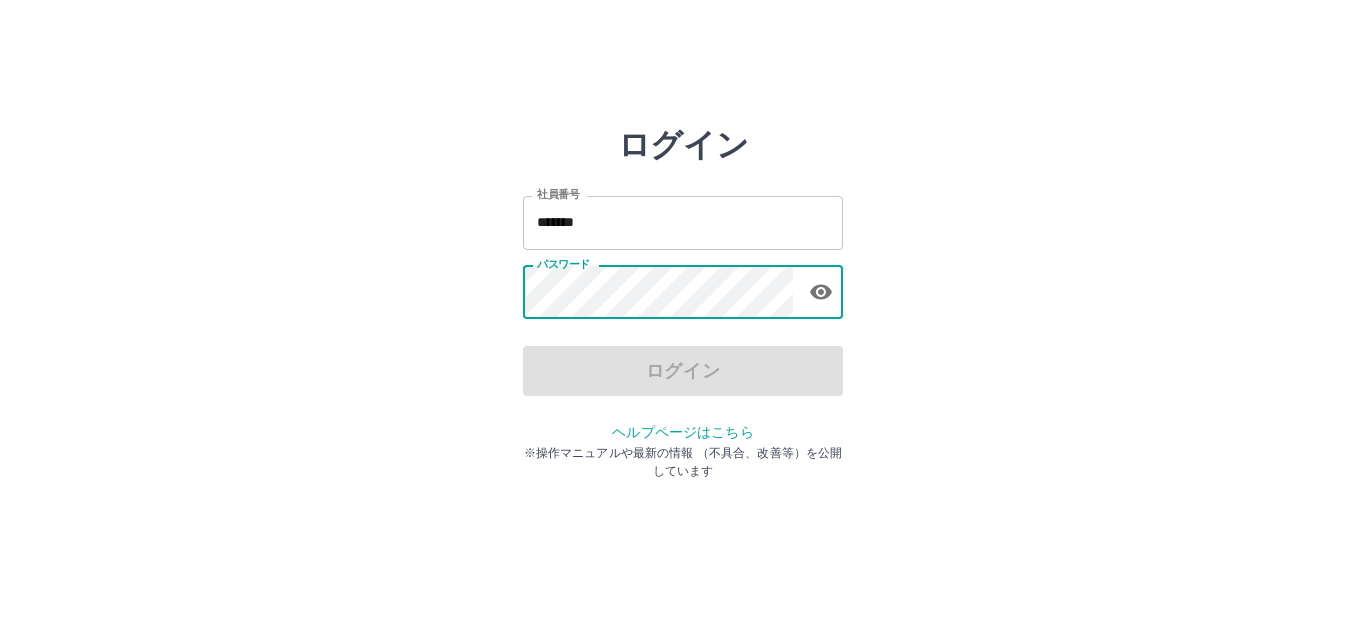 scroll, scrollTop: 0, scrollLeft: 0, axis: both 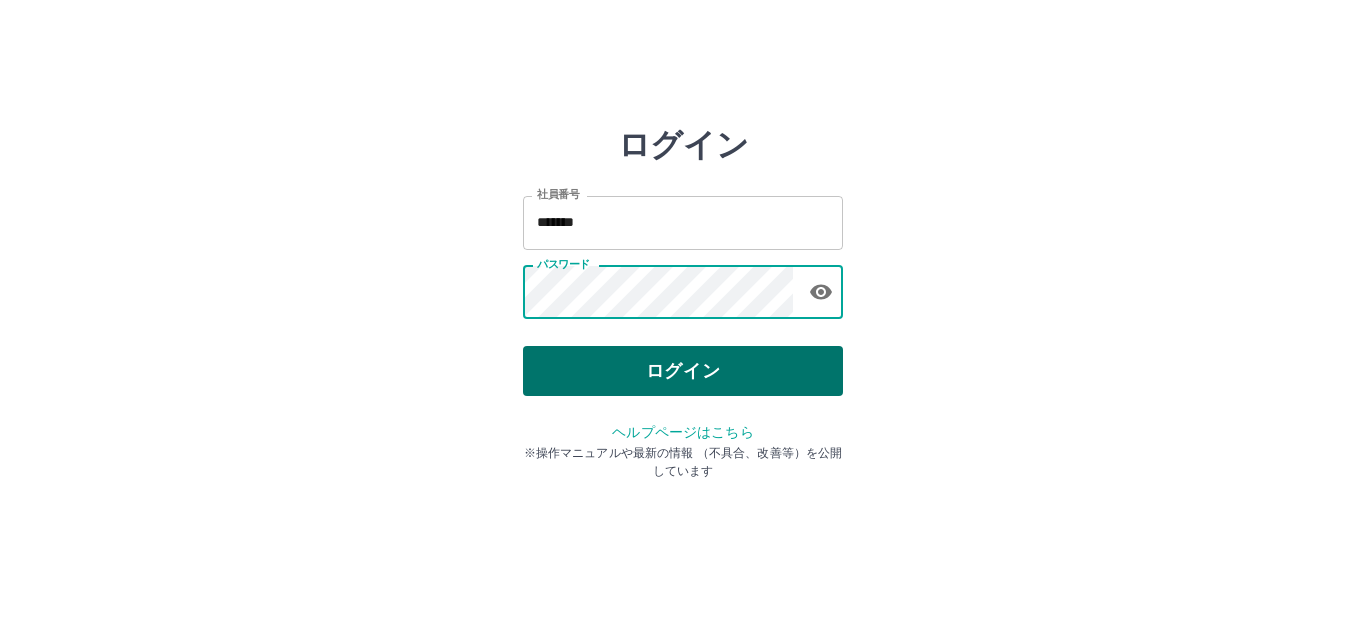 click on "ログイン" at bounding box center (683, 371) 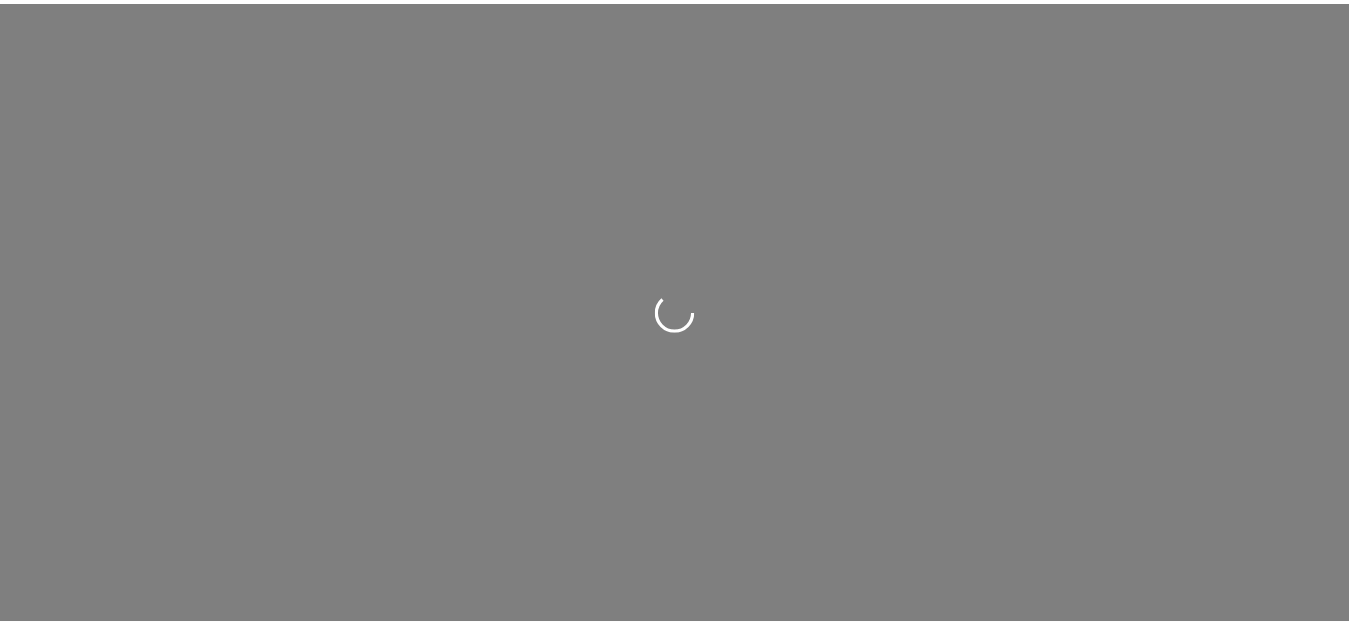 scroll, scrollTop: 0, scrollLeft: 0, axis: both 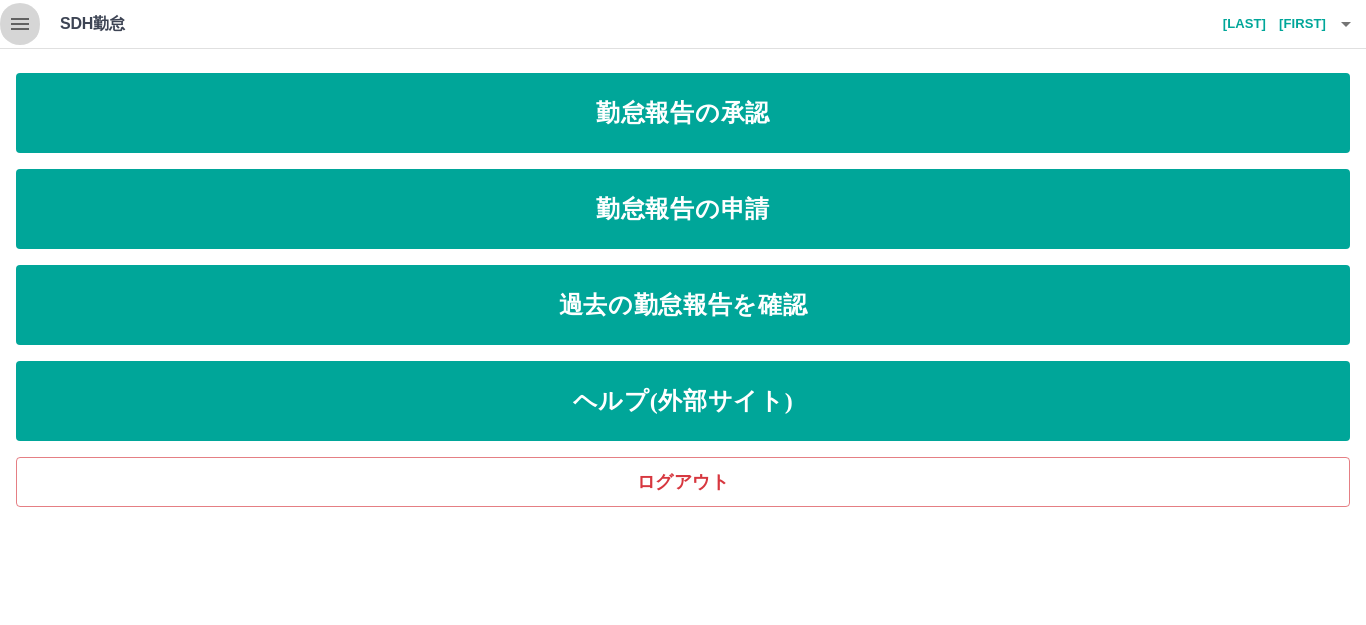 click 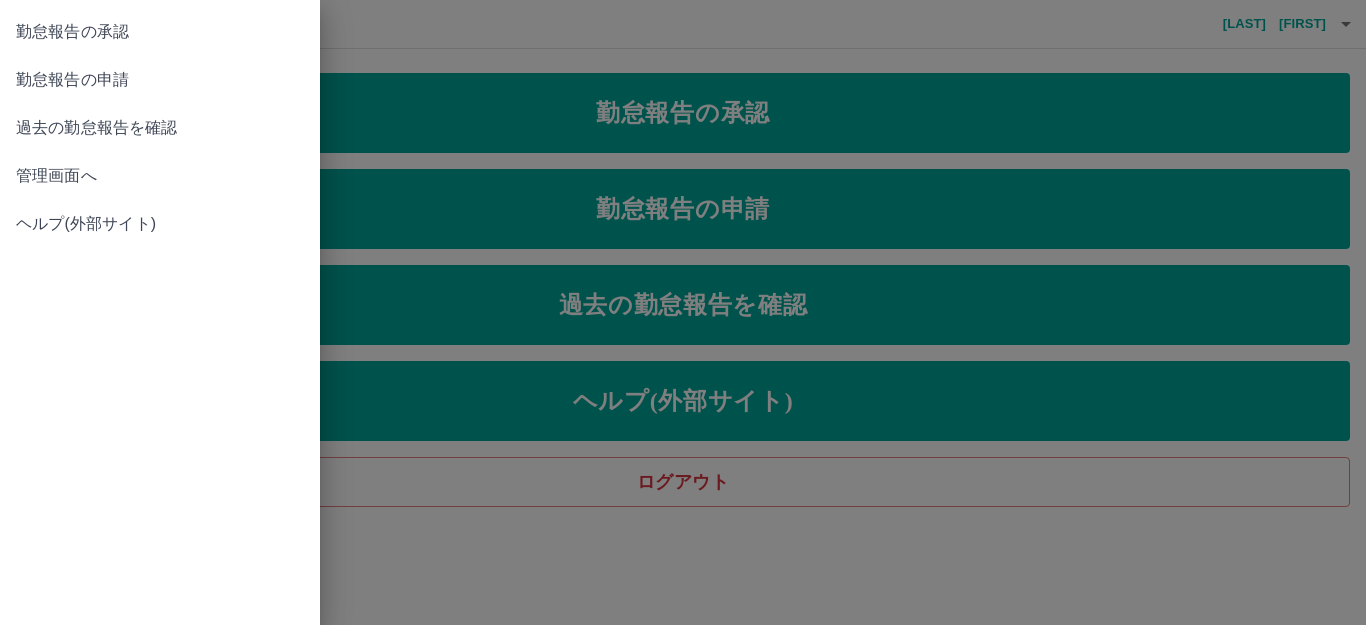 click on "管理画面へ" at bounding box center [160, 176] 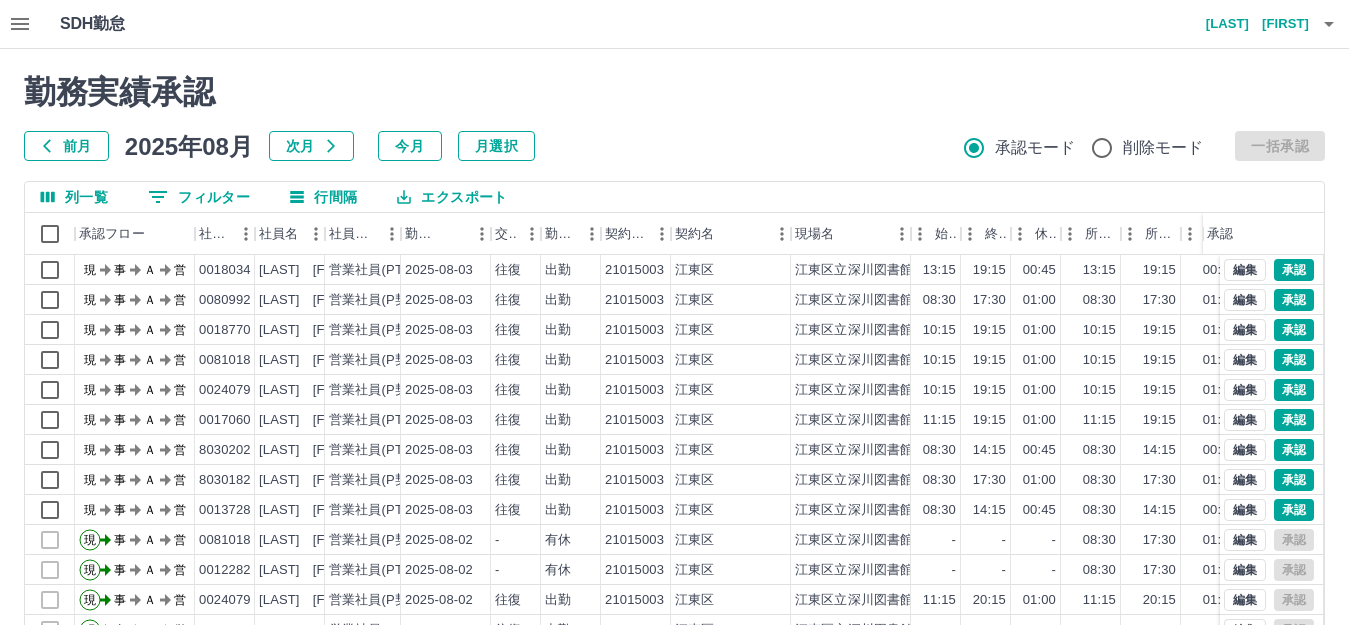 click on "前月" at bounding box center (66, 146) 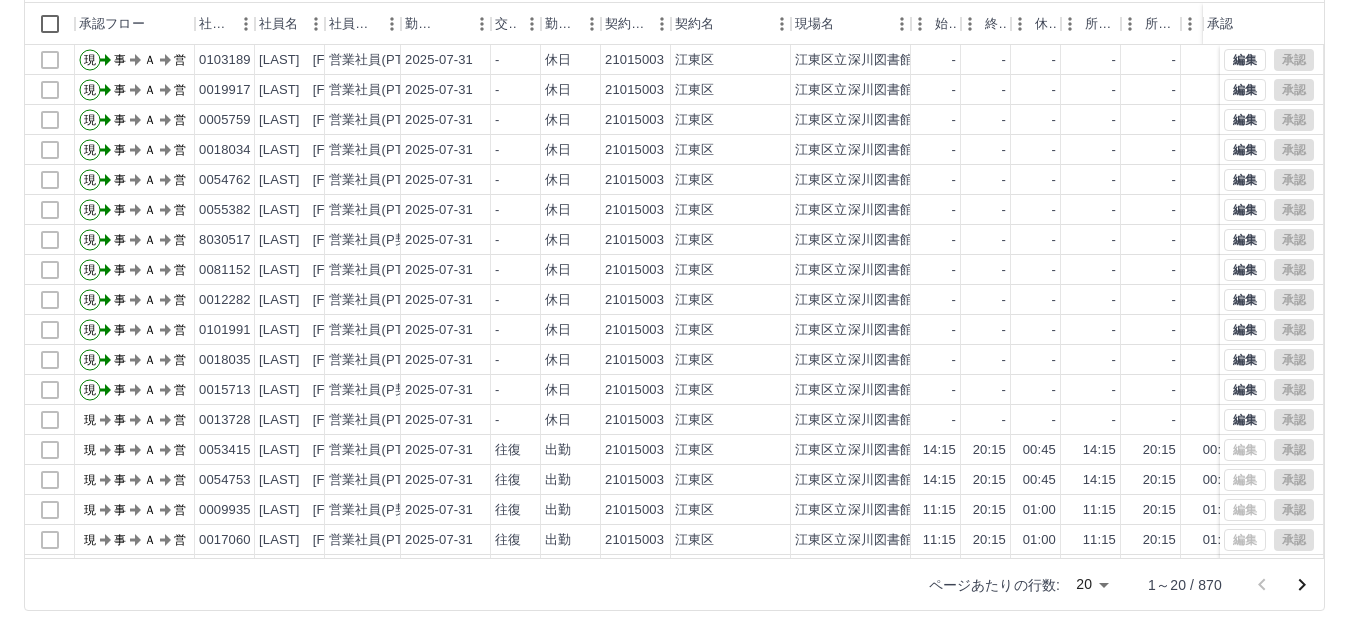 scroll, scrollTop: 220, scrollLeft: 0, axis: vertical 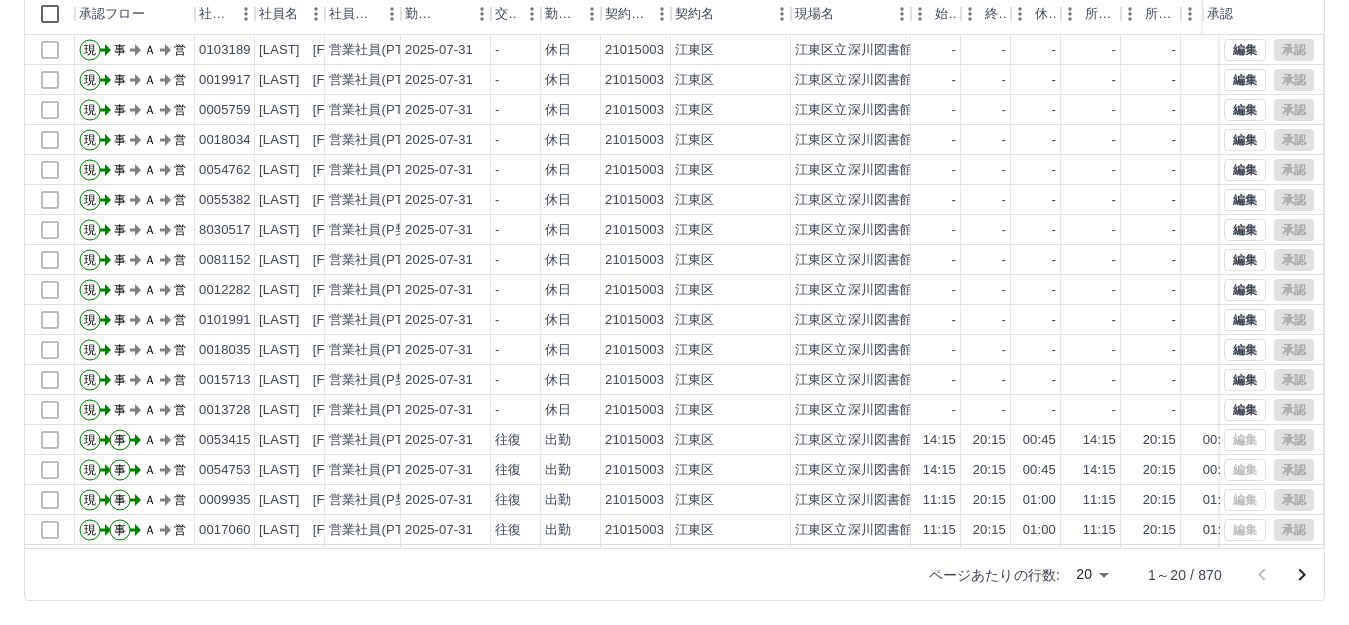 click on "SDH勤怠 [LAST]　[FIRST] 勤務実績承認 前月 2025年07月 次月 今月 月選択 承認モード 削除モード 一括承認 列一覧 0 フィルター 行間隔 エクスポート 承認フロー 社員番号 社員名 社員区分 勤務日 交通費 勤務区分 契約コード 契約名 現場名 始業 終業 休憩 所定開始 所定終業 所定休憩 拘束 勤務 遅刻等 コメント ステータス 承認 現 事 Ａ 営 [ID] [LAST]　[FIRST] 営業社員(PT契約) 2025-07-31  -  休日 21015003 [CITY] [CITY]立深川図書館 - - - - - - 00:00 00:00 00:00 事務担当者承認待 現 事 Ａ 営 [ID] [LAST]　[FIRST] 営業社員(PT契約) 2025-07-31  -  休日 21015003 [CITY] [CITY]立深川図書館 - - - - - - 00:00 00:00 00:00 事務担当者承認待 現 事 Ａ 営 [ID] [LAST]　[FIRST] 営業社員(PT契約) 2025-07-31  -  休日 21015003 [CITY] [CITY]立深川図書館 - - - - - - 00:00 00:00 00:00 事務担当者承認待 現 事 Ａ 営 [ID]  -" at bounding box center [674, 202] 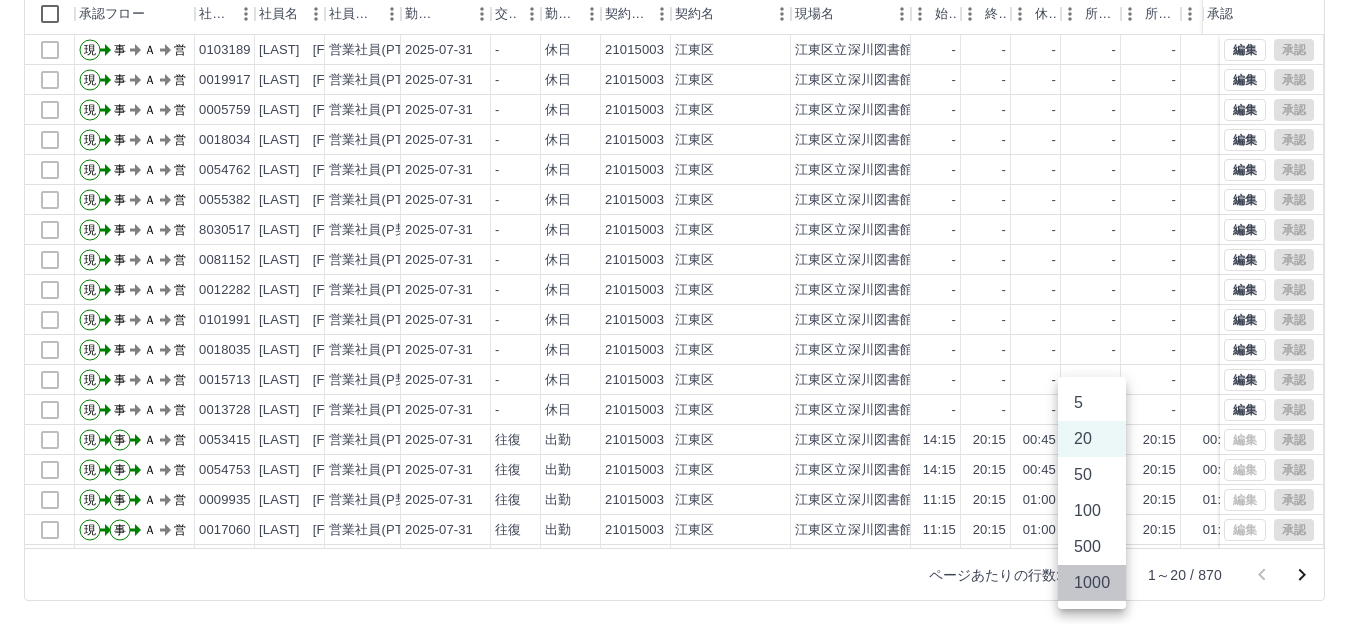 click on "1000" at bounding box center (1092, 583) 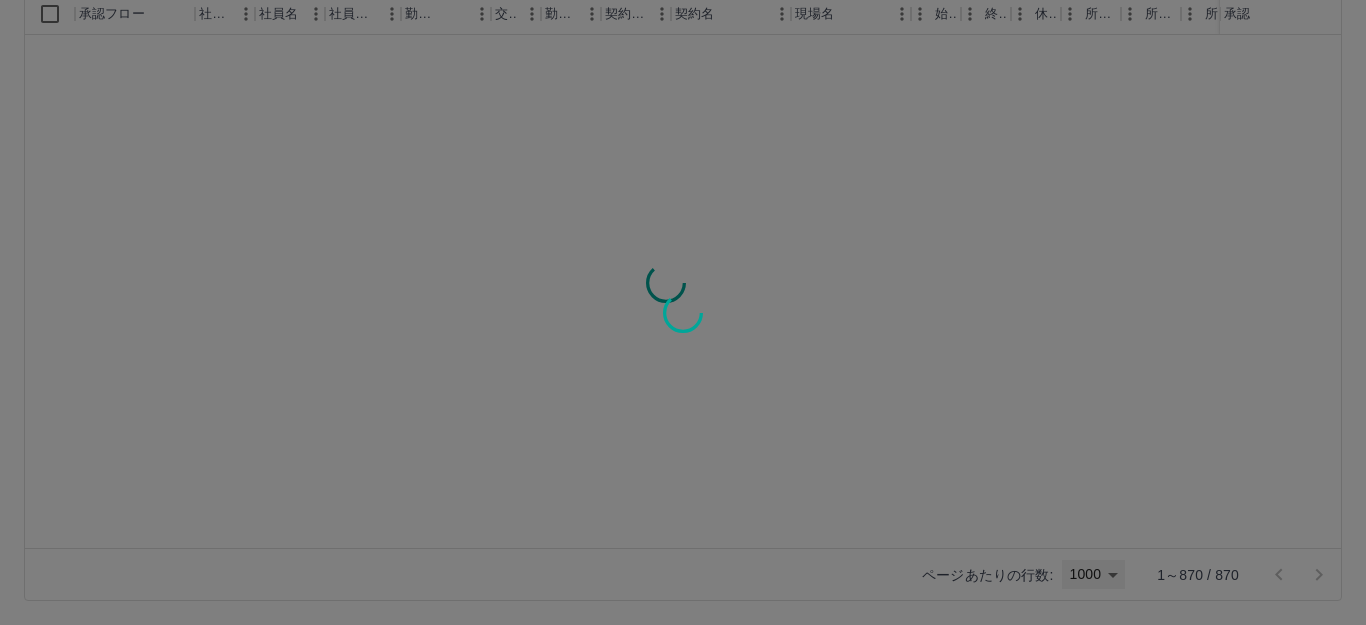 type on "****" 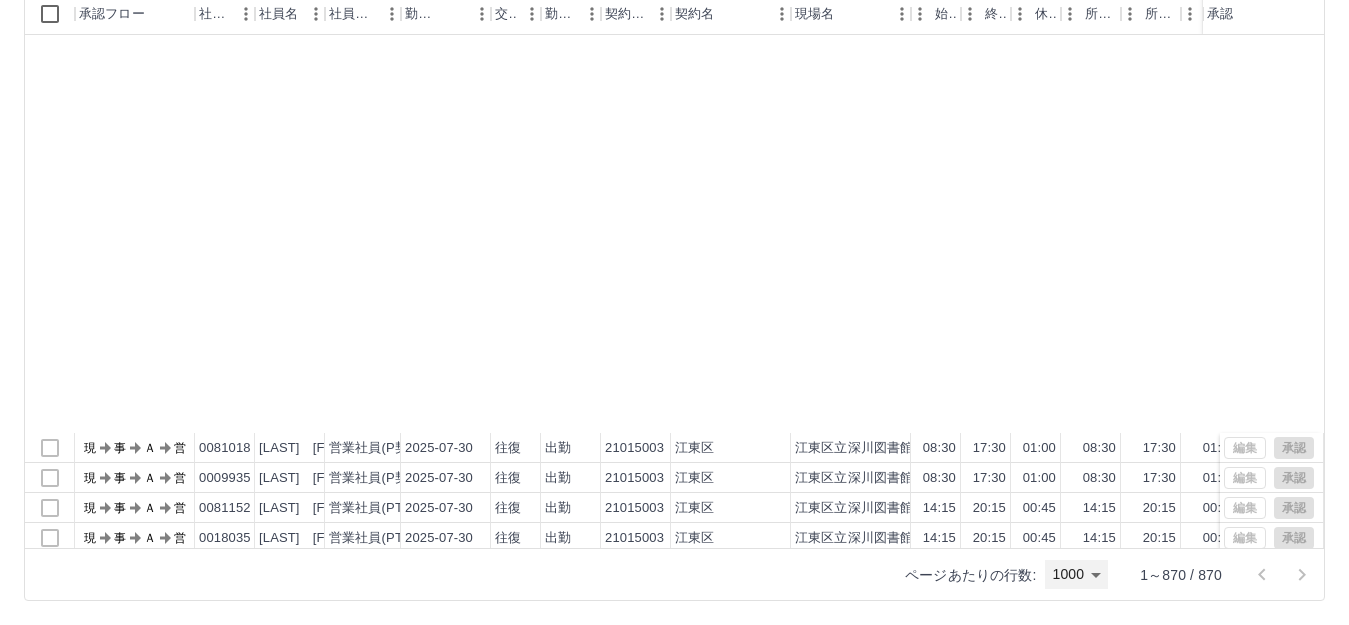 scroll, scrollTop: 1400, scrollLeft: 0, axis: vertical 